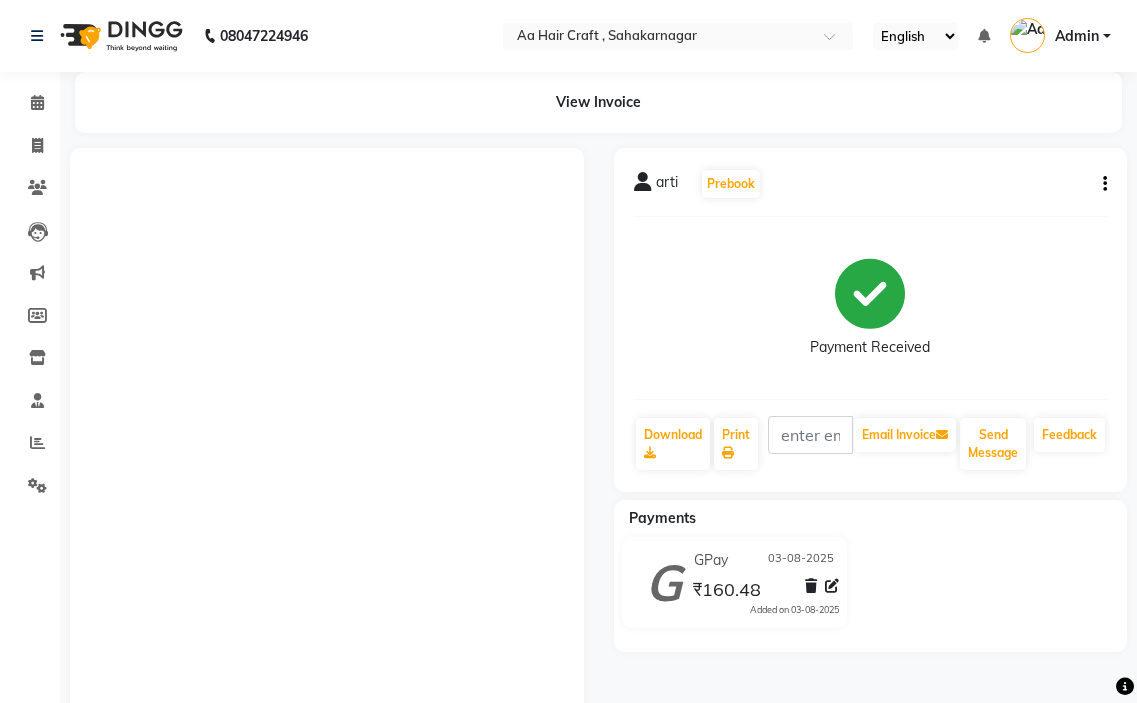 scroll, scrollTop: 0, scrollLeft: 0, axis: both 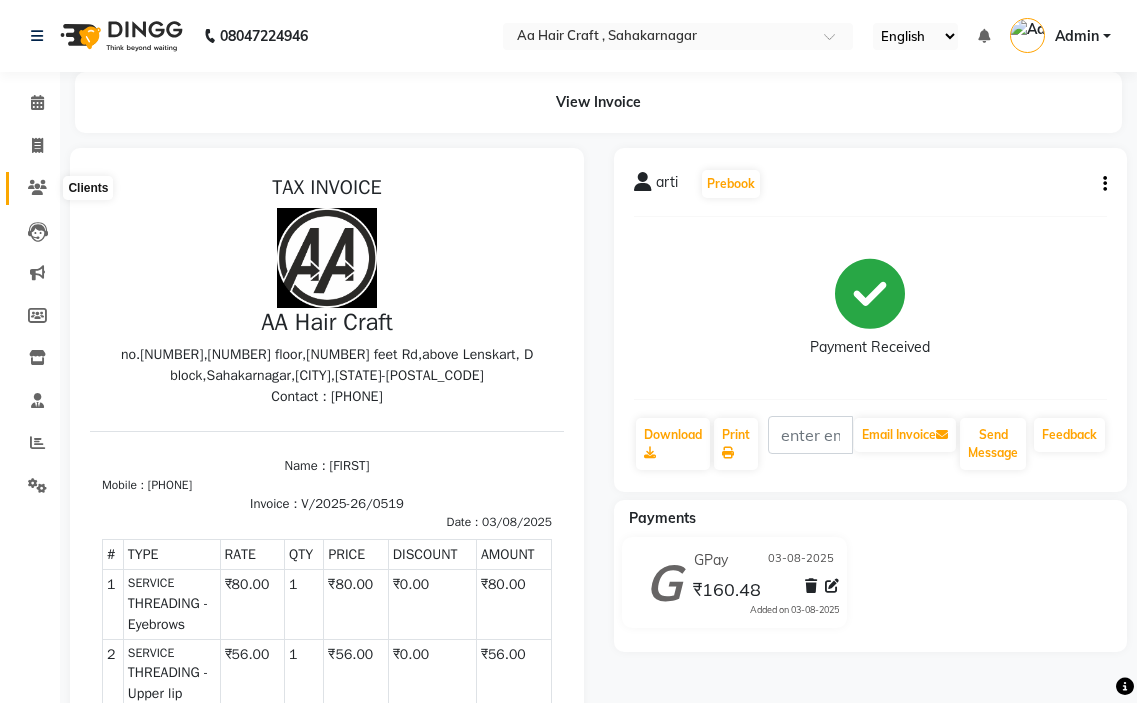 click 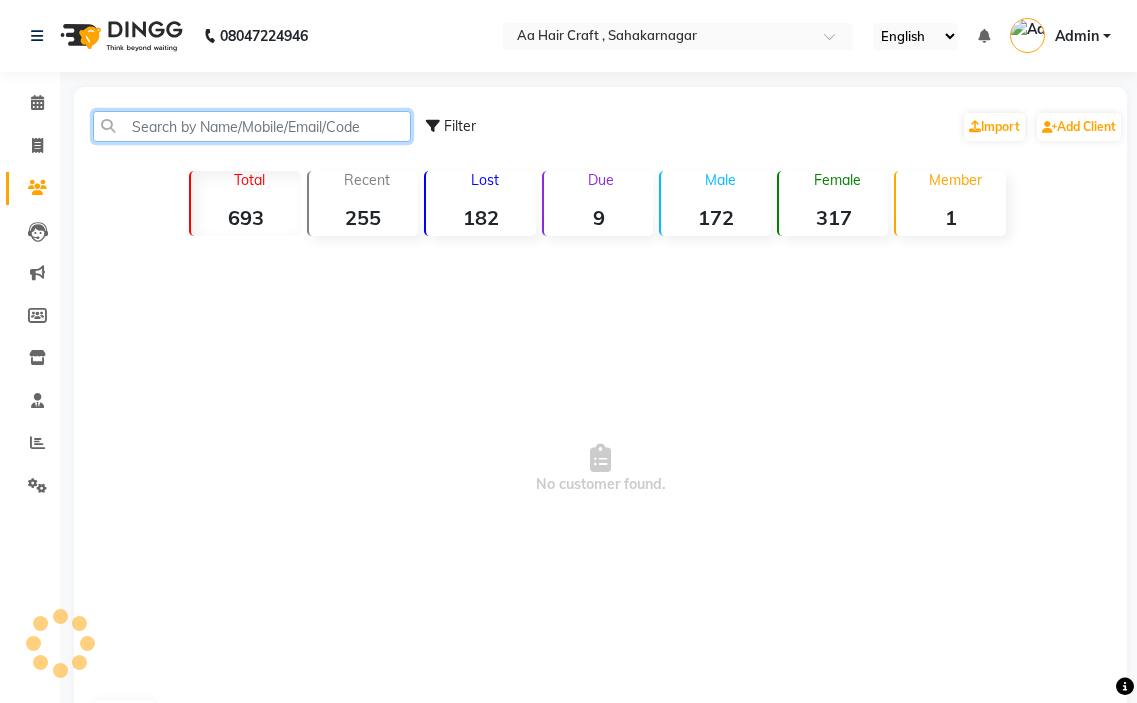 click 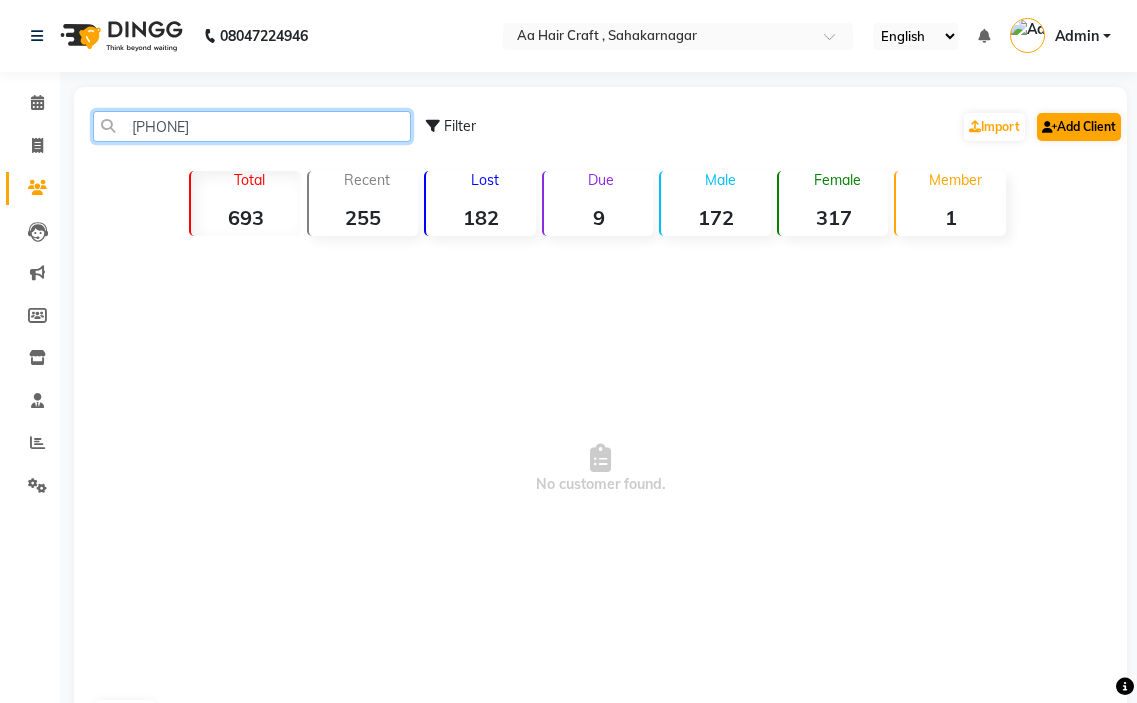 type on "[PHONE]" 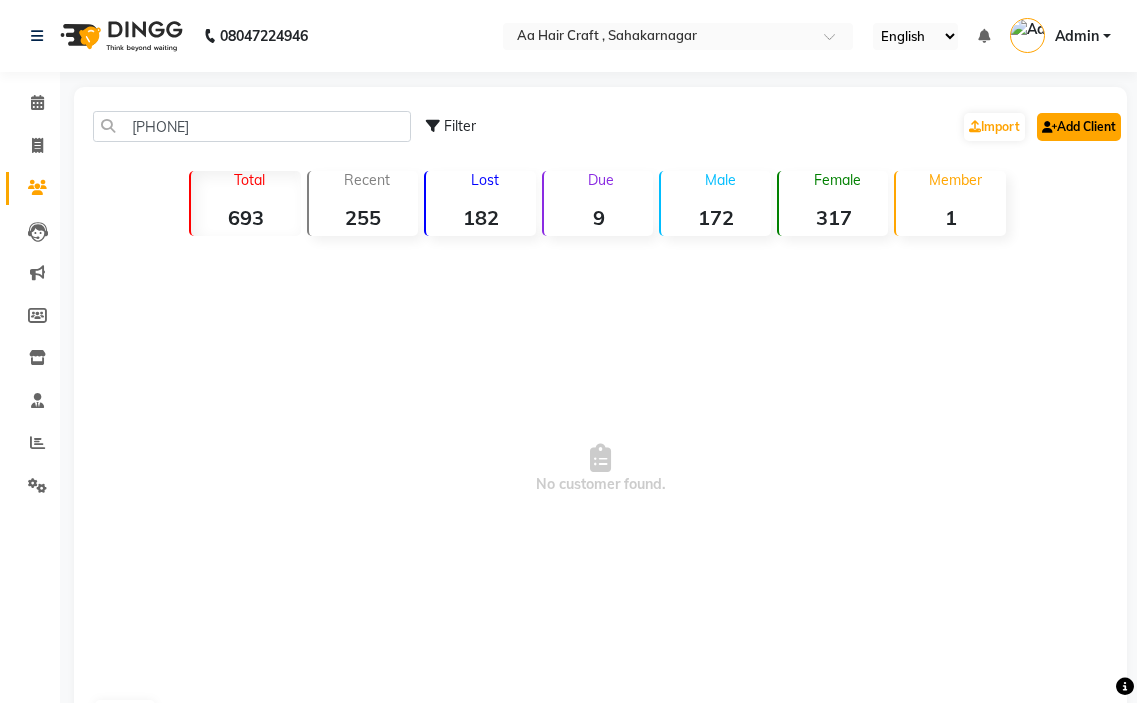 click on "Add Client" 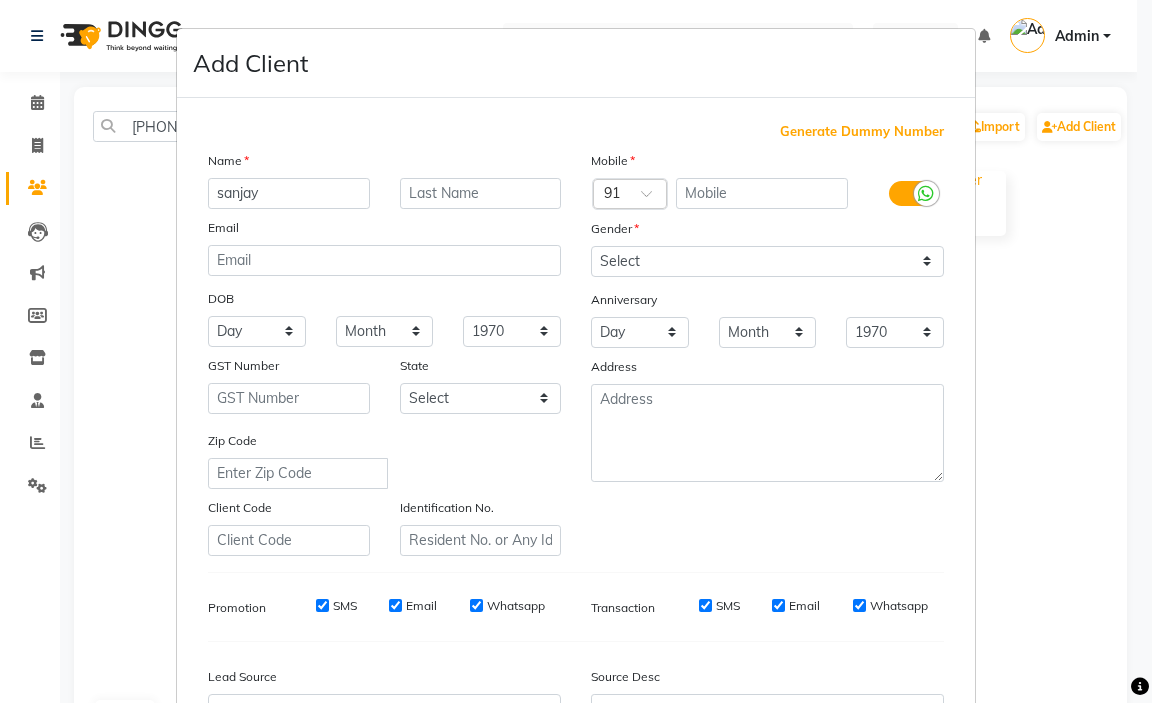 type on "sanjay" 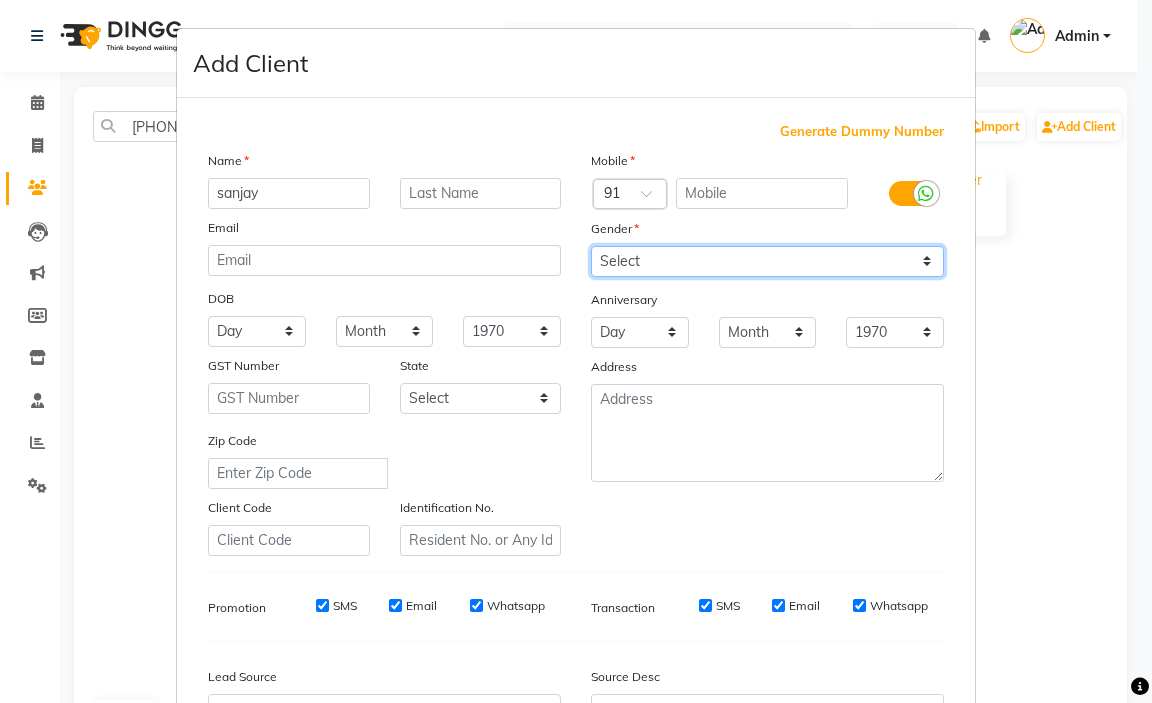 click on "Select Male Female Other Prefer Not To Say" at bounding box center (767, 261) 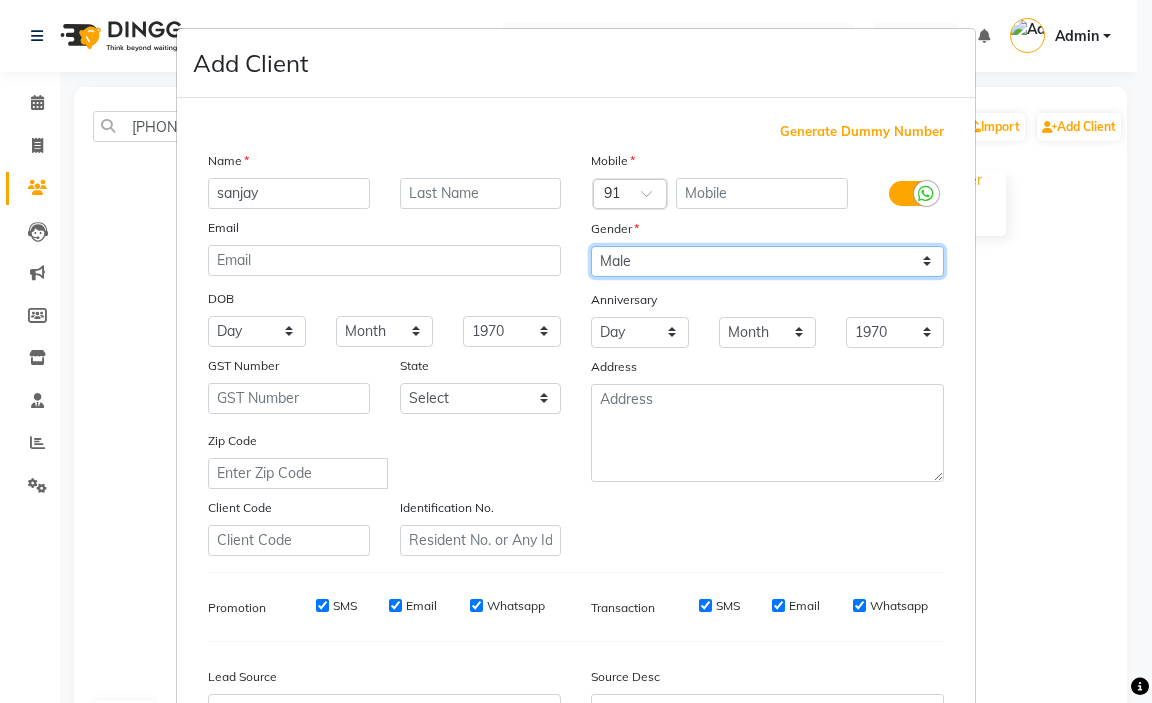 click on "Select Male Female Other Prefer Not To Say" at bounding box center (767, 261) 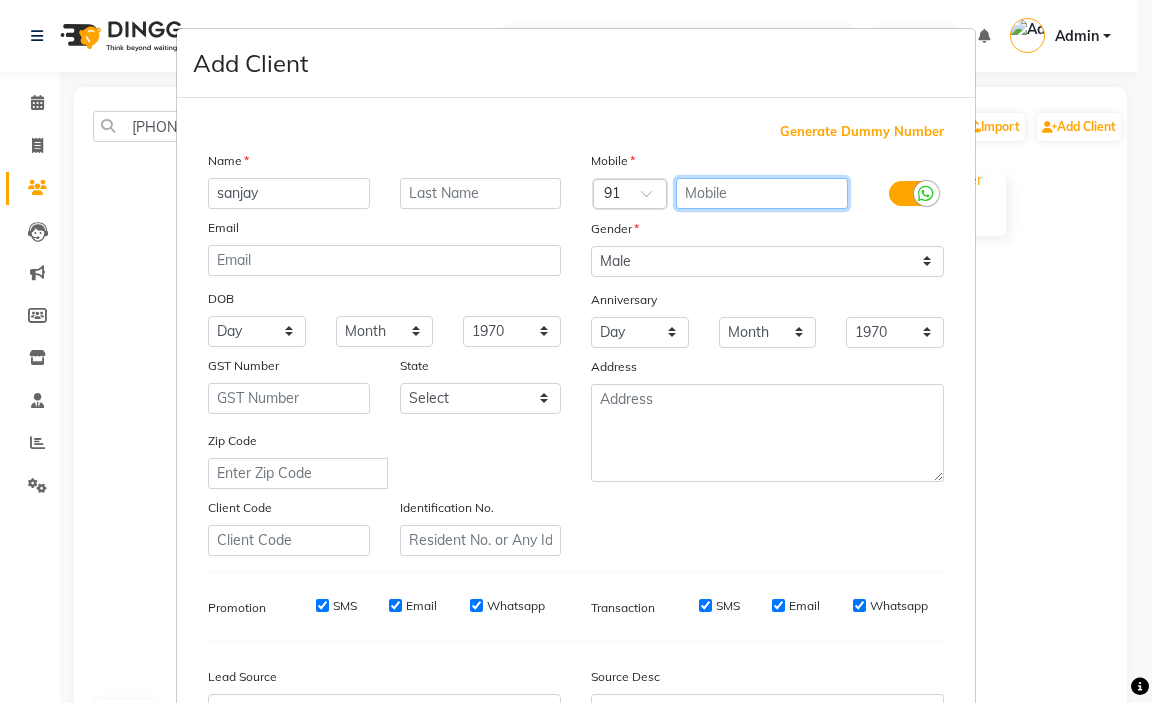 click at bounding box center (762, 193) 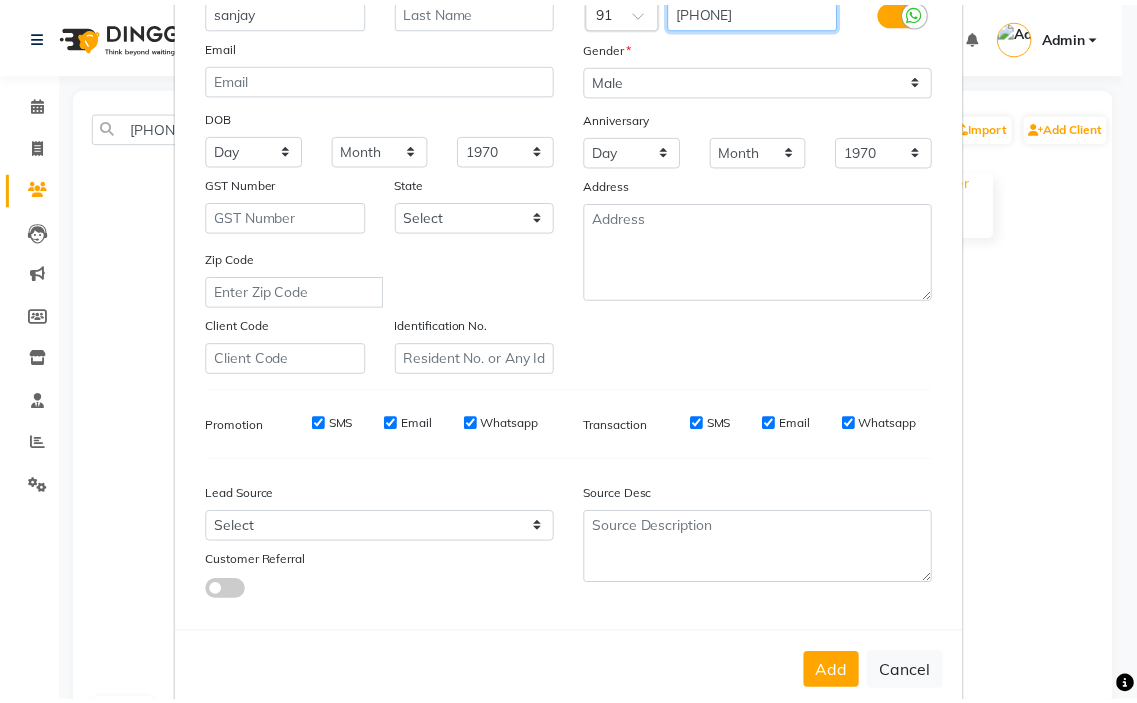 scroll, scrollTop: 200, scrollLeft: 0, axis: vertical 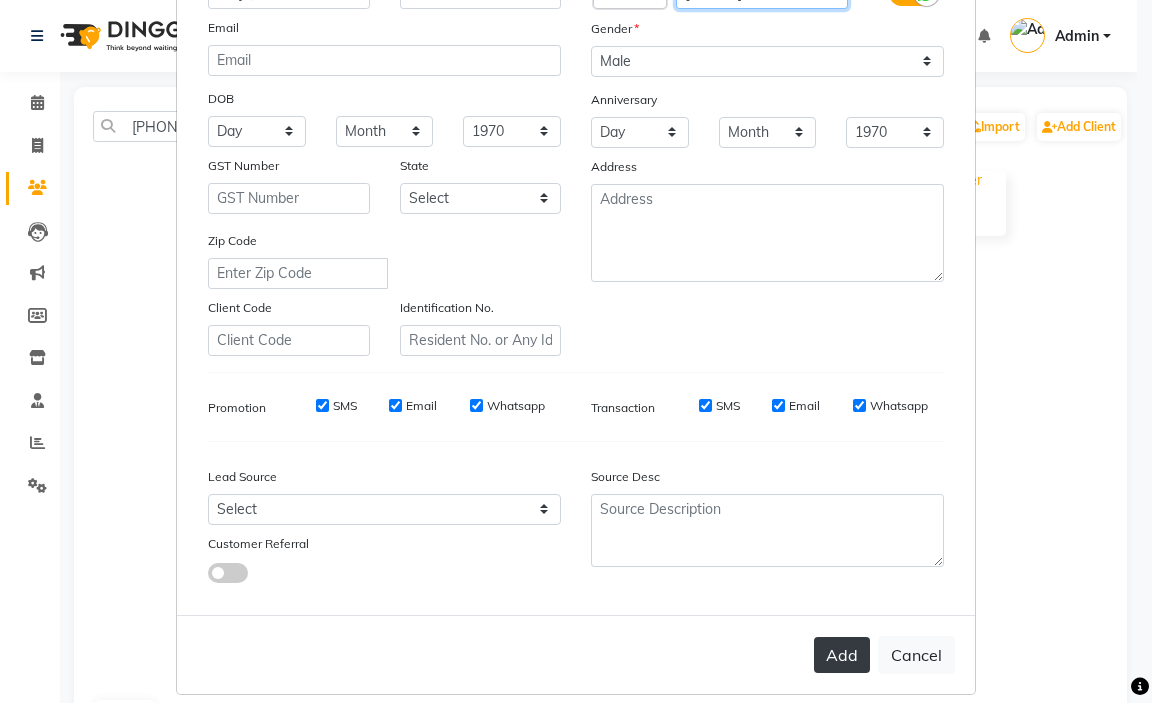 type on "[PHONE]" 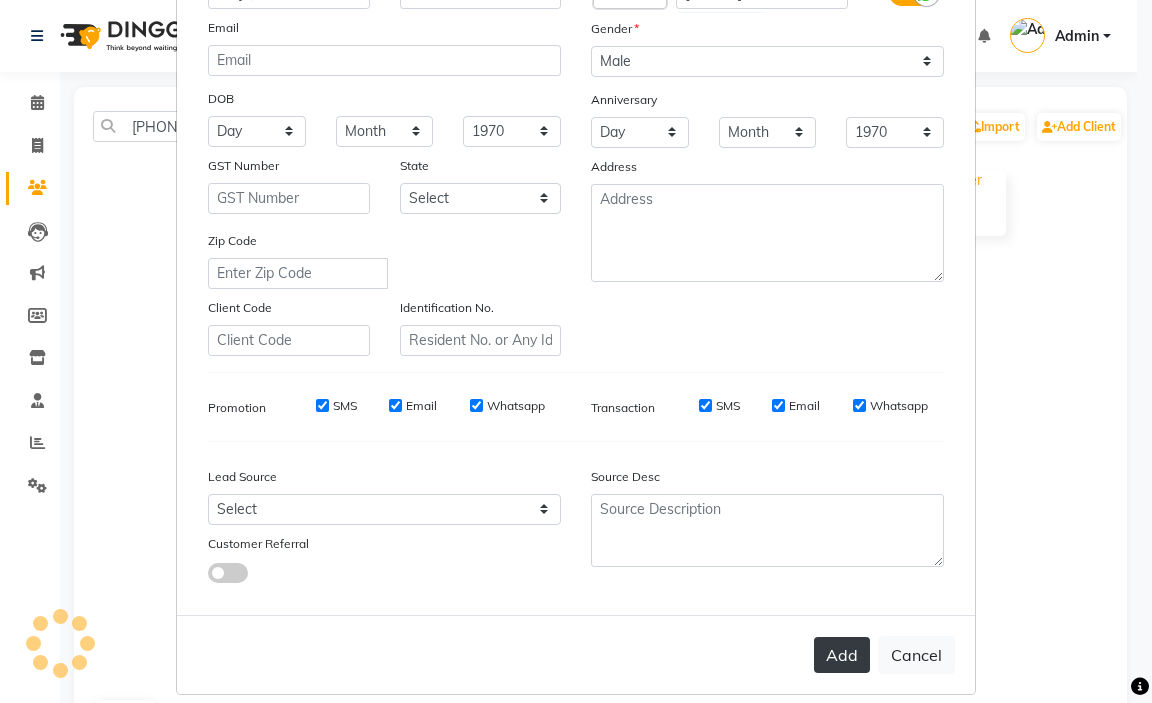 click on "Add" at bounding box center (842, 655) 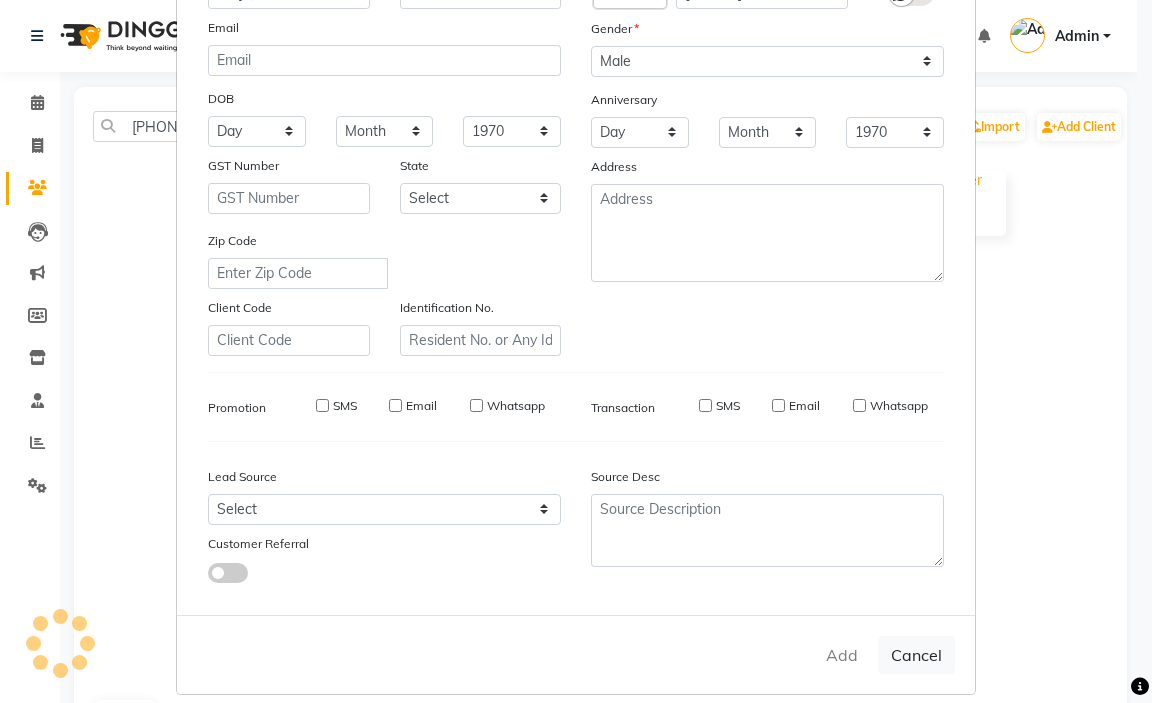 type 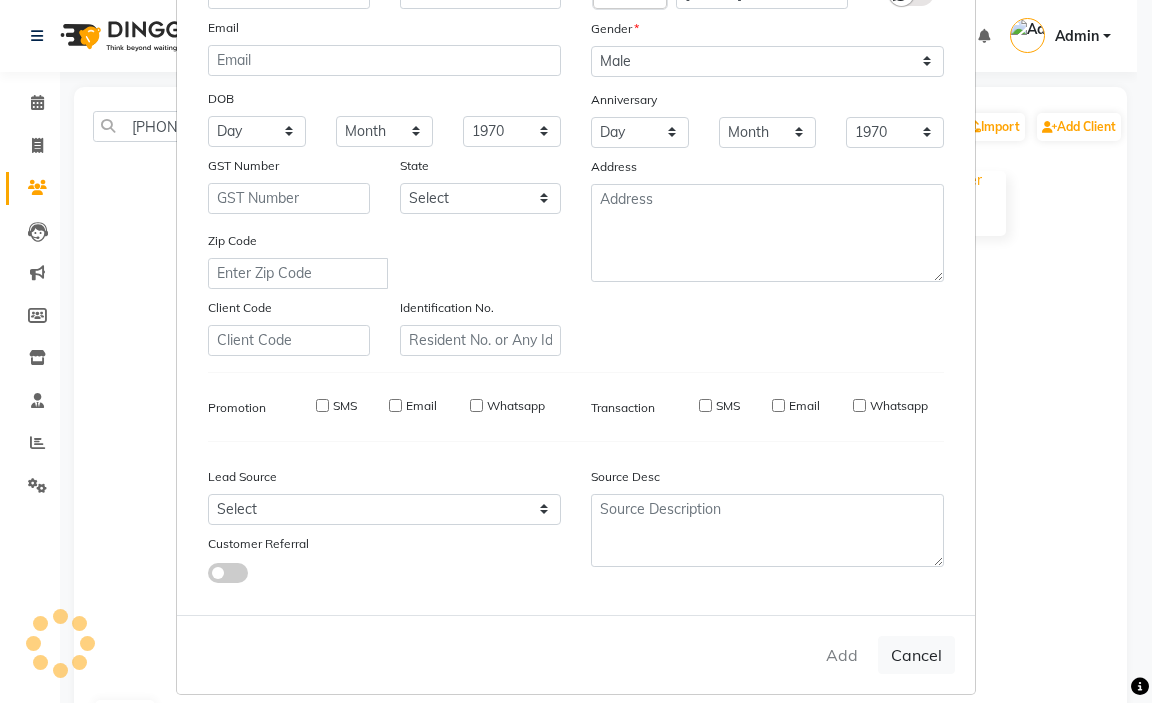 select 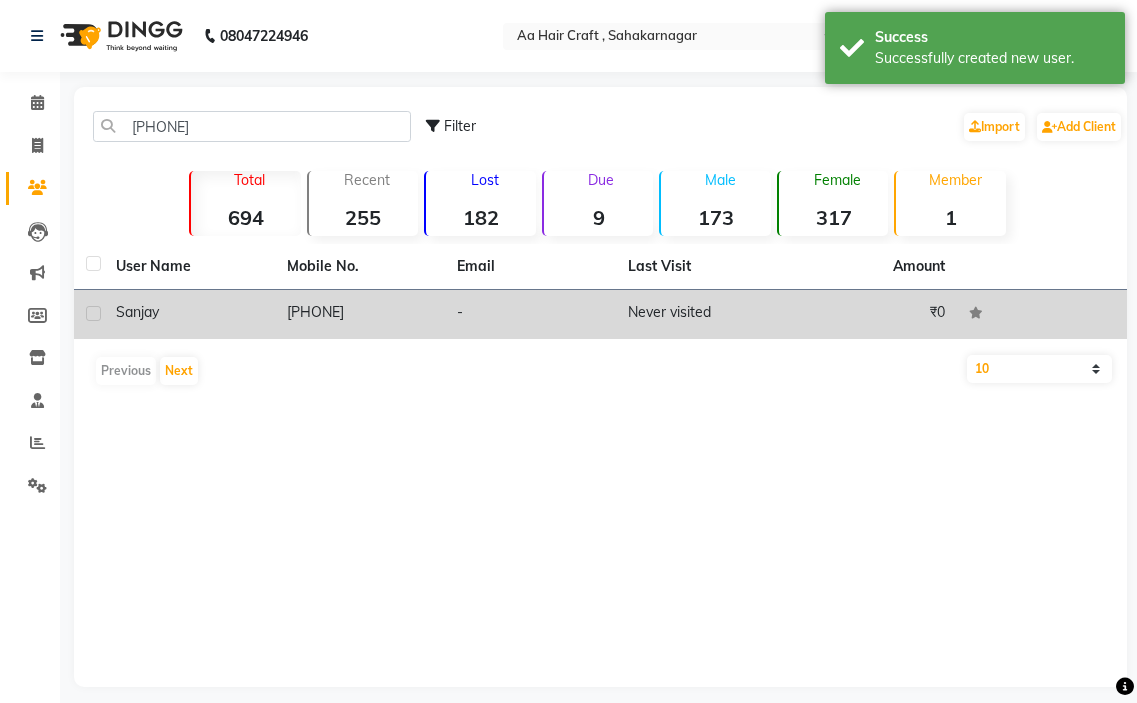 click on "[PHONE]" 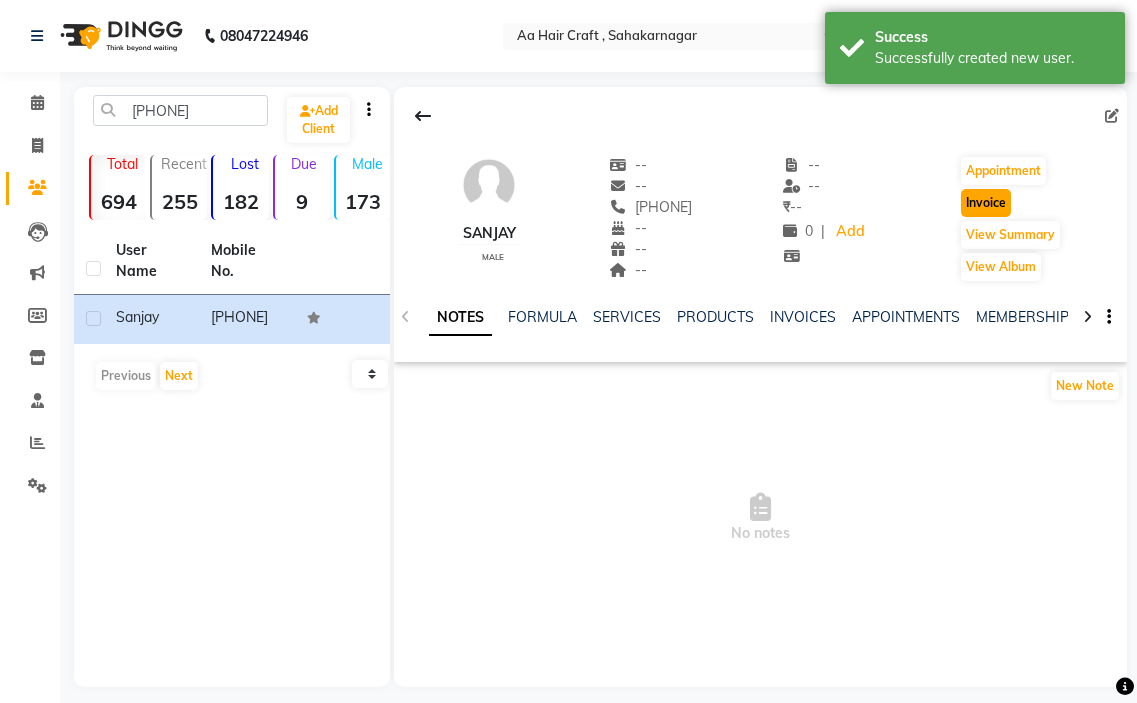 click on "Invoice" 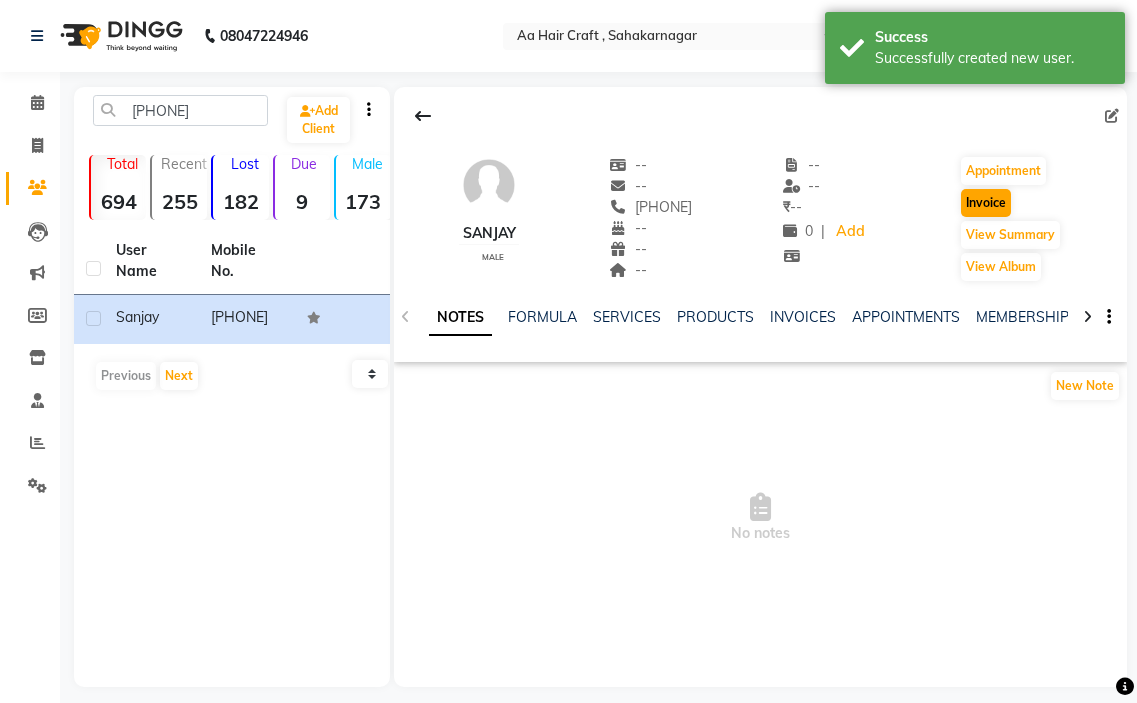 select on "service" 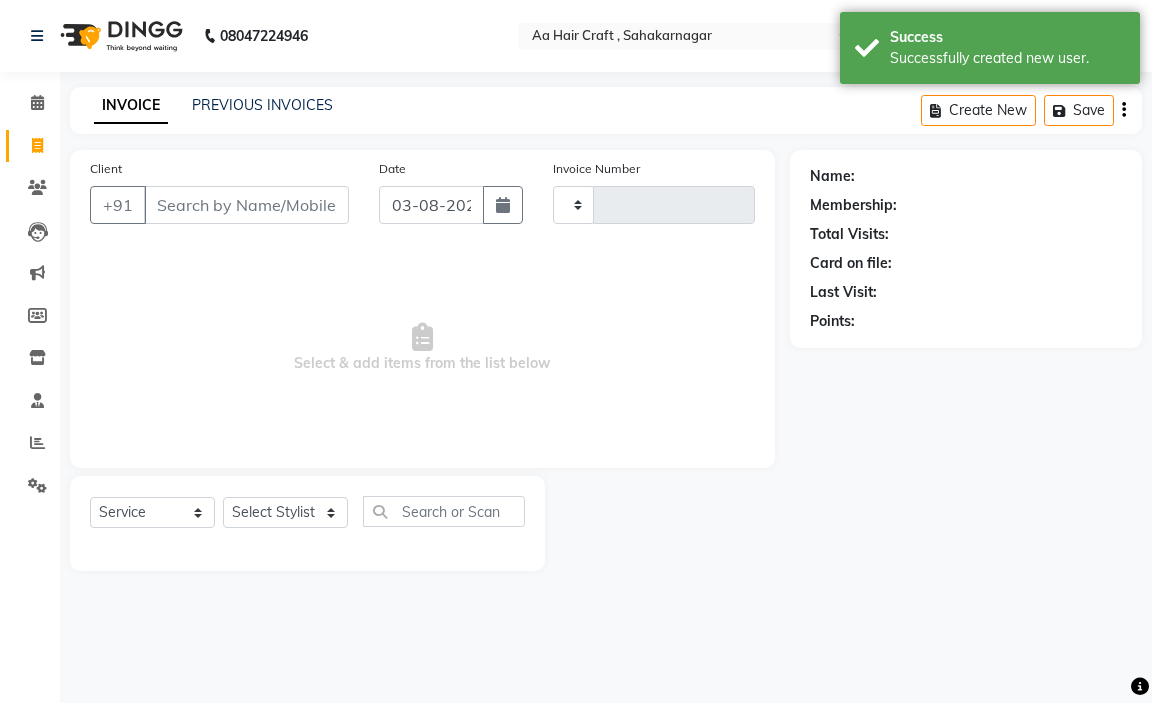 type on "0520" 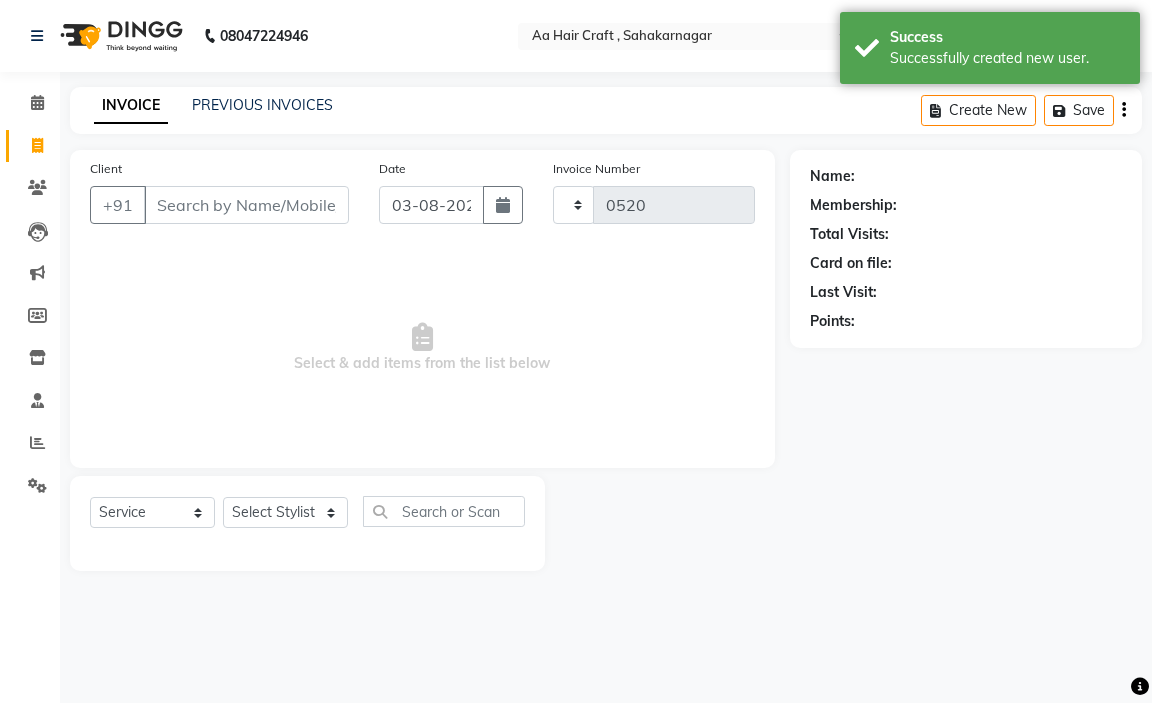 select on "6074" 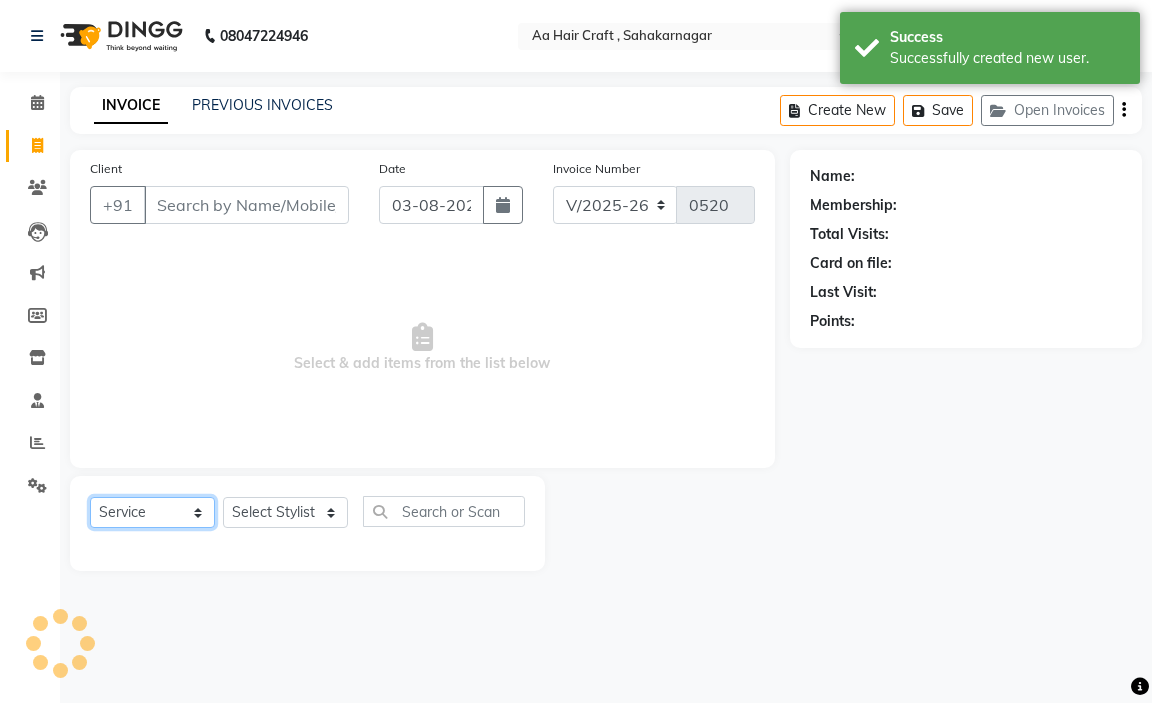 click on "Select  Service  Product  Membership  Package Voucher Prepaid Gift Card" 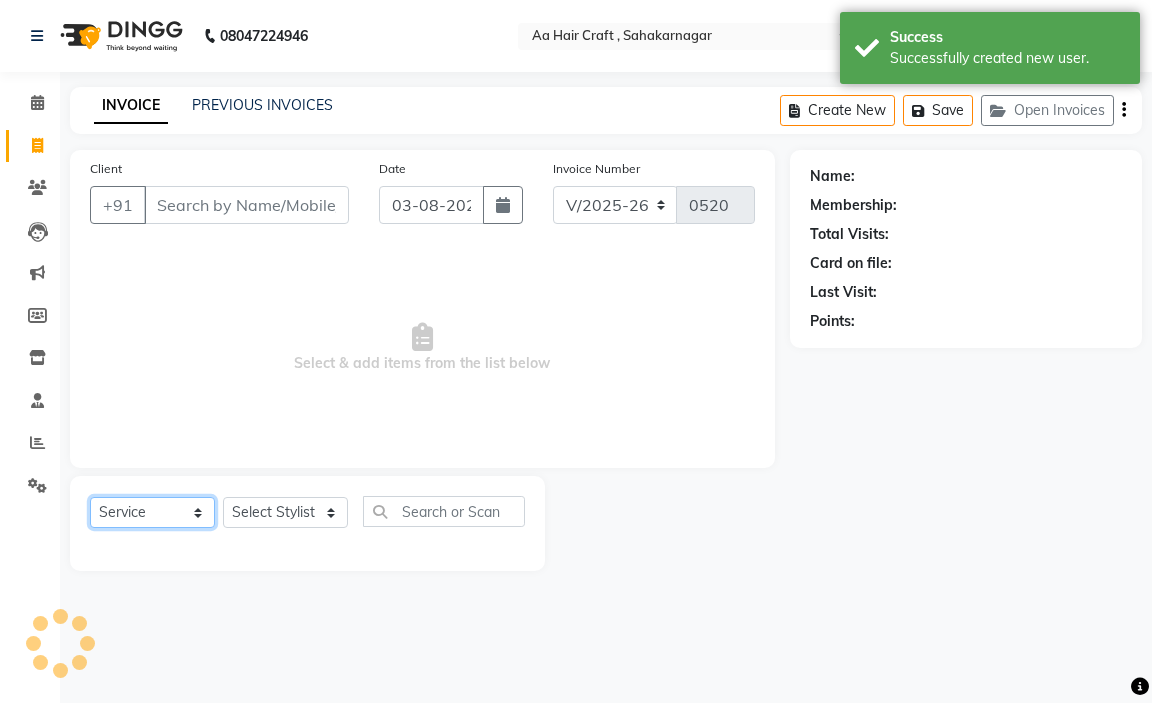click on "Select  Service  Product  Membership  Package Voucher Prepaid Gift Card" 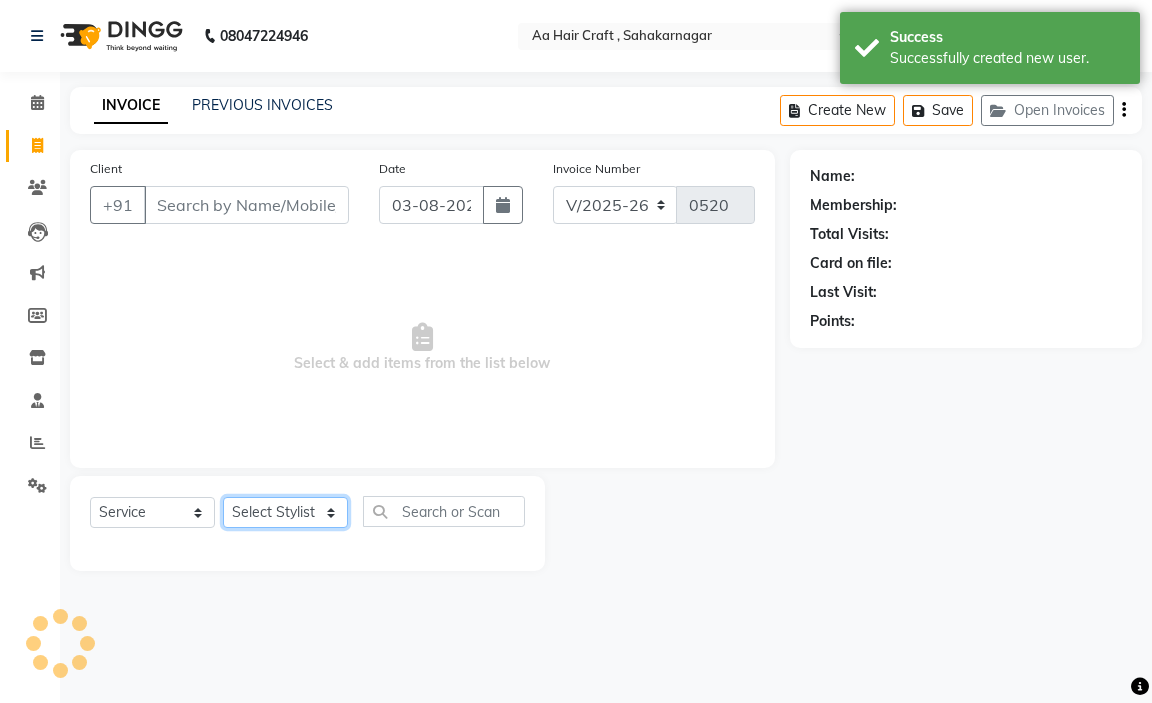 click on "Select Stylist" 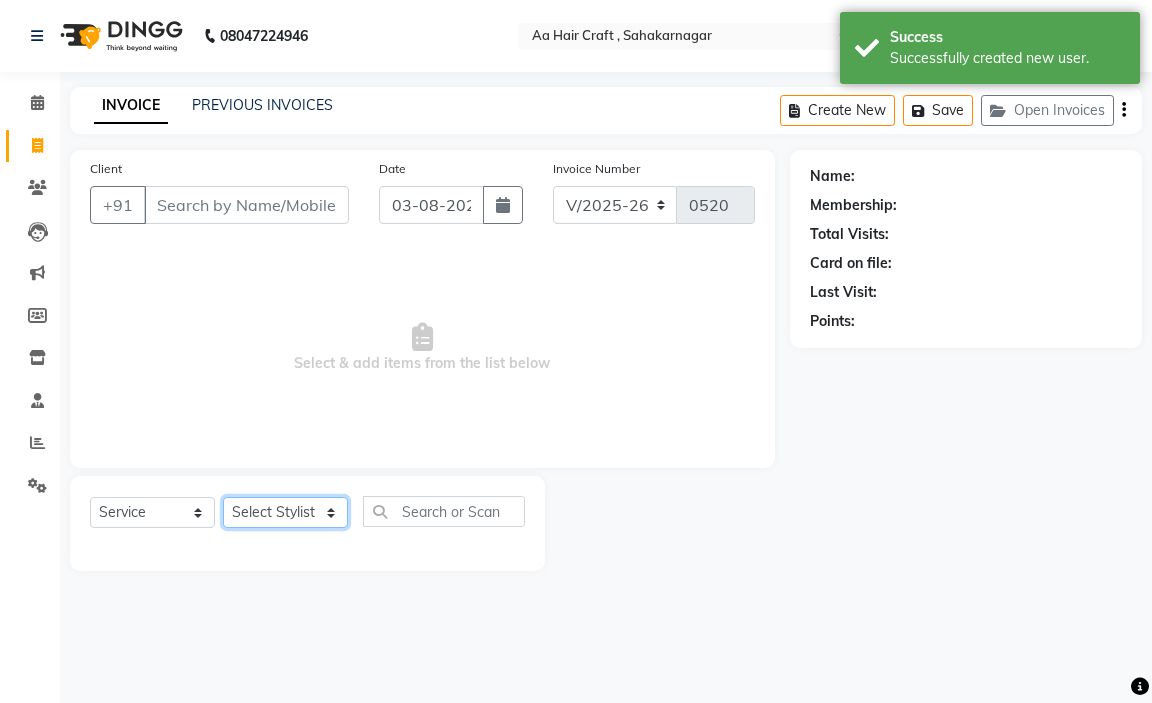 type on "[PHONE]" 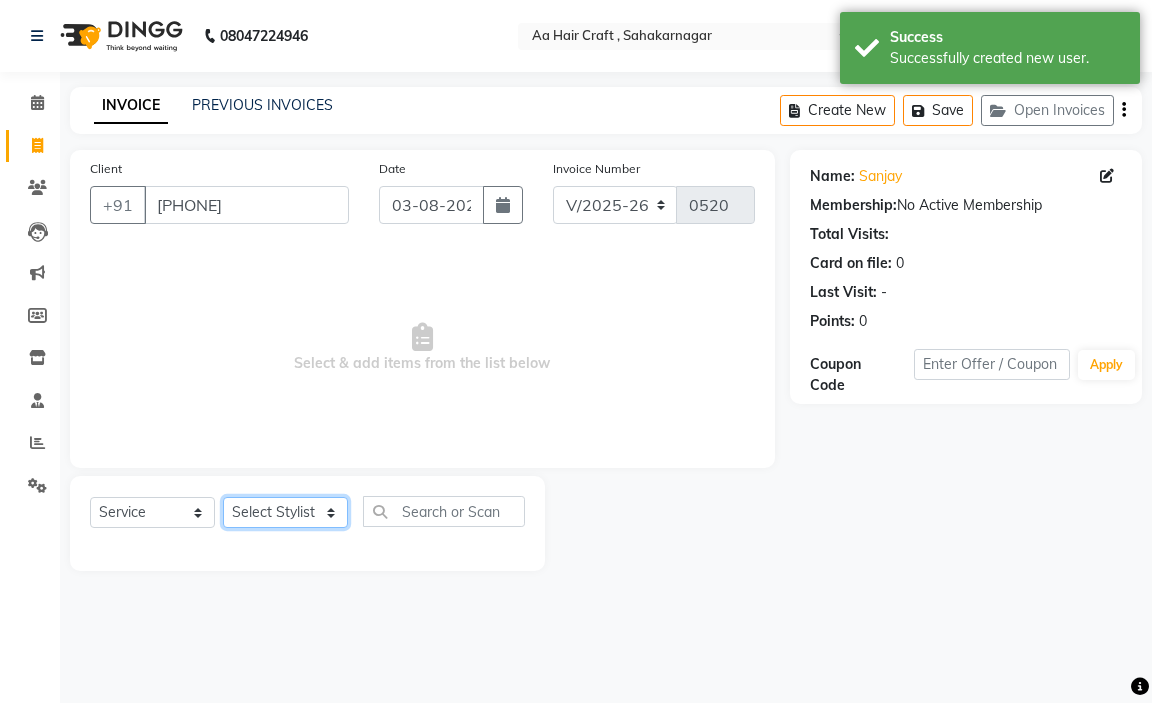 select on "61631" 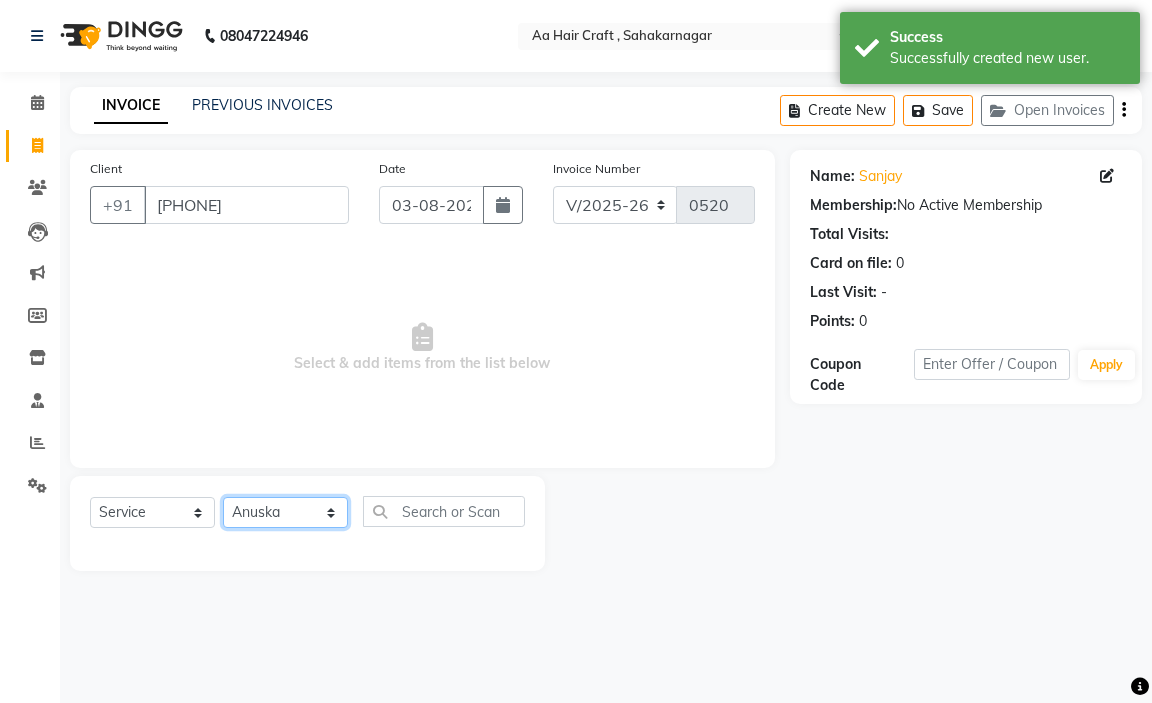 click on "Select Stylist [FIRST] hair stylish [FIRST] [FIRST] [FIRST] beautycian [FIRST] beautycian [FIRST] [FIRST] [FIRST] beauty and hair" 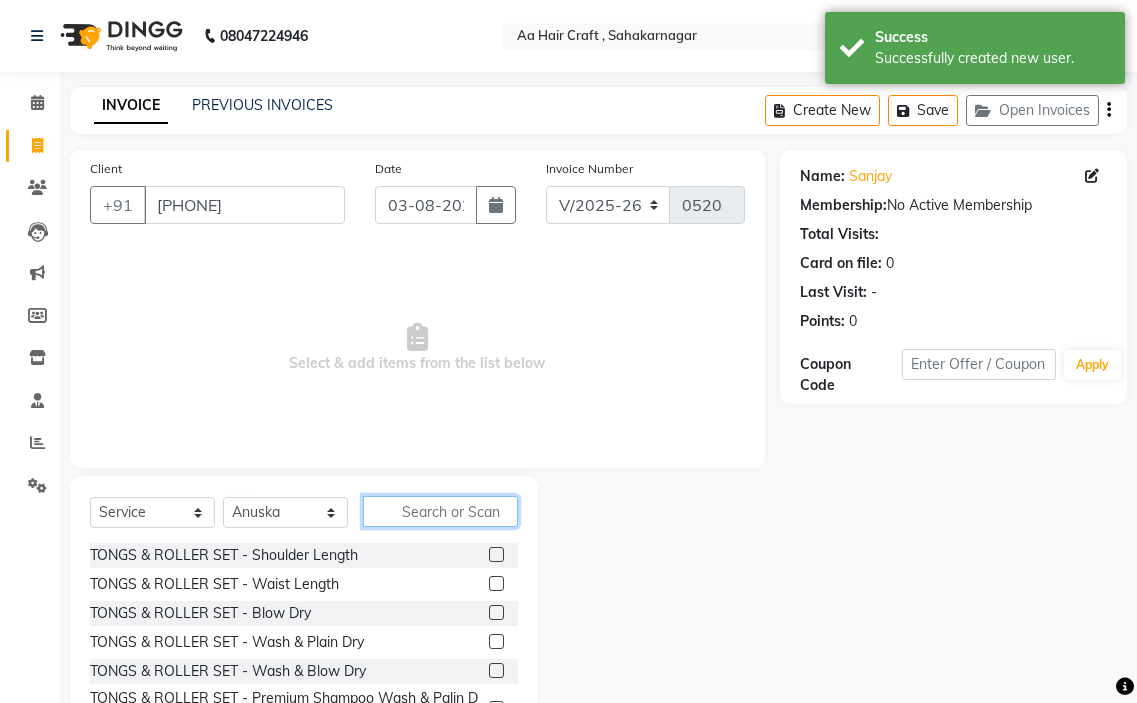 drag, startPoint x: 438, startPoint y: 503, endPoint x: 735, endPoint y: 251, distance: 389.50354 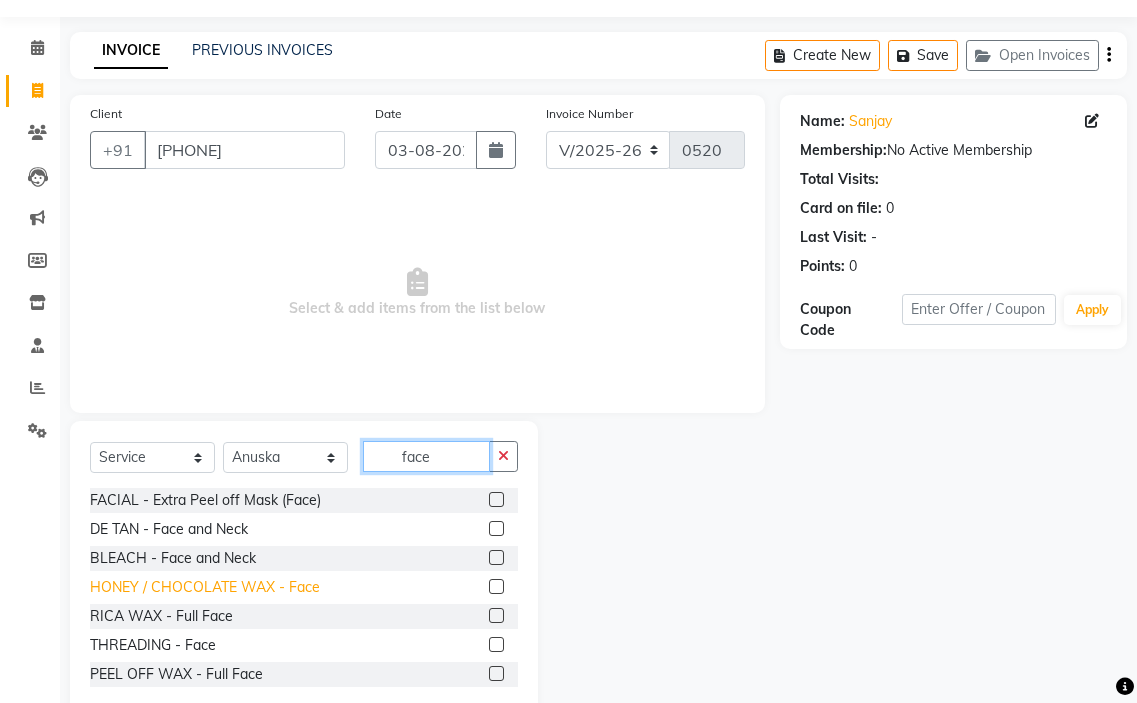 scroll, scrollTop: 98, scrollLeft: 0, axis: vertical 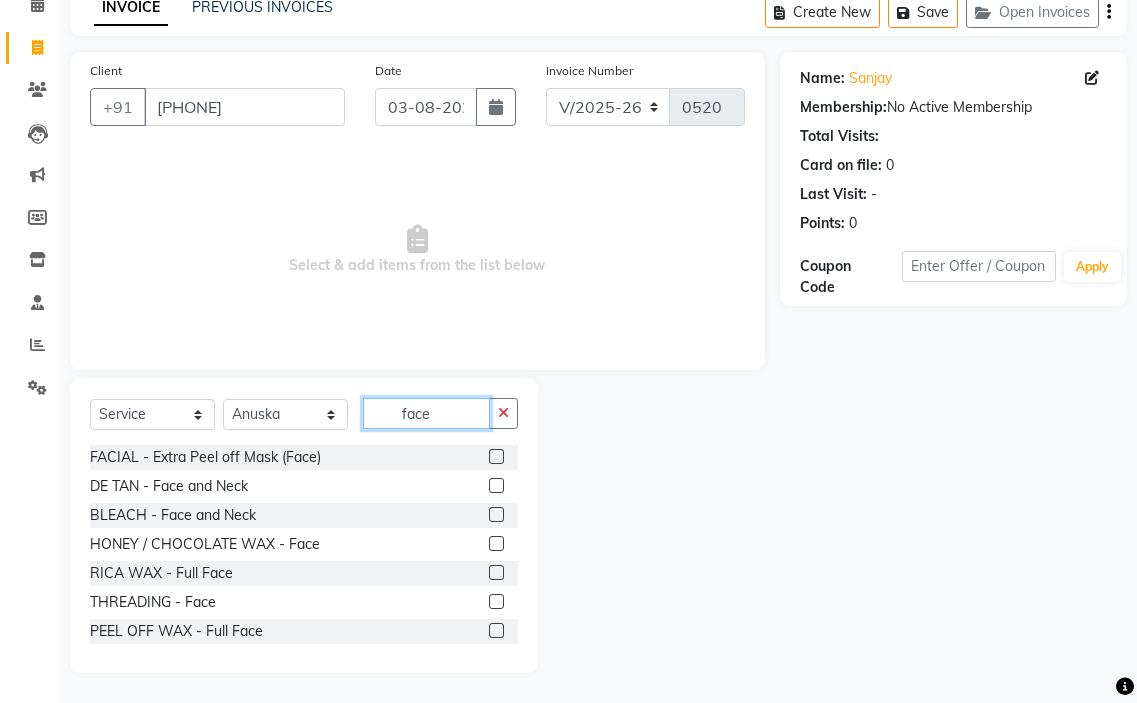 type on "face" 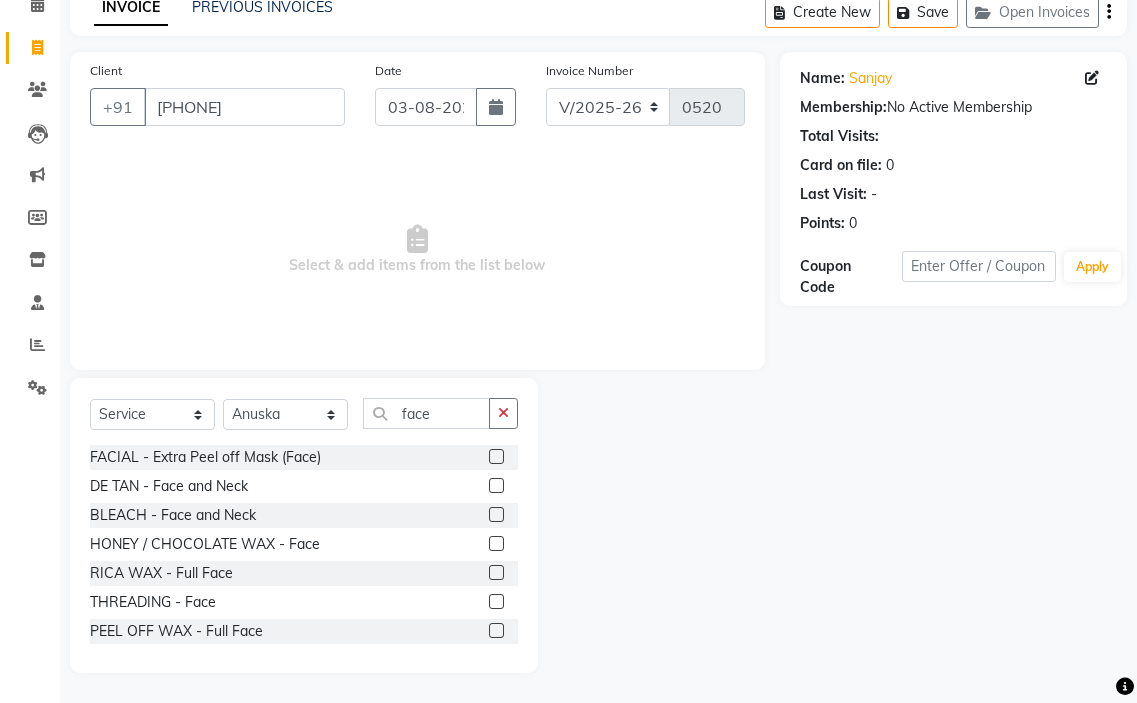 click 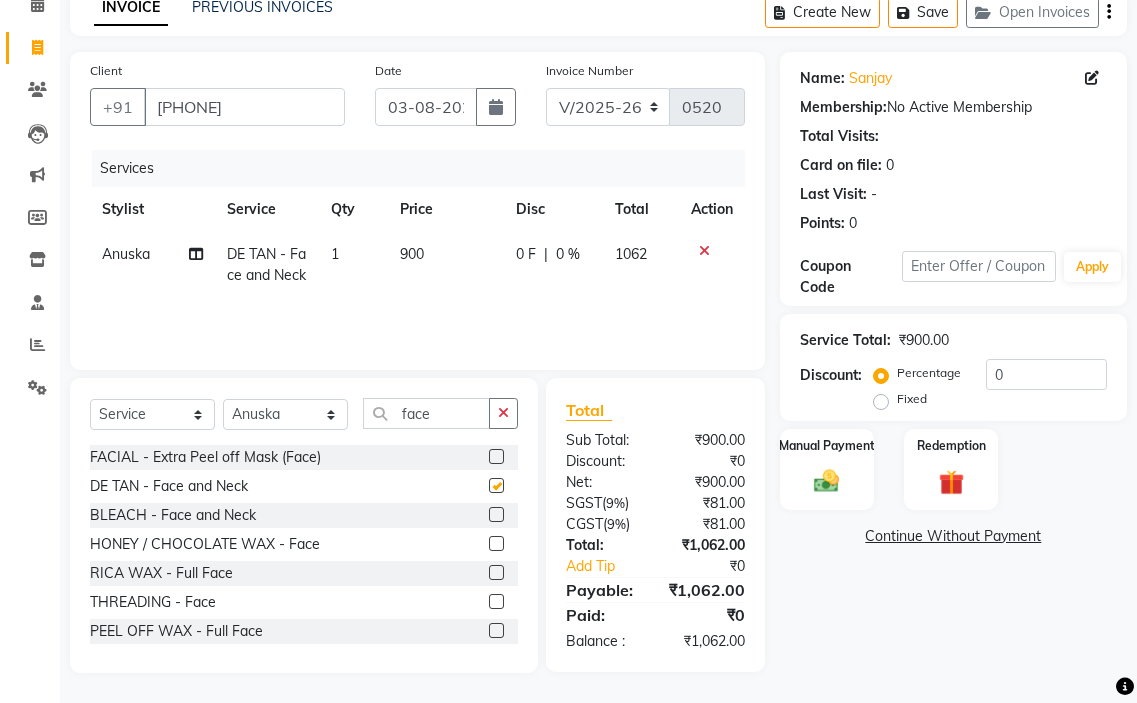 checkbox on "false" 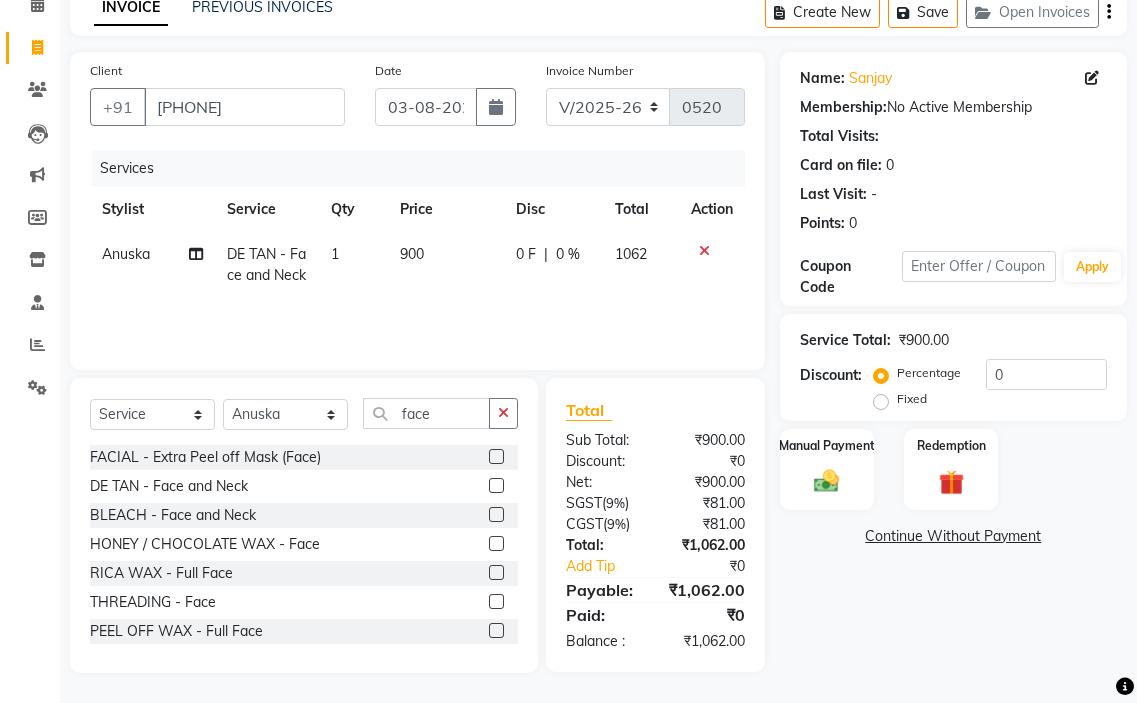 click on "900" 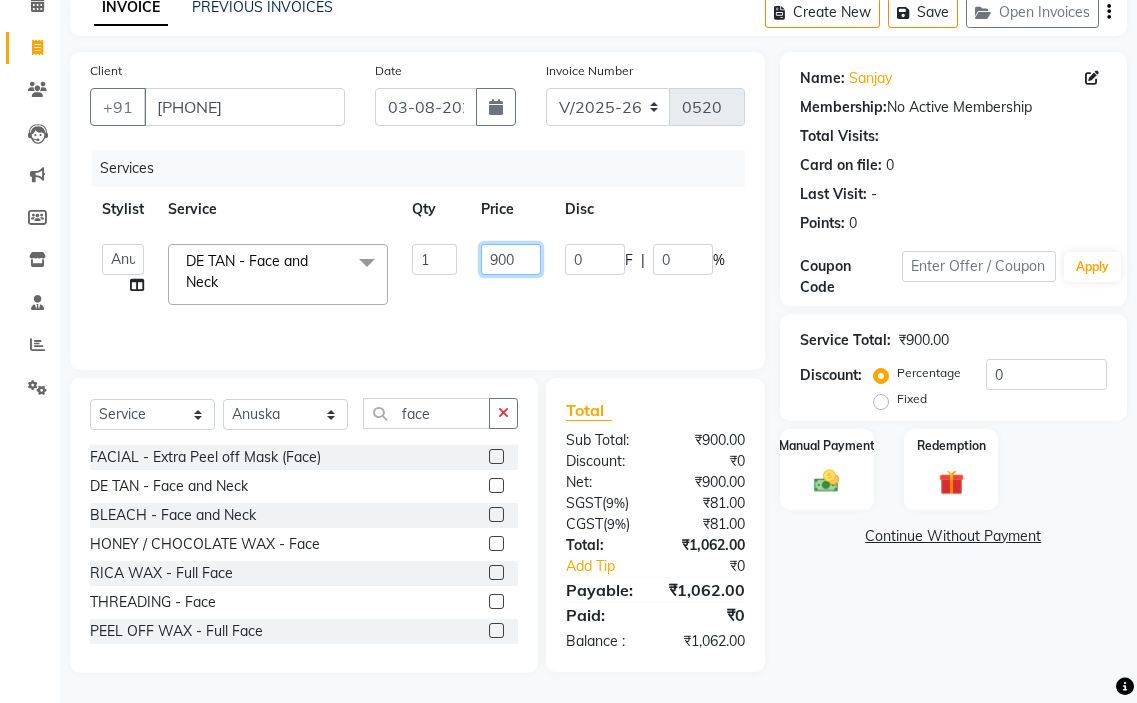 click on "900" 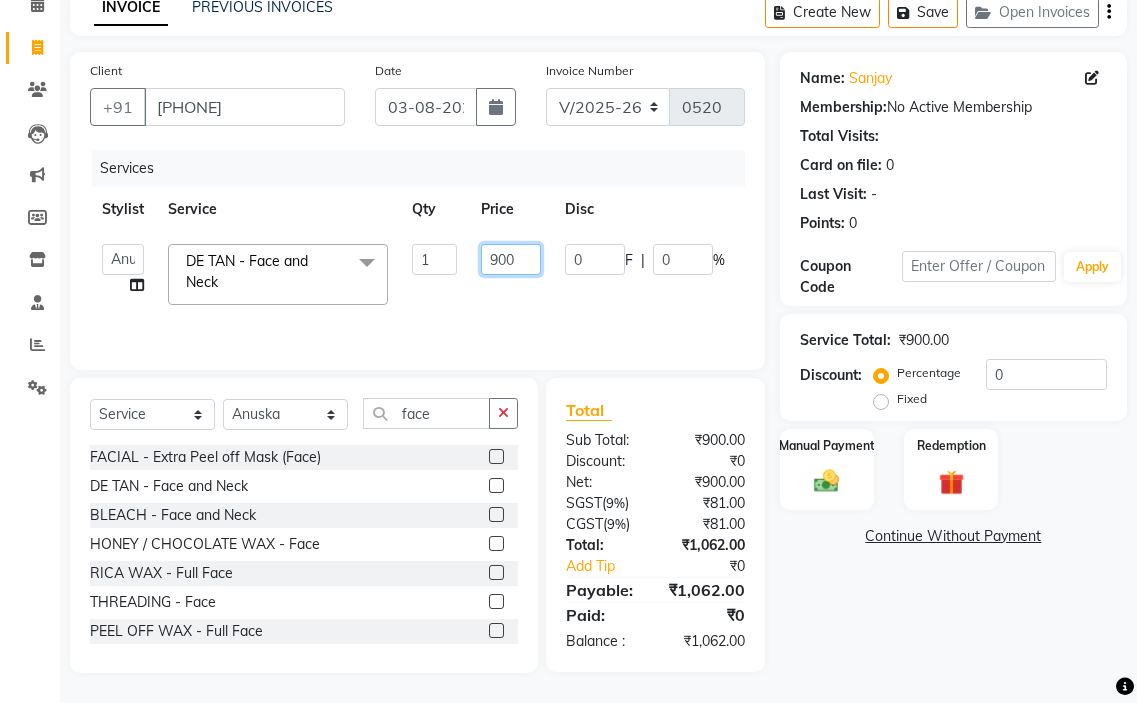 click on "900" 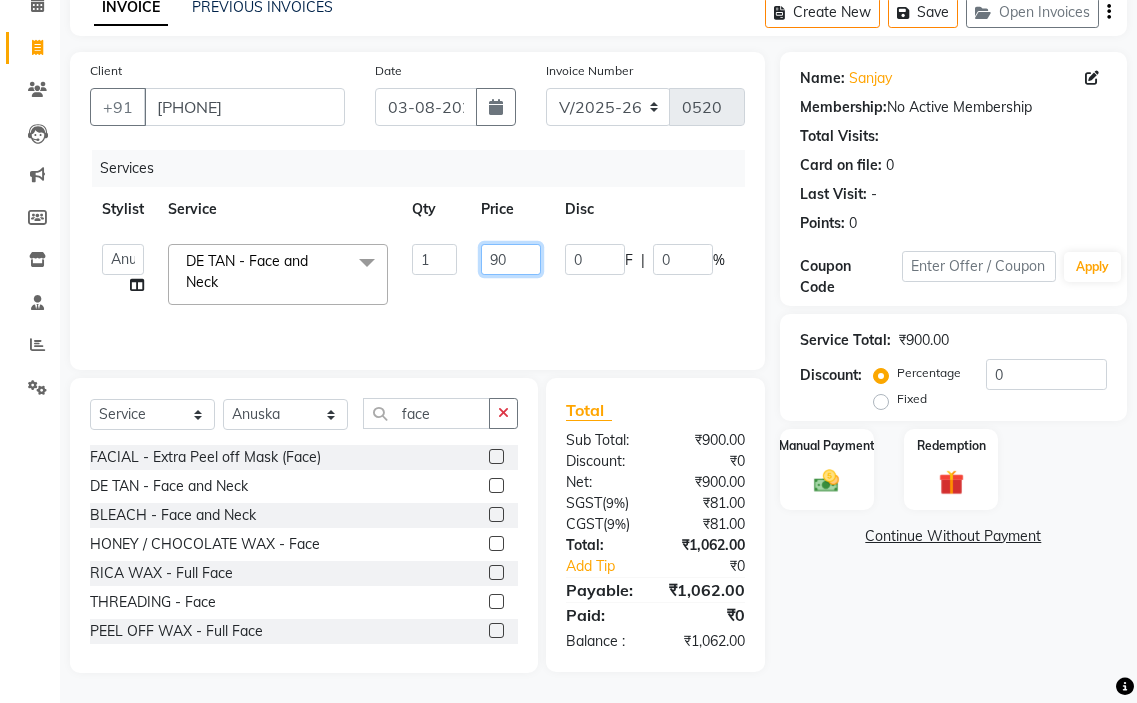 type on "9" 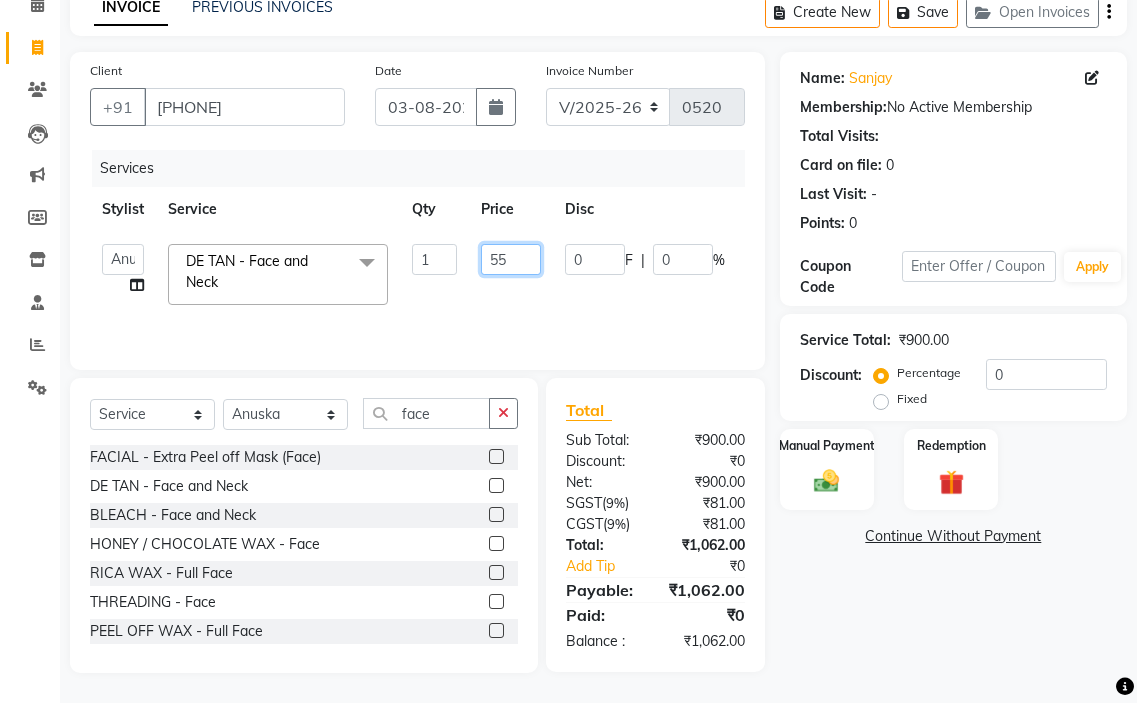 type on "550" 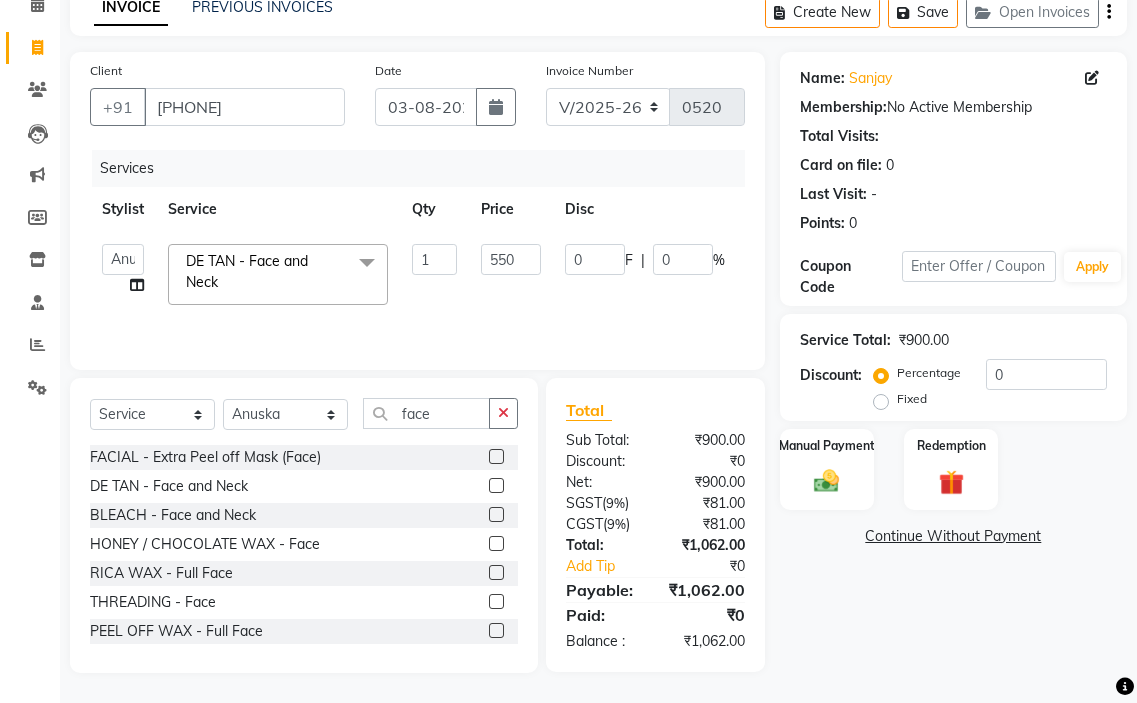 click on "[FIRST] hair stylish   [FIRST]   [FIRST]   [FIRST] beautycian   [FIRST] beautycian   [FIRST]   [FIRST]   [FIRST] beauty and hair  DE TAN - Face and Neck  x TONGS & ROLLER SET - Shoulder Length TONGS & ROLLER SET - Waist Length TONGS & ROLLER SET - Blow Dry TONGS & ROLLER SET - Wash & Plain Dry TONGS & ROLLER SET - Wash & Blow Dry TONGS & ROLLER SET - Premium Shampoo Wash & Palin Dry TONGS & ROLLER SET - Premium Shampoo Wash & Blow Dry nanoplasty treatment GLOBAL HAIR COLOUR ( WITH AMMONIA ) - Upto Neck GLOBAL HAIR COLOUR ( WITH AMMONIA ) - Upto Sholder GLOBAL HAIR COLOUR ( WITH AMMONIA ) - Upto Mid-back GLOBAL HAIR COLOUR ( WITH AMMONIA ) - Waist & Below GLOBAL HAIR COLOUR ( WITH AMMONIA ) - Root touch up (upto 2 inch) GLOBAL HIGHLIGHTS - Upto Neck GLOBAL HIGHLIGHTS - Upto Sholder GLOBAL HIGHLIGHTS - Upto Mid-back GLOBAL HIGHLIGHTS - Waist & Below GLOBAL HIGHLIGHTS - Crown Highlights GLOBAL HIGHLIGHTS - Highlight Perstreaks & Prelightninh SMOOTHENING / REBONDING - Upto Neck SMOOTHENING / REBONDING - Upto Sholder 1 [NUMBER] 0" 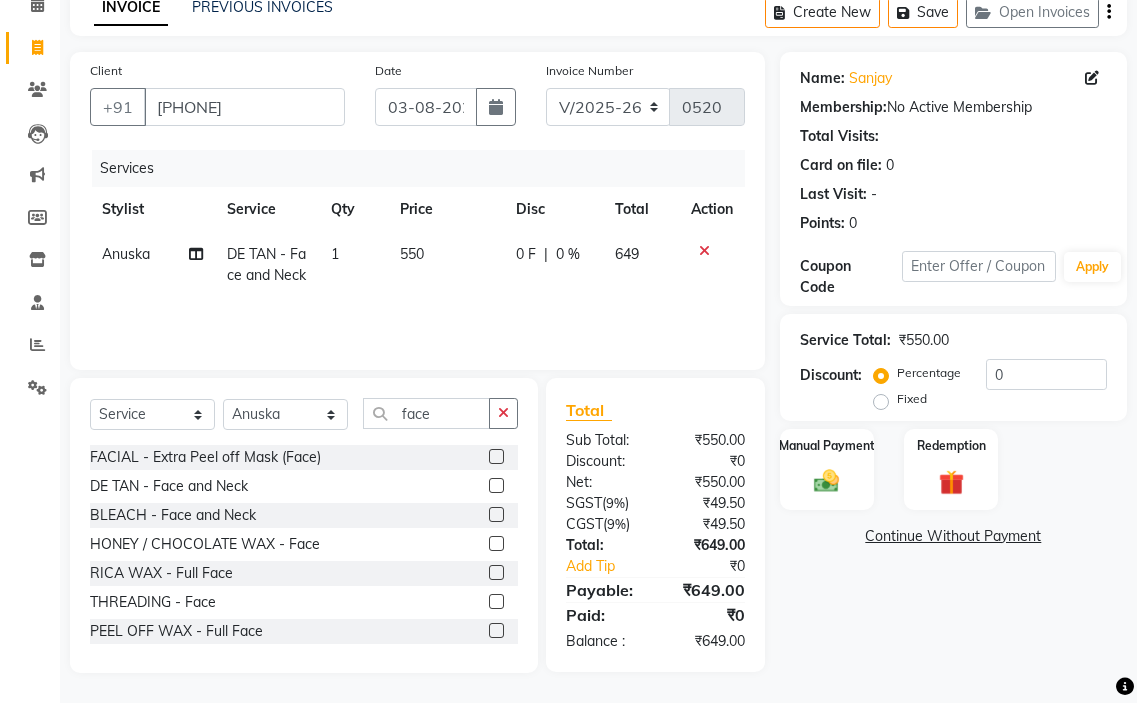 click on "550" 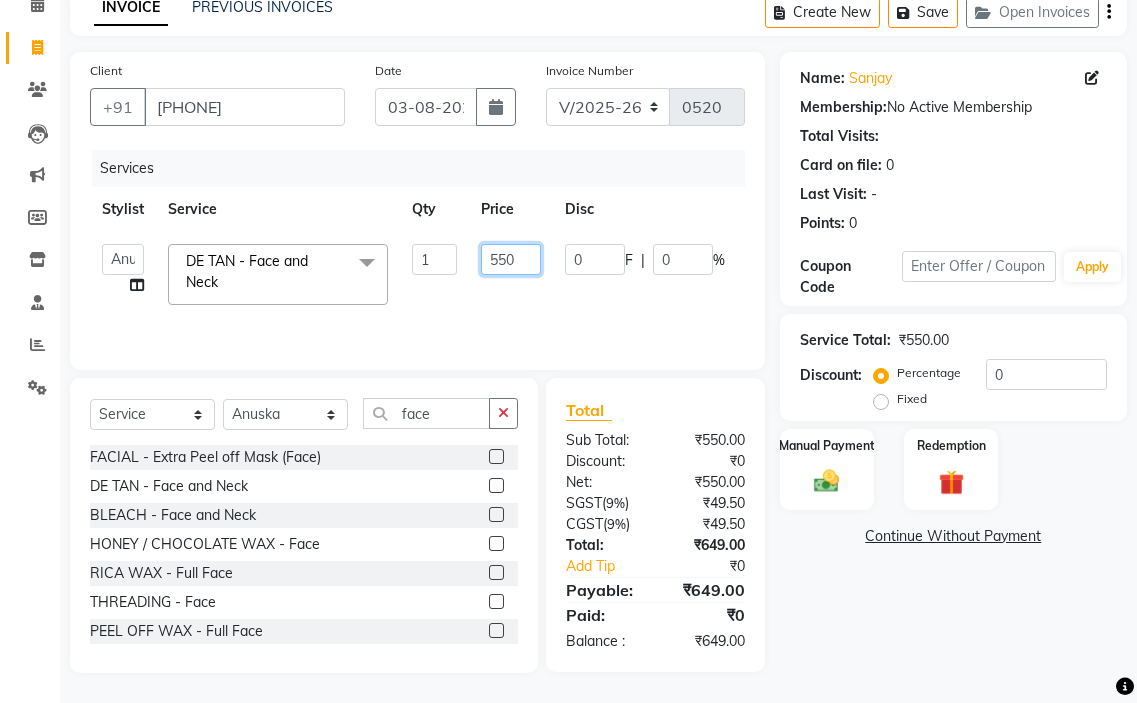 click on "550" 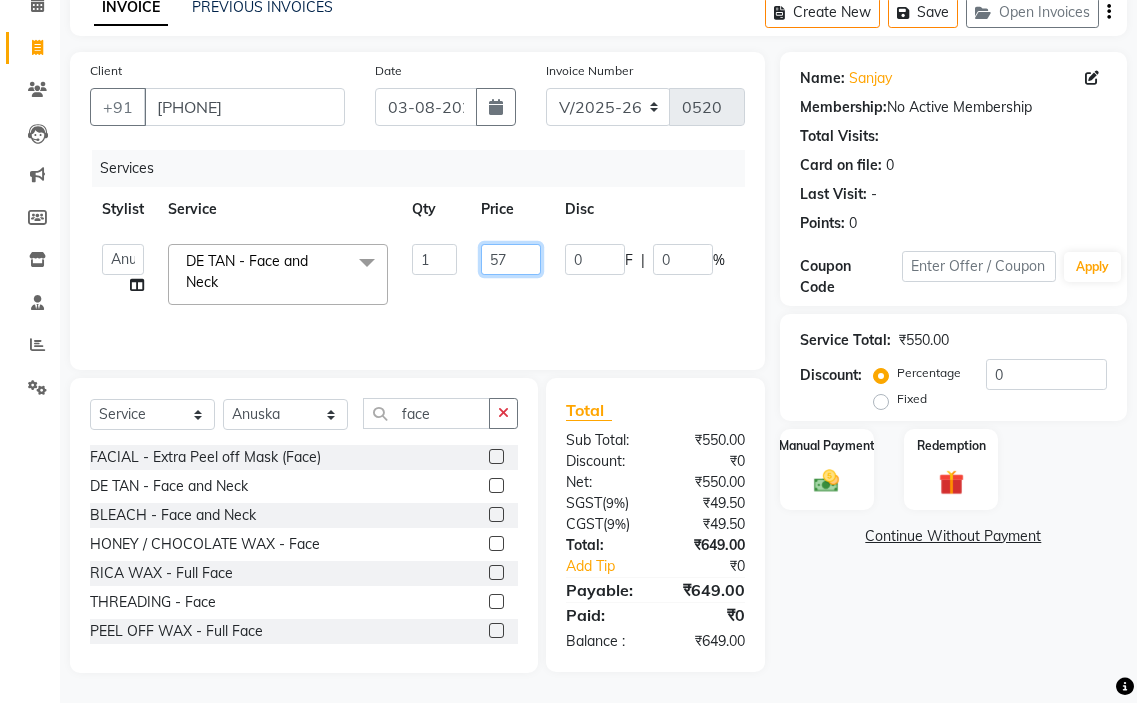 type on "570" 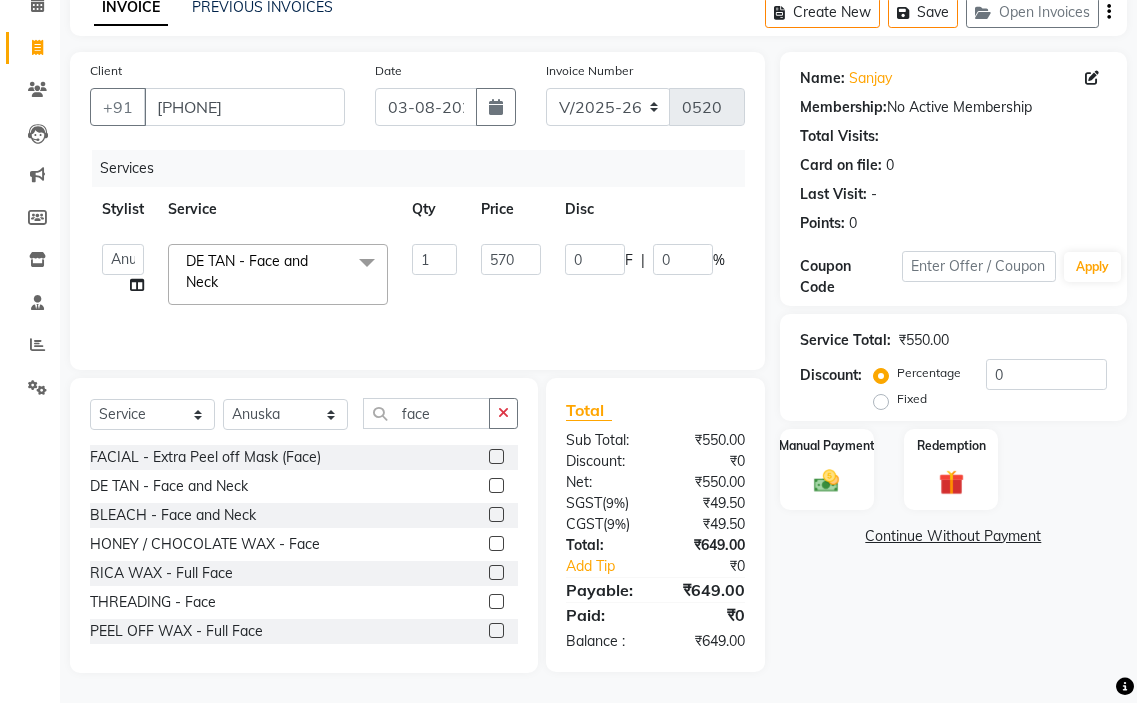 click on "0 F | 0 %" 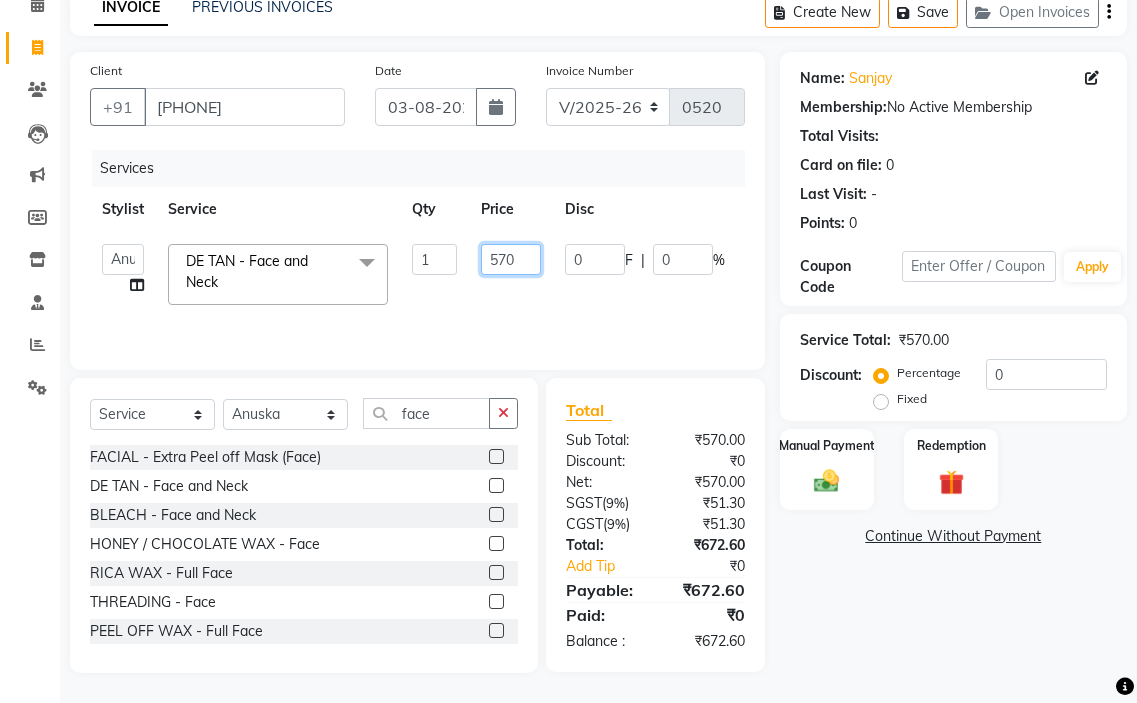click on "570" 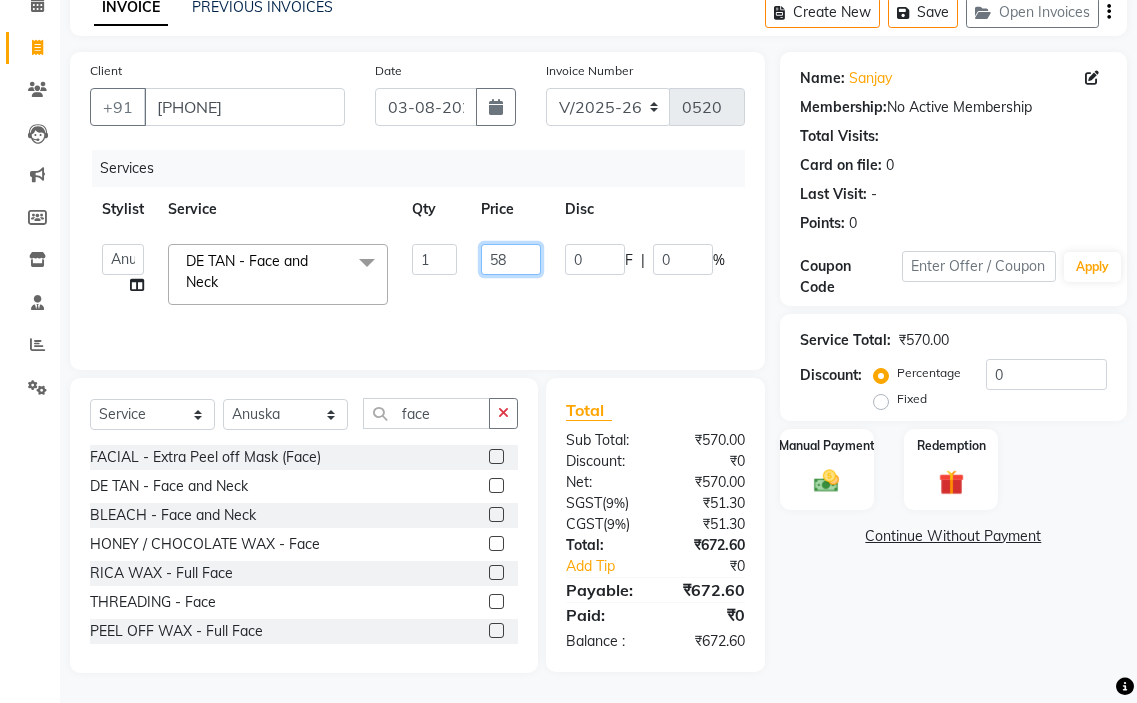 type on "585" 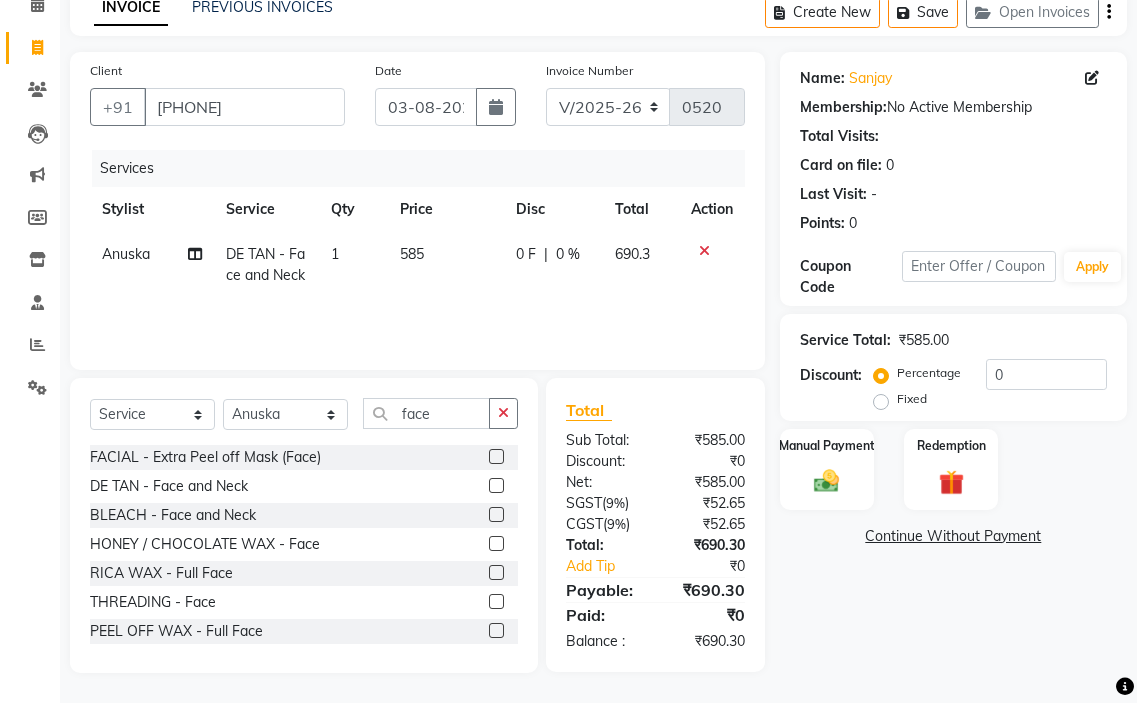 click on "[FIRST] DE TAN - Face and Neck 1 [NUMBER] 0 F | 0 % 690.3" 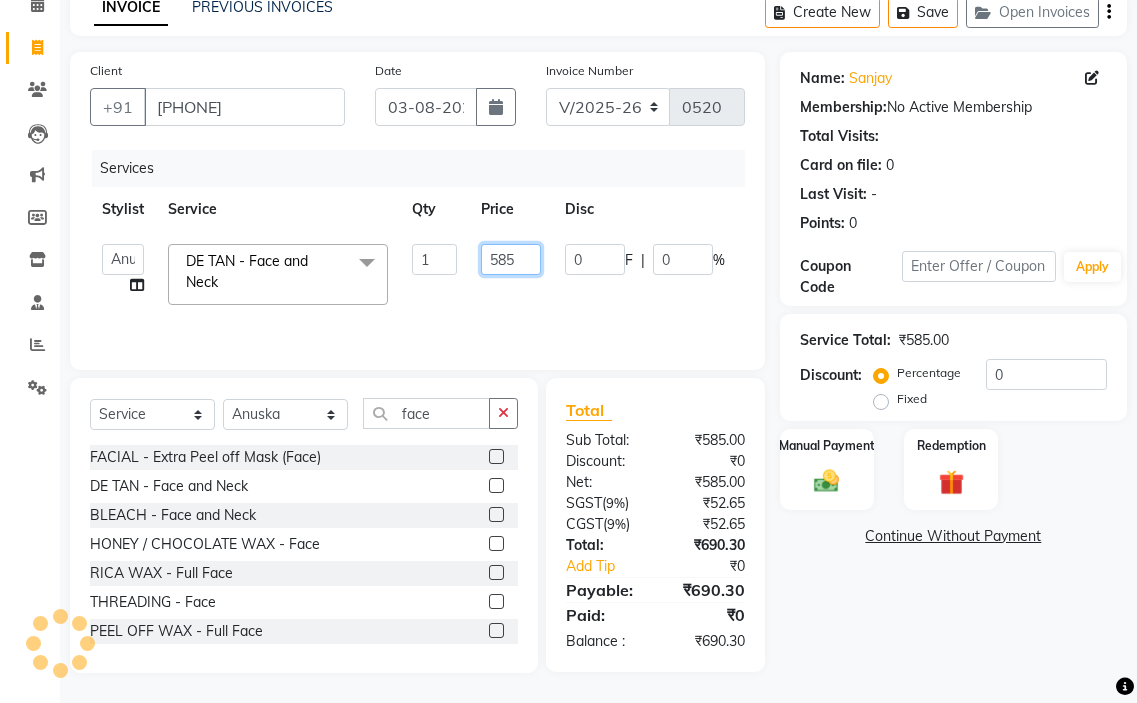 click on "585" 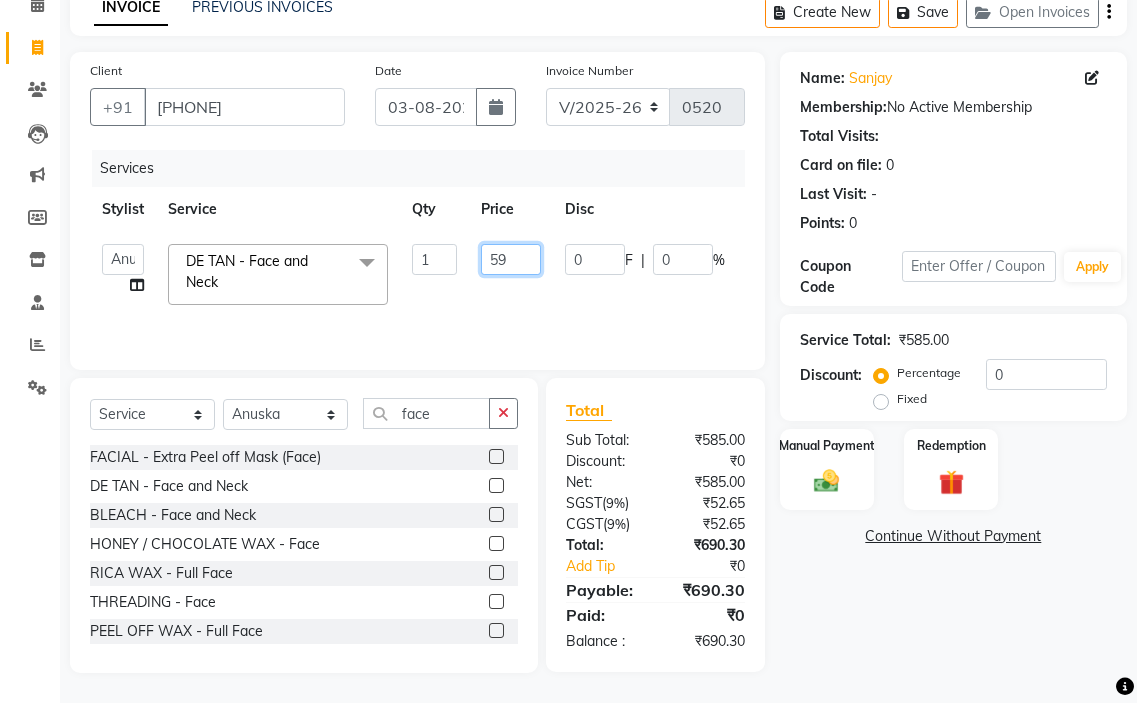 type on "590" 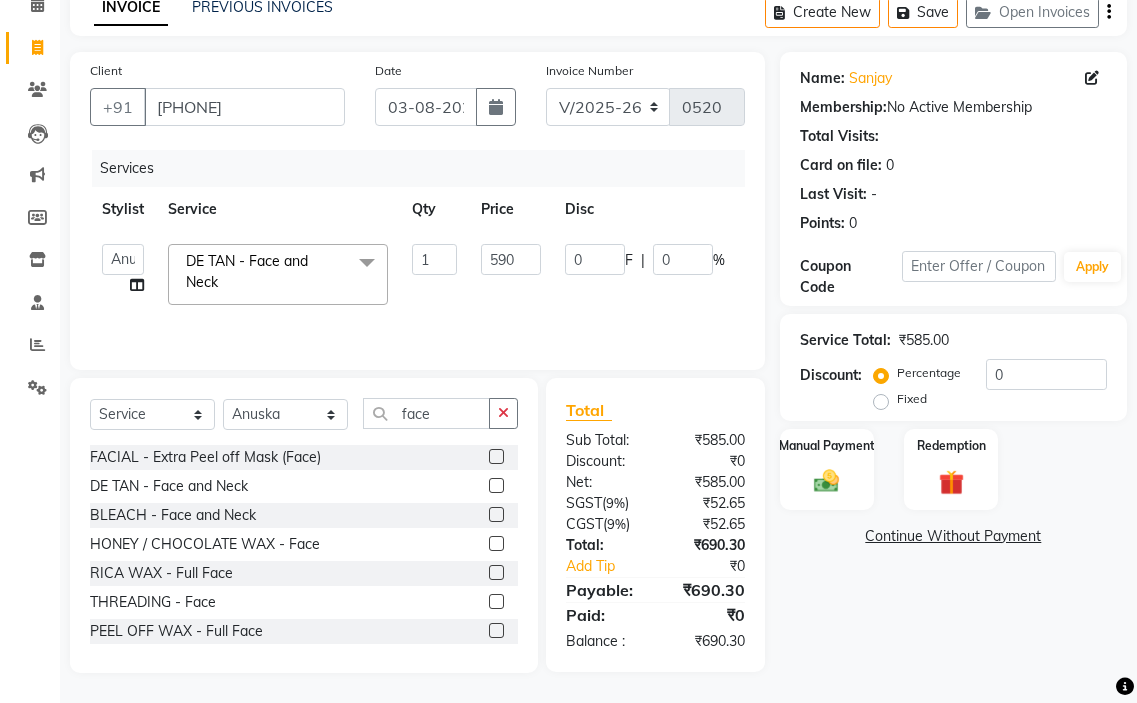 click on "0 F | 0 %" 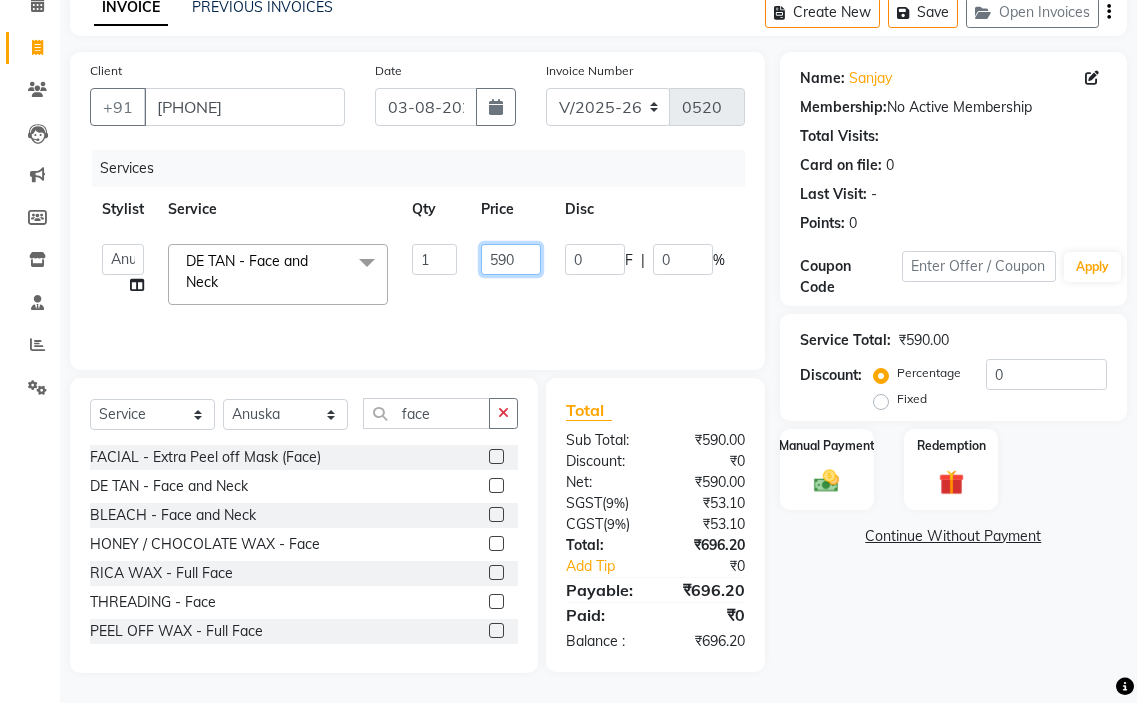 click on "590" 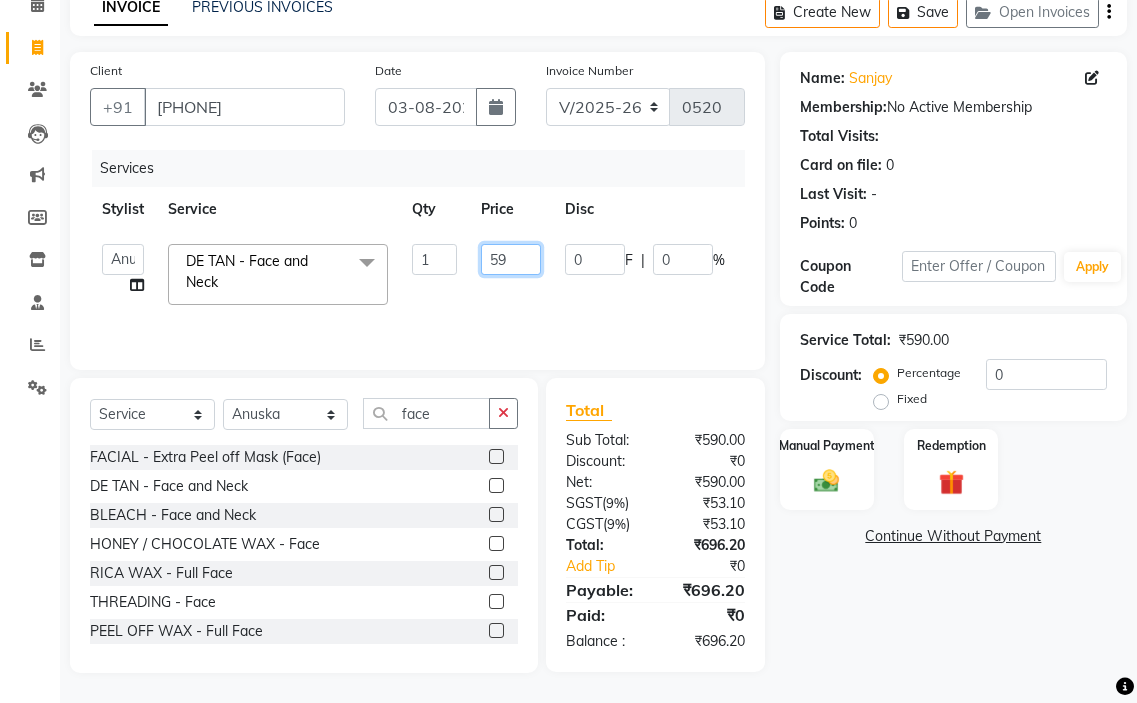 type on "595" 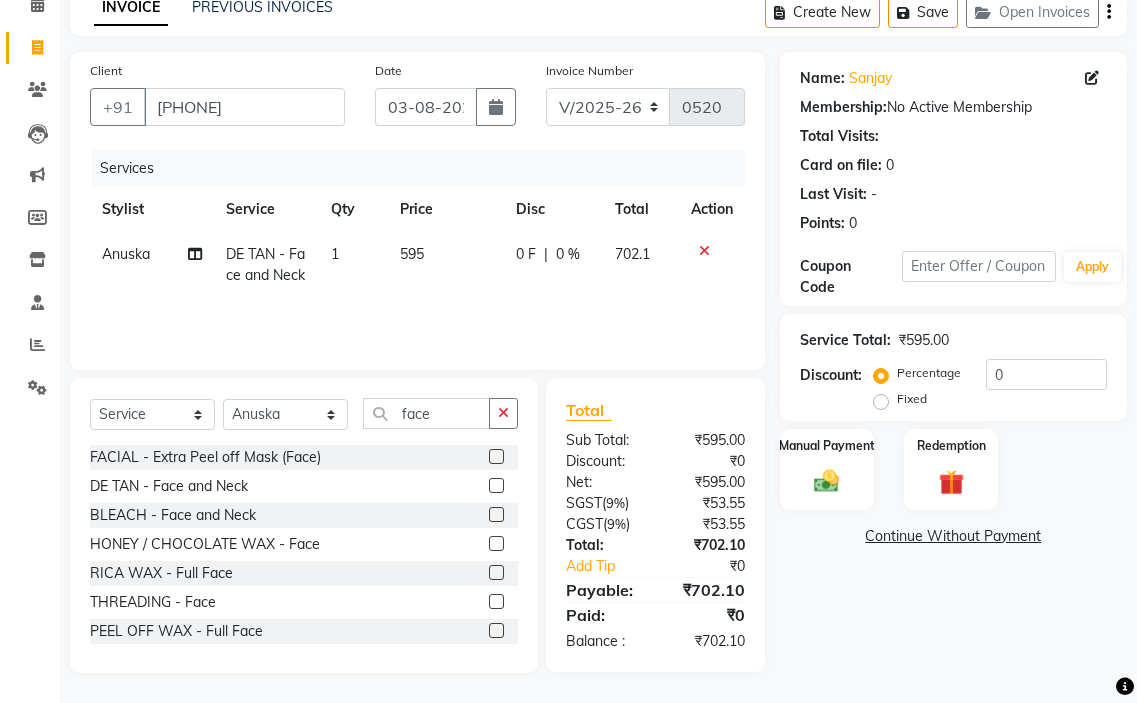 click on "Services Stylist Service Qty Price Disc Total Action [FIRST] DE TAN - Face and Neck 1 [NUMBER] 0 F | 0 % 702.1" 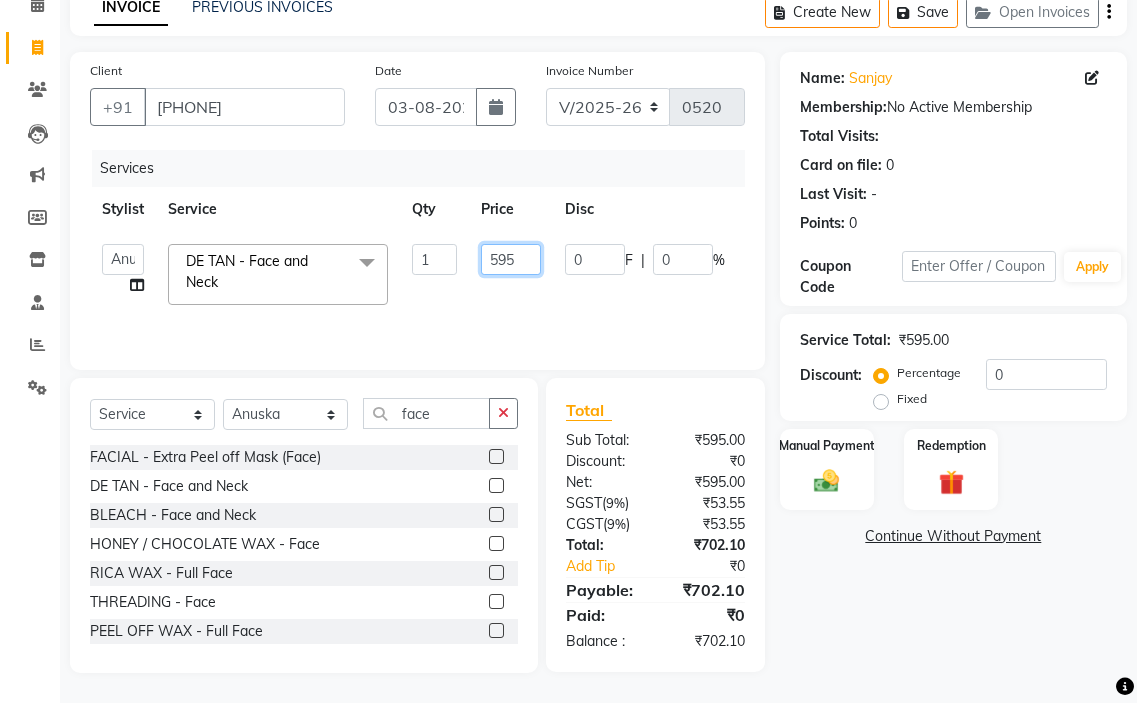 click on "595" 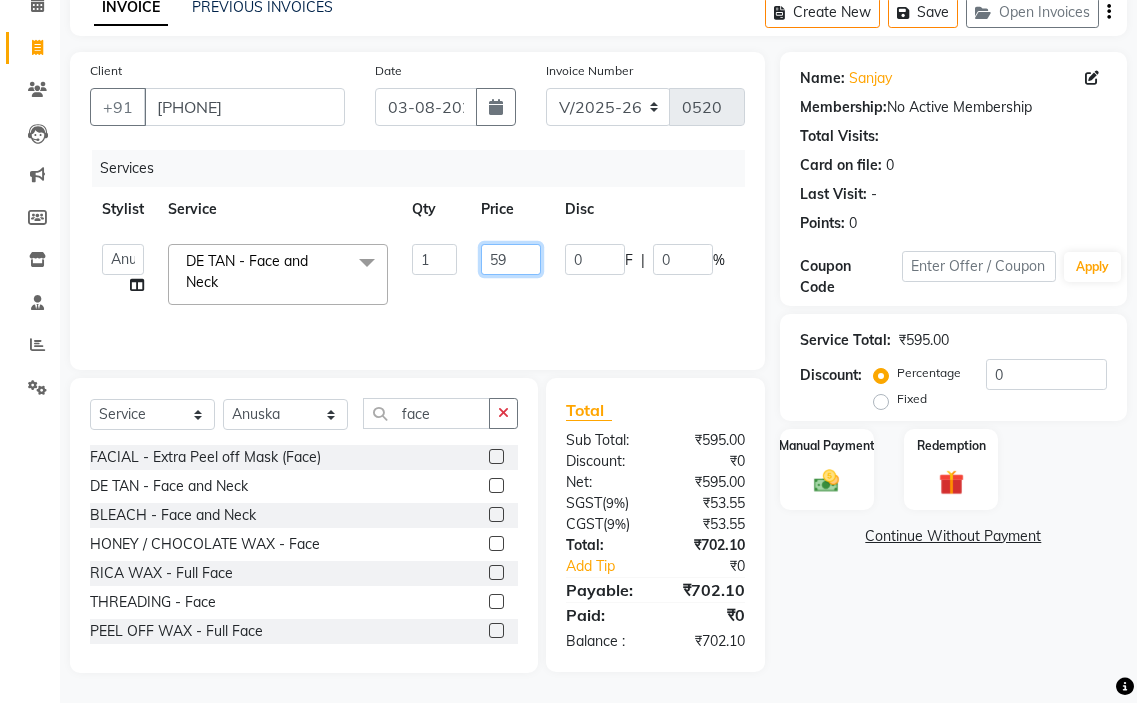type on "593" 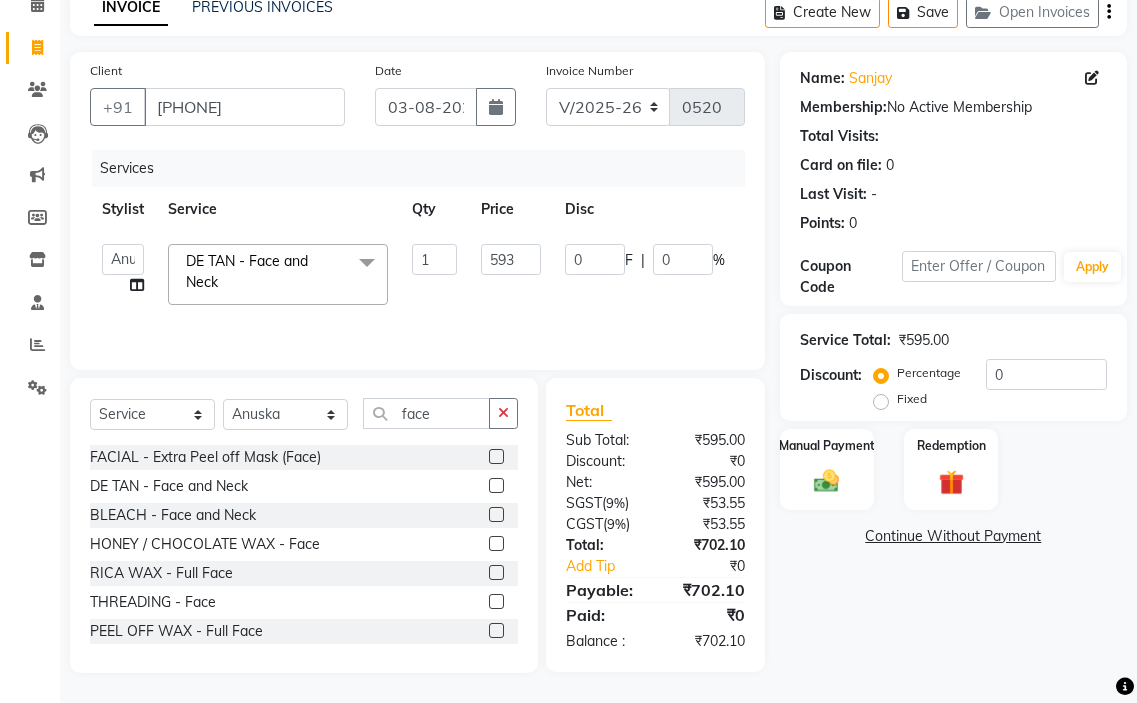 click on "[FIRST] hair stylish   [FIRST]   [FIRST]   [FIRST] beautycian   [FIRST] beautycian   [FIRST]   [FIRST]   [FIRST] beauty and hair  DE TAN - Face and Neck  x TONGS & ROLLER SET - Shoulder Length TONGS & ROLLER SET - Waist Length TONGS & ROLLER SET - Blow Dry TONGS & ROLLER SET - Wash & Plain Dry TONGS & ROLLER SET - Wash & Blow Dry TONGS & ROLLER SET - Premium Shampoo Wash & Palin Dry TONGS & ROLLER SET - Premium Shampoo Wash & Blow Dry nanoplasty treatment GLOBAL HAIR COLOUR ( WITH AMMONIA ) - Upto Neck GLOBAL HAIR COLOUR ( WITH AMMONIA ) - Upto Sholder GLOBAL HAIR COLOUR ( WITH AMMONIA ) - Upto Mid-back GLOBAL HAIR COLOUR ( WITH AMMONIA ) - Waist & Below GLOBAL HAIR COLOUR ( WITH AMMONIA ) - Root touch up (upto 2 inch) GLOBAL HIGHLIGHTS - Upto Neck GLOBAL HIGHLIGHTS - Upto Sholder GLOBAL HIGHLIGHTS - Upto Mid-back GLOBAL HIGHLIGHTS - Waist & Below GLOBAL HIGHLIGHTS - Crown Highlights GLOBAL HIGHLIGHTS - Highlight Perstreaks & Prelightninh SMOOTHENING / REBONDING - Upto Neck SMOOTHENING / REBONDING - Upto Sholder 1 [NUMBER] 0" 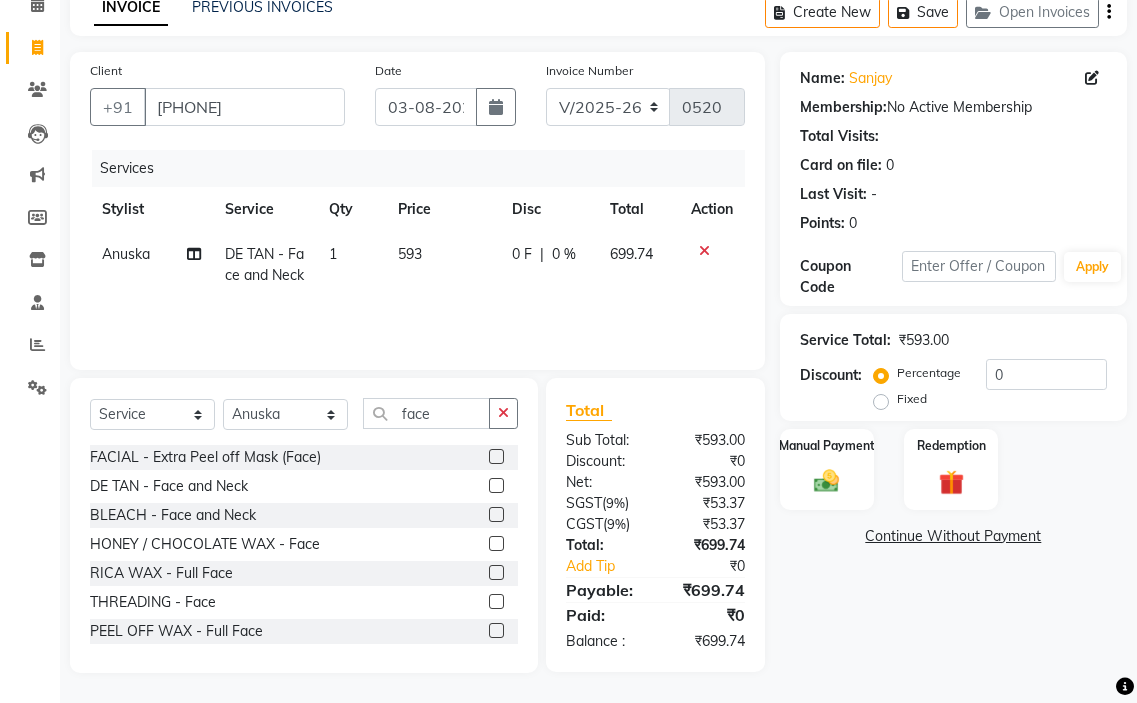 click on "593" 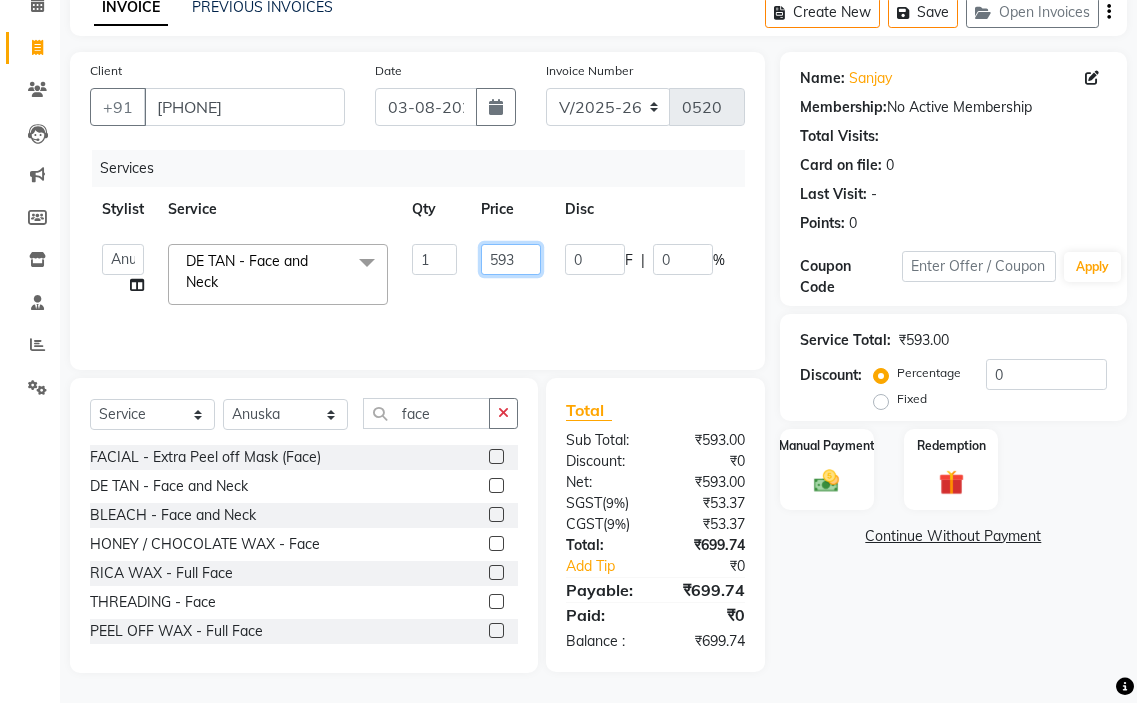 click on "593" 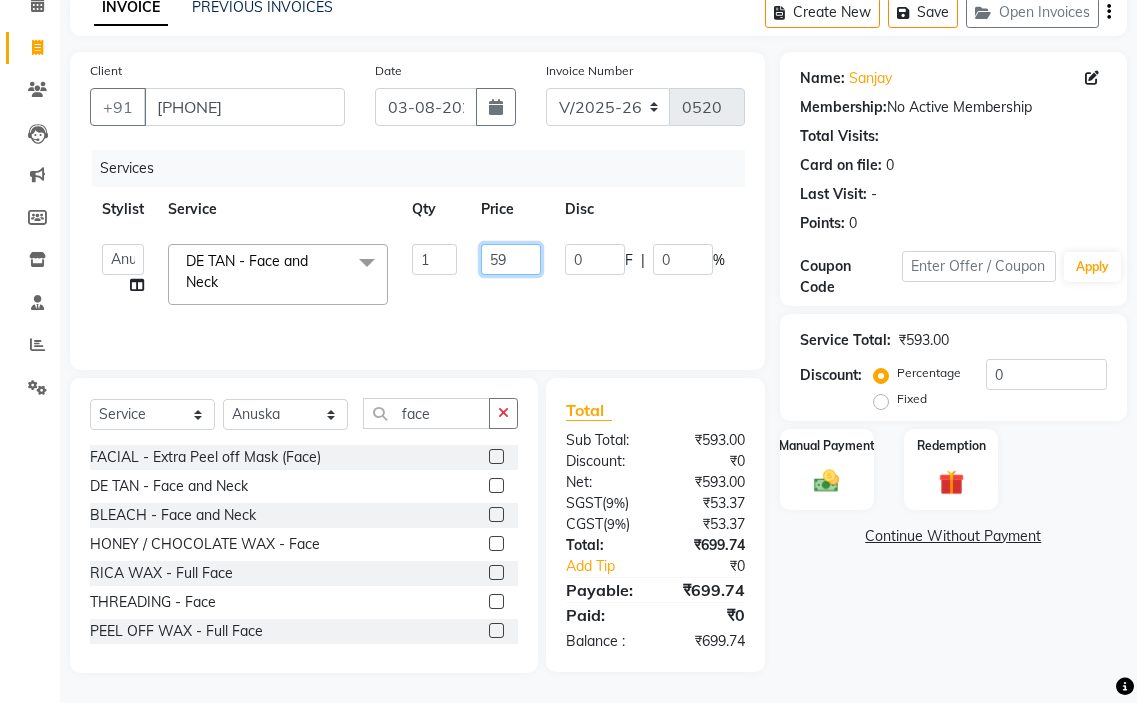 type on "592" 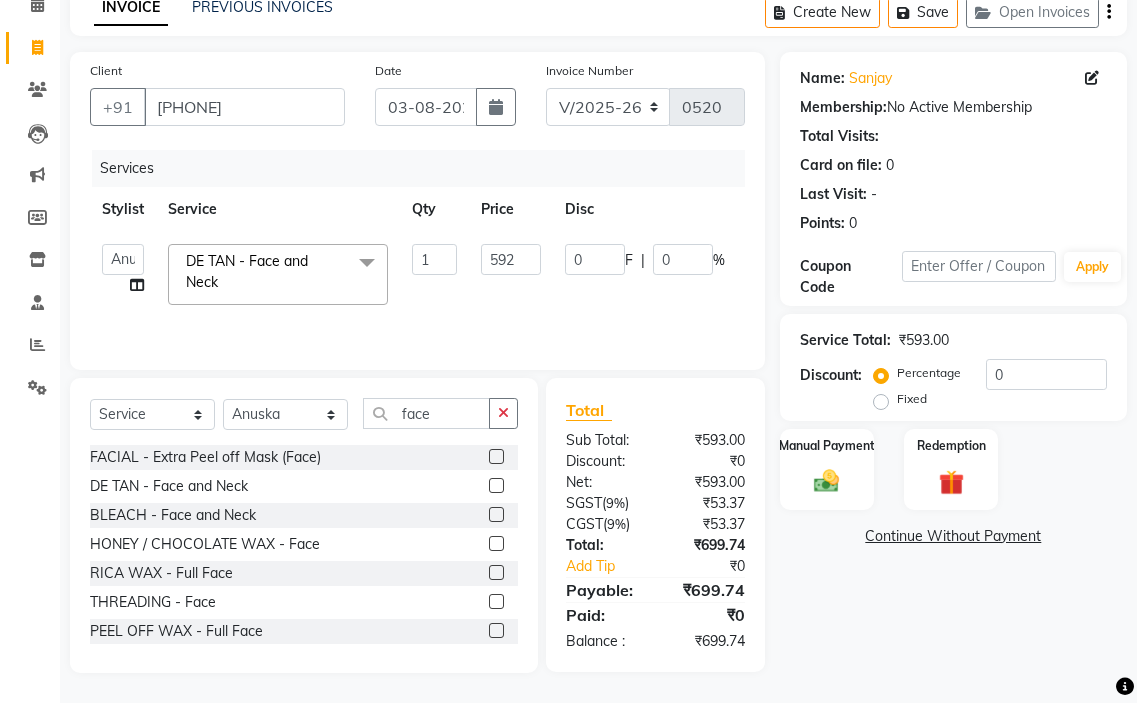 click on "0 F | 0 %" 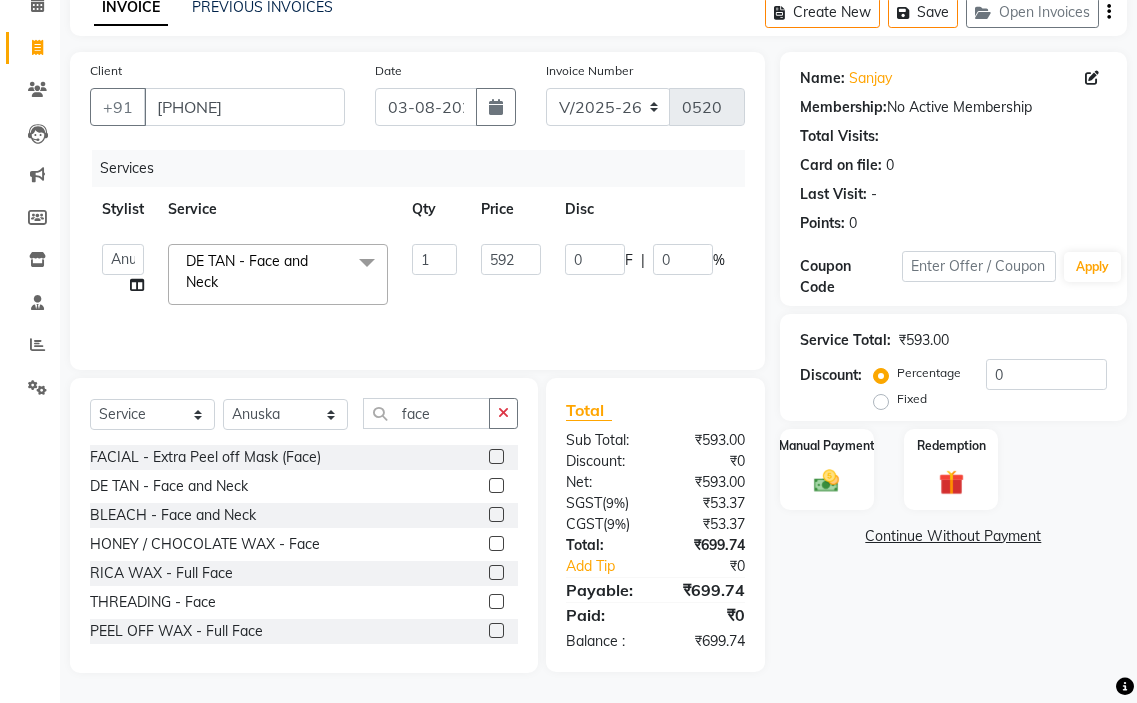 select on "61631" 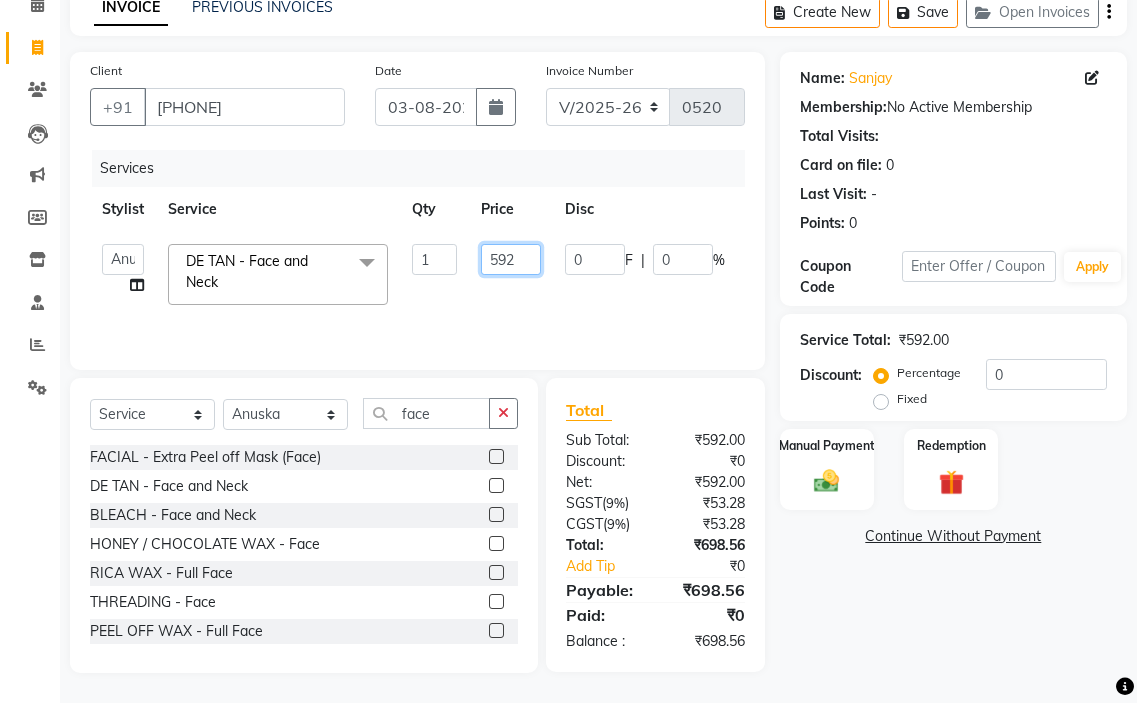 click on "592" 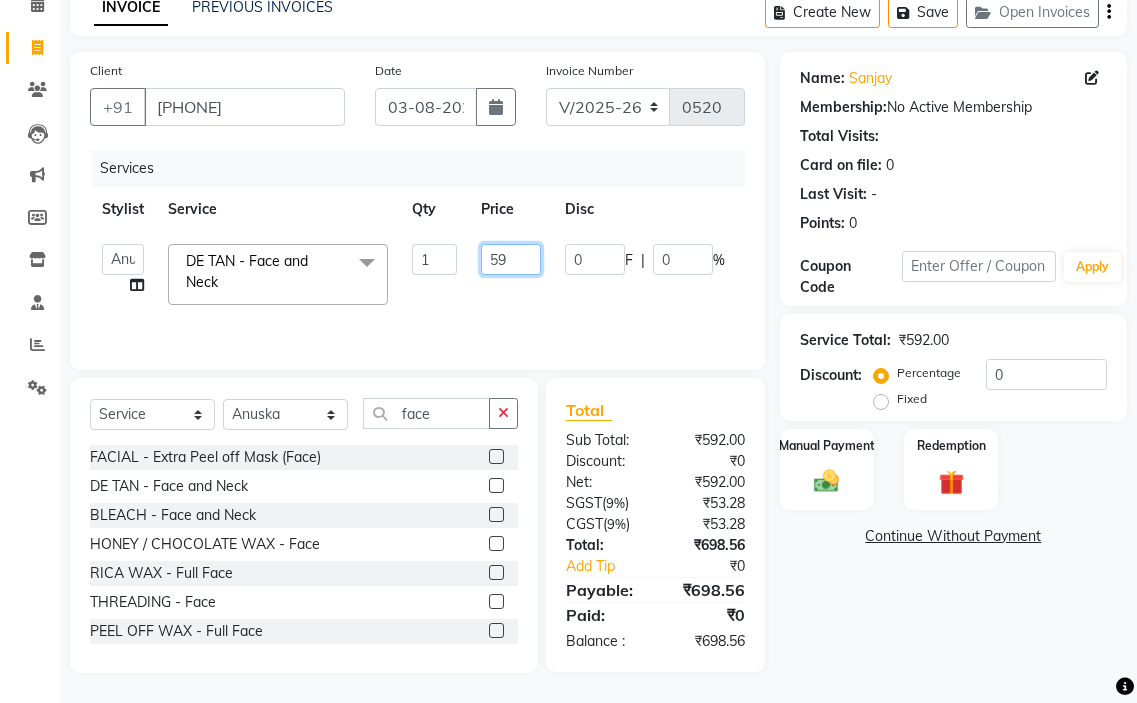 type on "594" 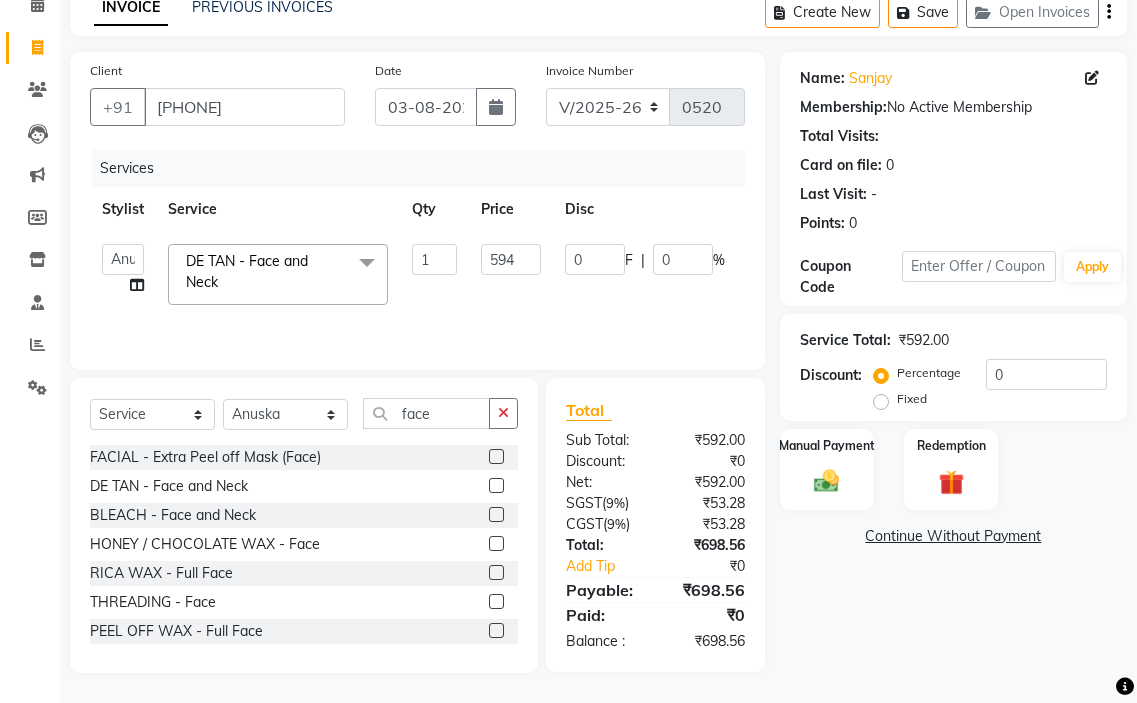 click on "[FIRST] hair stylish   [FIRST]   [FIRST]   [FIRST] beautycian   [FIRST] beautycian   [FIRST]   [FIRST]   [FIRST] beauty and hair  DE TAN - Face and Neck  x TONGS & ROLLER SET - Shoulder Length TONGS & ROLLER SET - Waist Length TONGS & ROLLER SET - Blow Dry TONGS & ROLLER SET - Wash & Plain Dry TONGS & ROLLER SET - Wash & Blow Dry TONGS & ROLLER SET - Premium Shampoo Wash & Palin Dry TONGS & ROLLER SET - Premium Shampoo Wash & Blow Dry nanoplasty treatment GLOBAL HAIR COLOUR ( WITH AMMONIA ) - Upto Neck GLOBAL HAIR COLOUR ( WITH AMMONIA ) - Upto Sholder GLOBAL HAIR COLOUR ( WITH AMMONIA ) - Upto Mid-back GLOBAL HAIR COLOUR ( WITH AMMONIA ) - Waist & Below GLOBAL HAIR COLOUR ( WITH AMMONIA ) - Root touch up (upto 2 inch) GLOBAL HIGHLIGHTS - Upto Neck GLOBAL HIGHLIGHTS - Upto Sholder GLOBAL HIGHLIGHTS - Upto Mid-back GLOBAL HIGHLIGHTS - Waist & Below GLOBAL HIGHLIGHTS - Crown Highlights GLOBAL HIGHLIGHTS - Highlight Perstreaks & Prelightninh SMOOTHENING / REBONDING - Upto Neck SMOOTHENING / REBONDING - Upto Sholder 1 [NUMBER] 0" 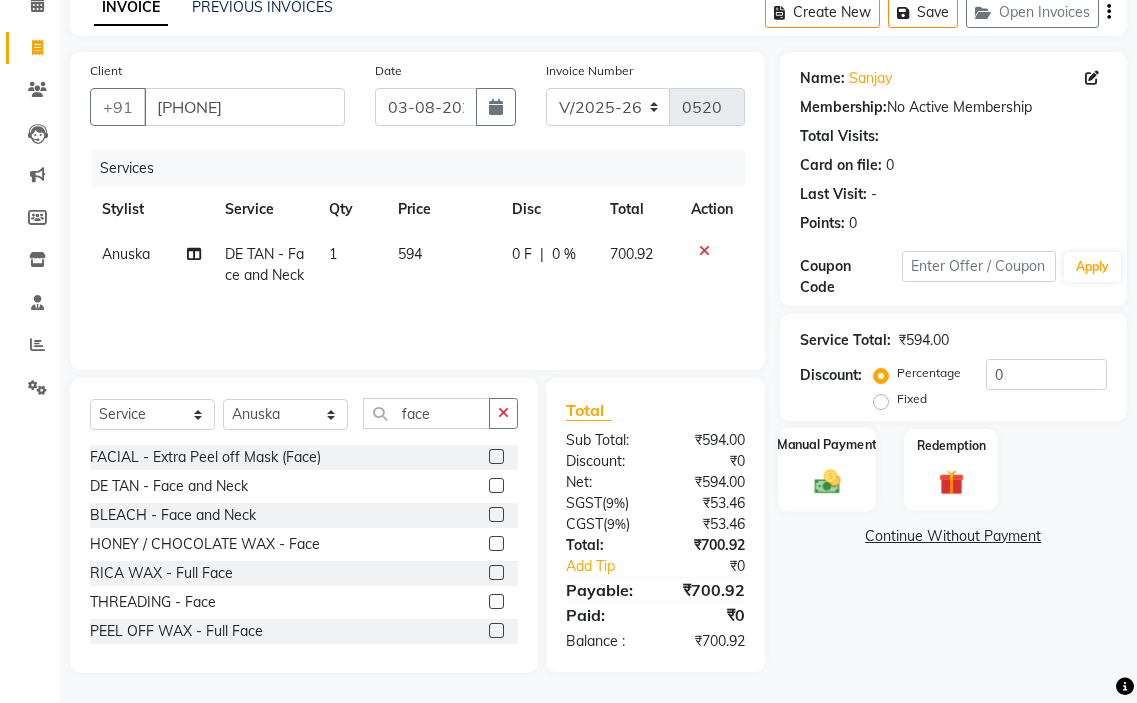 click 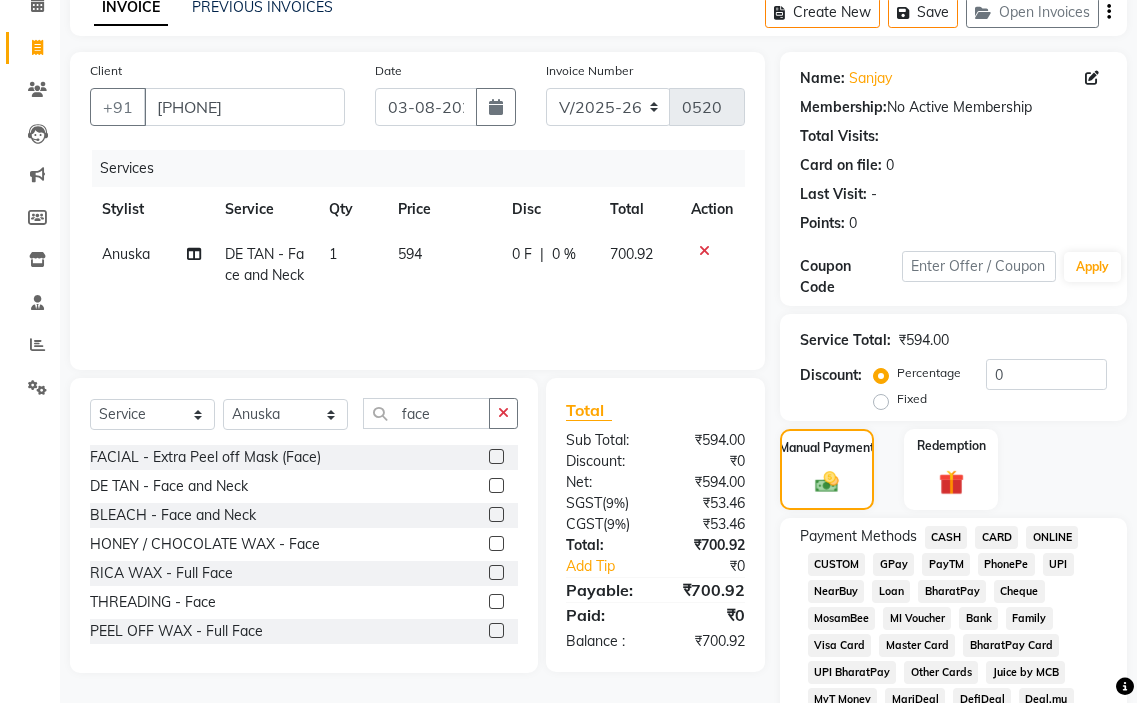click on "GPay" 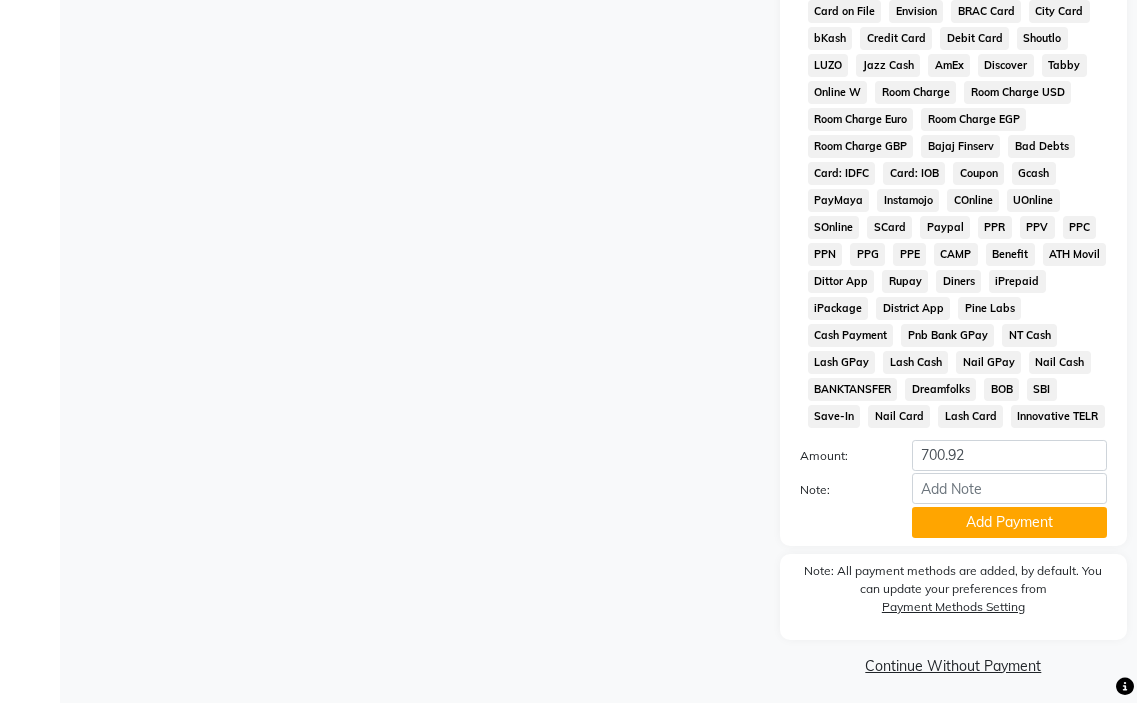 scroll, scrollTop: 1010, scrollLeft: 0, axis: vertical 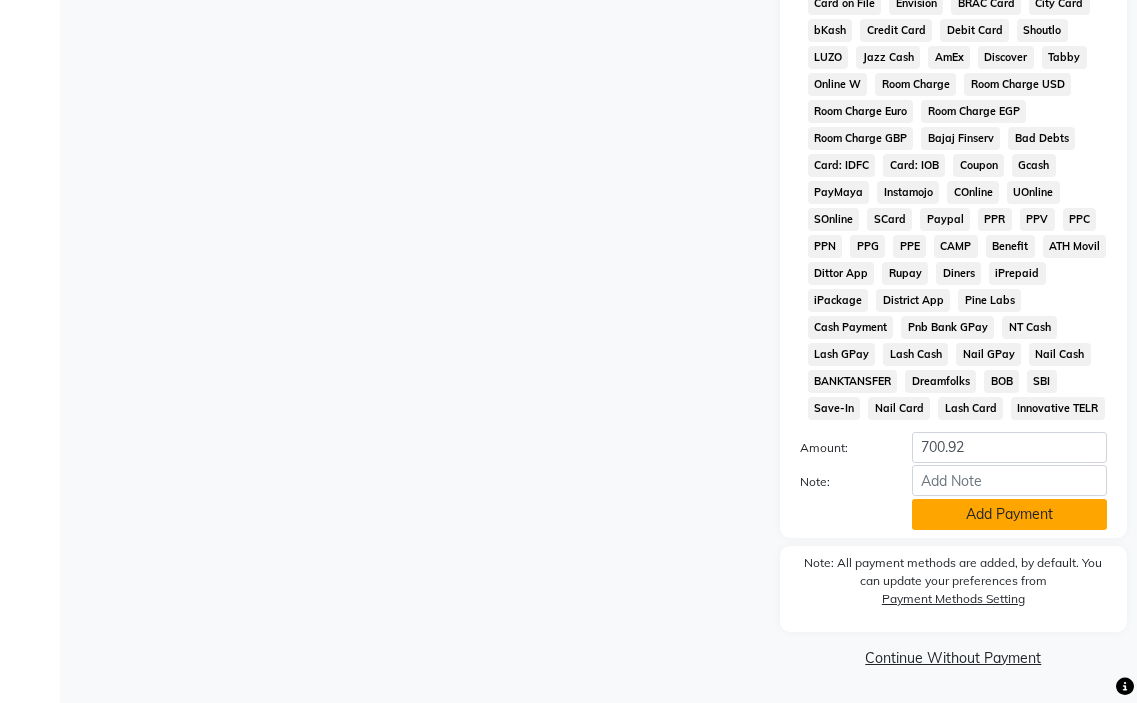 click on "Add Payment" 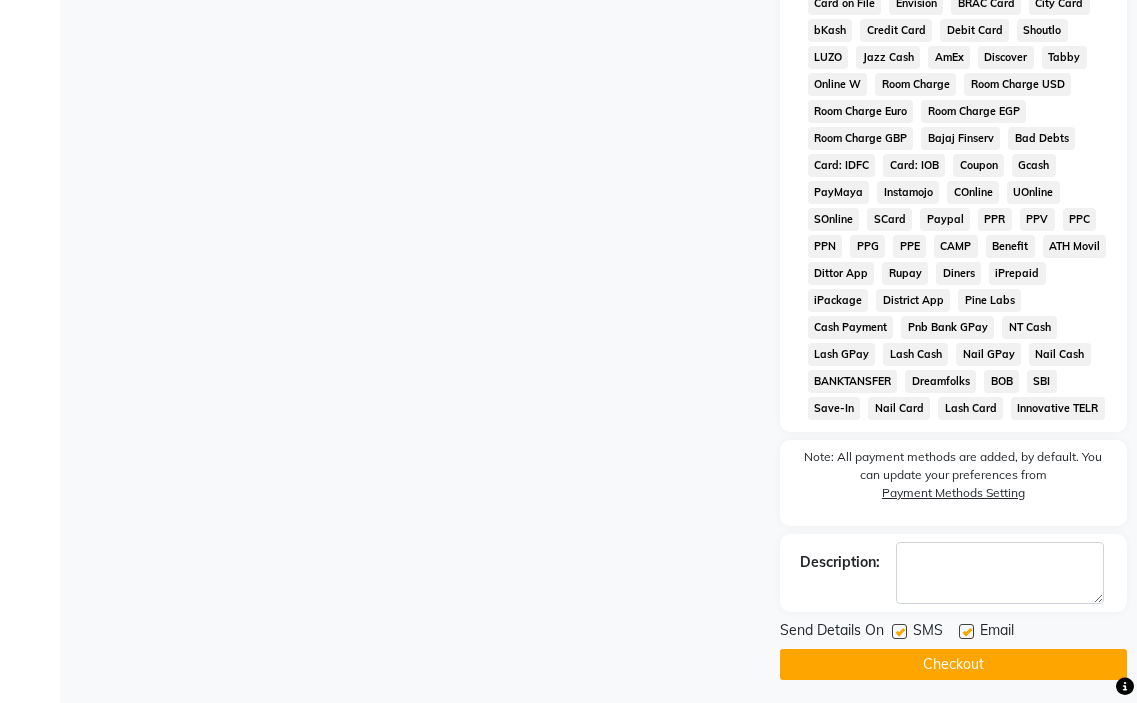 click 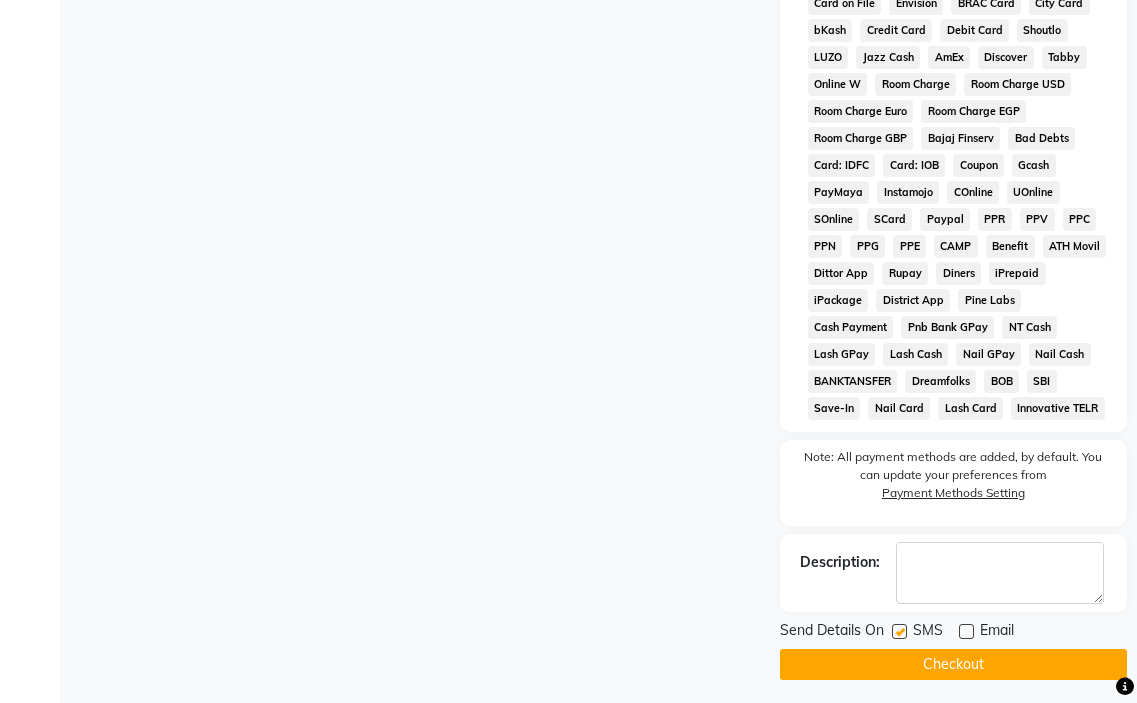 click on "Checkout" 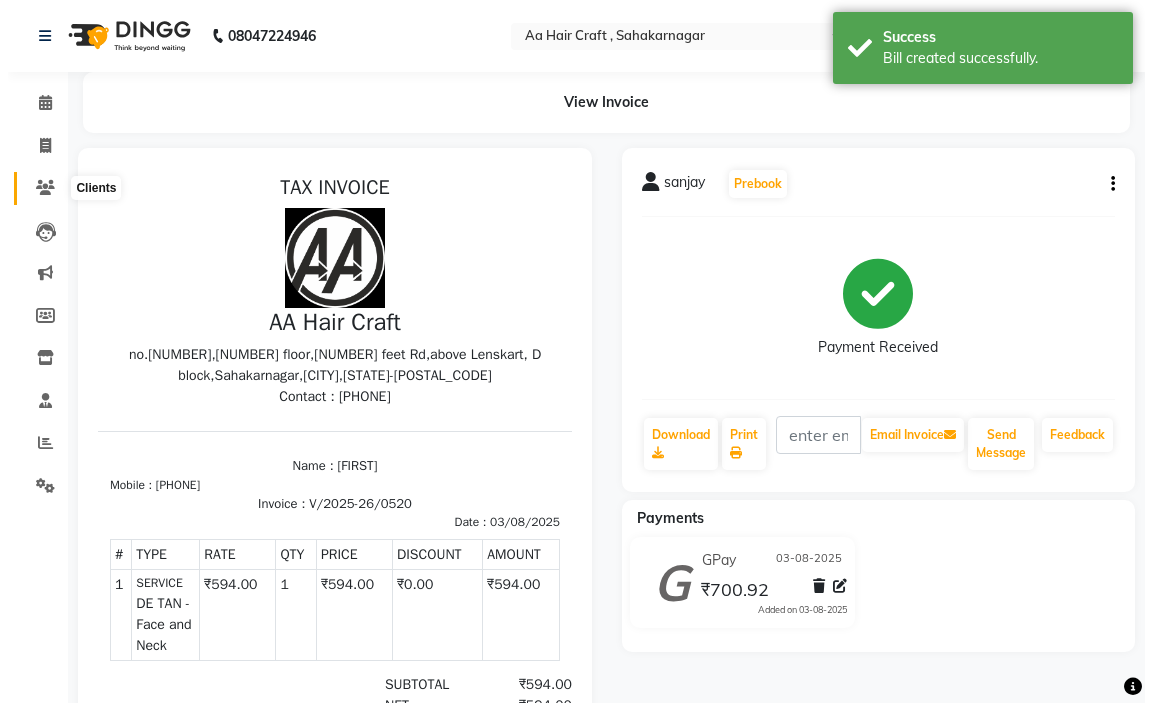 scroll, scrollTop: 0, scrollLeft: 0, axis: both 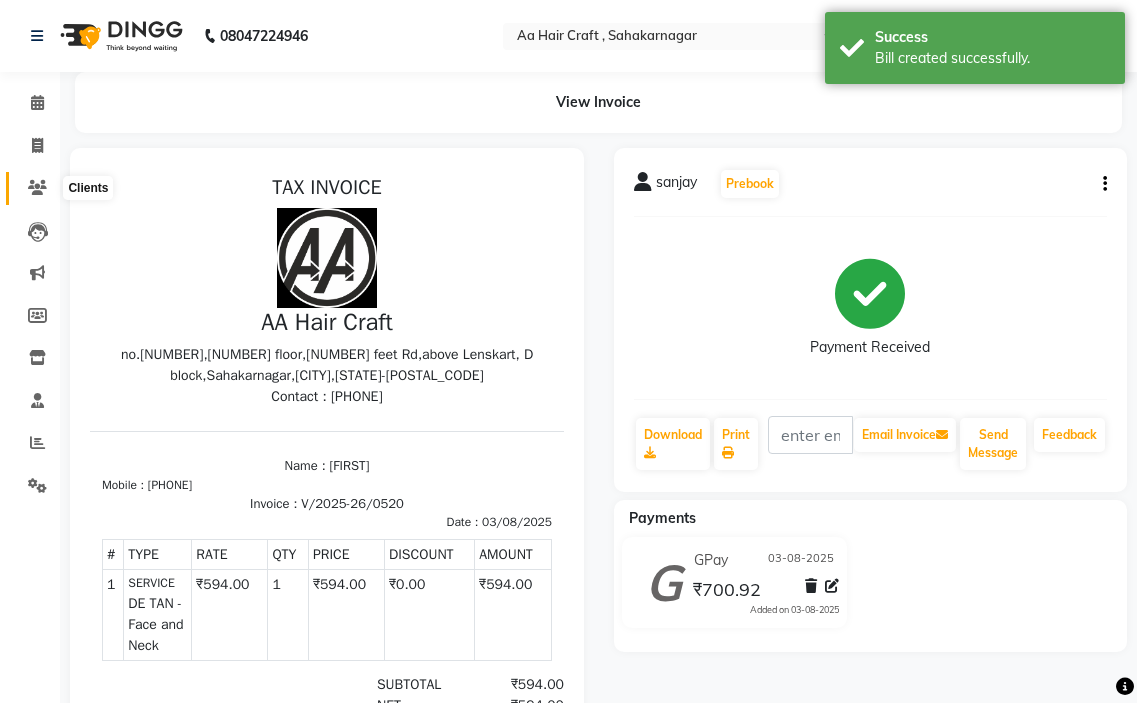 click 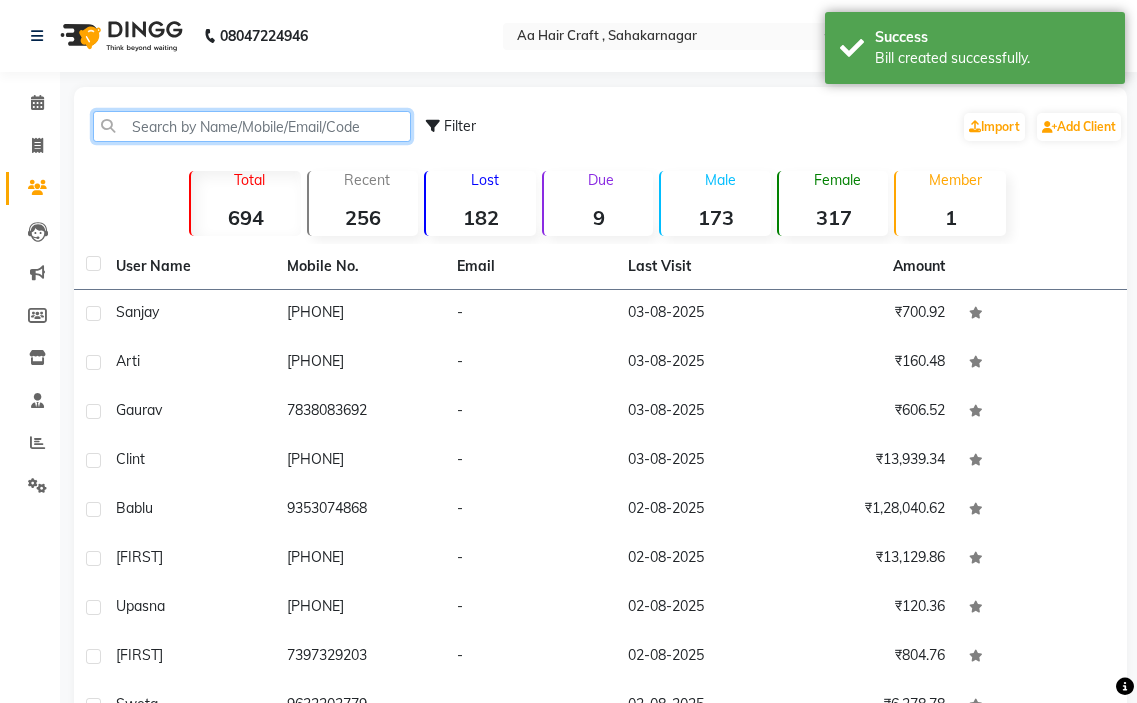 click 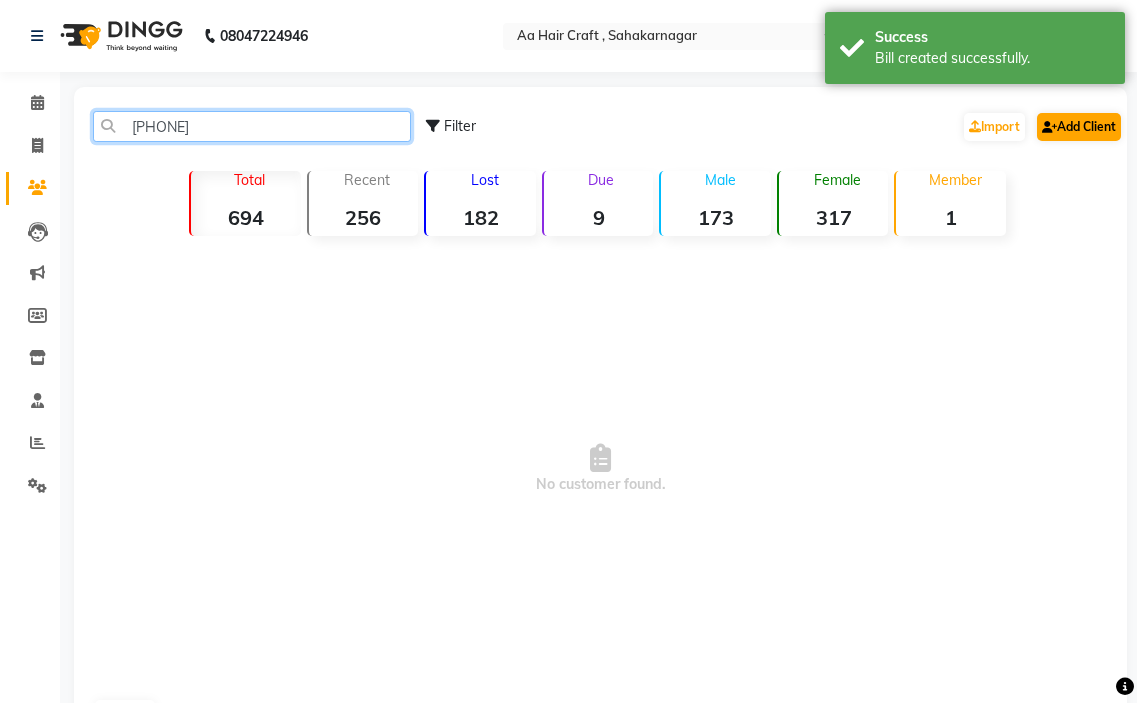 type on "[PHONE]" 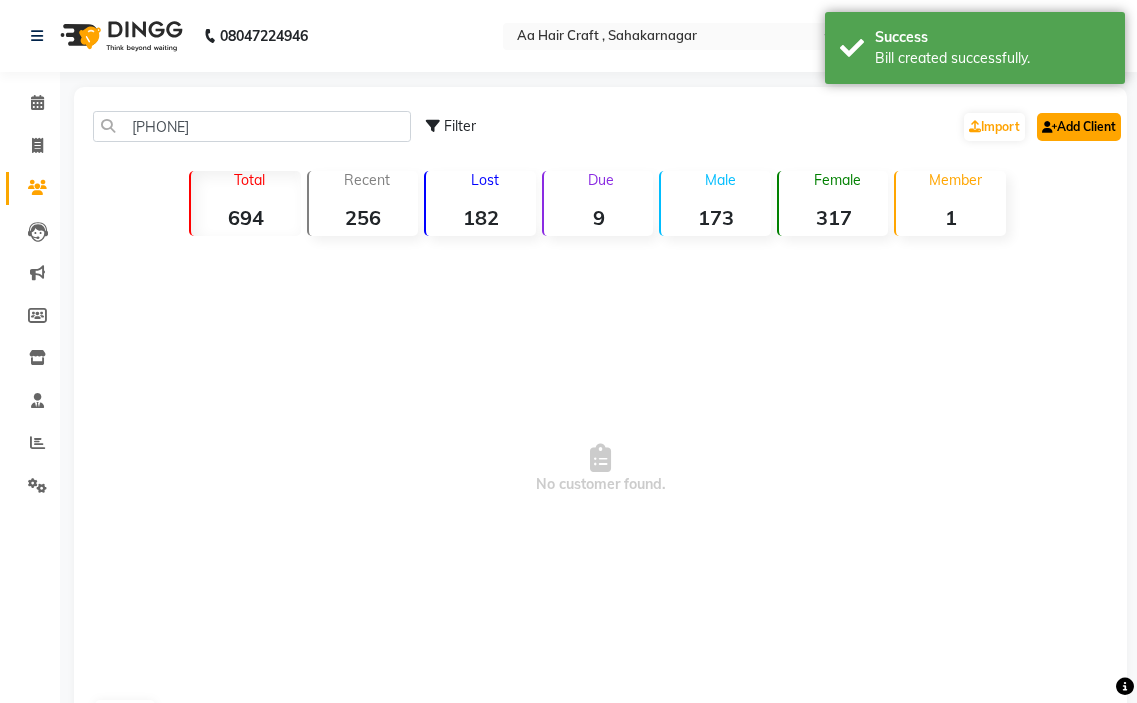 click 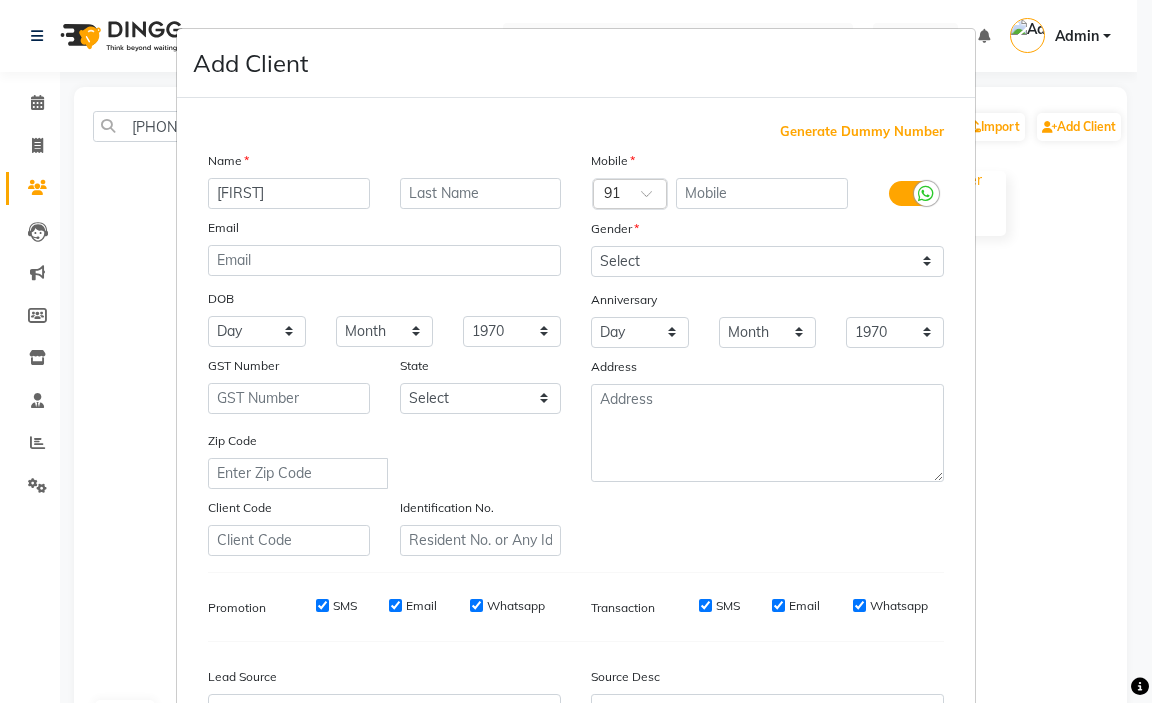type on "[FIRST]" 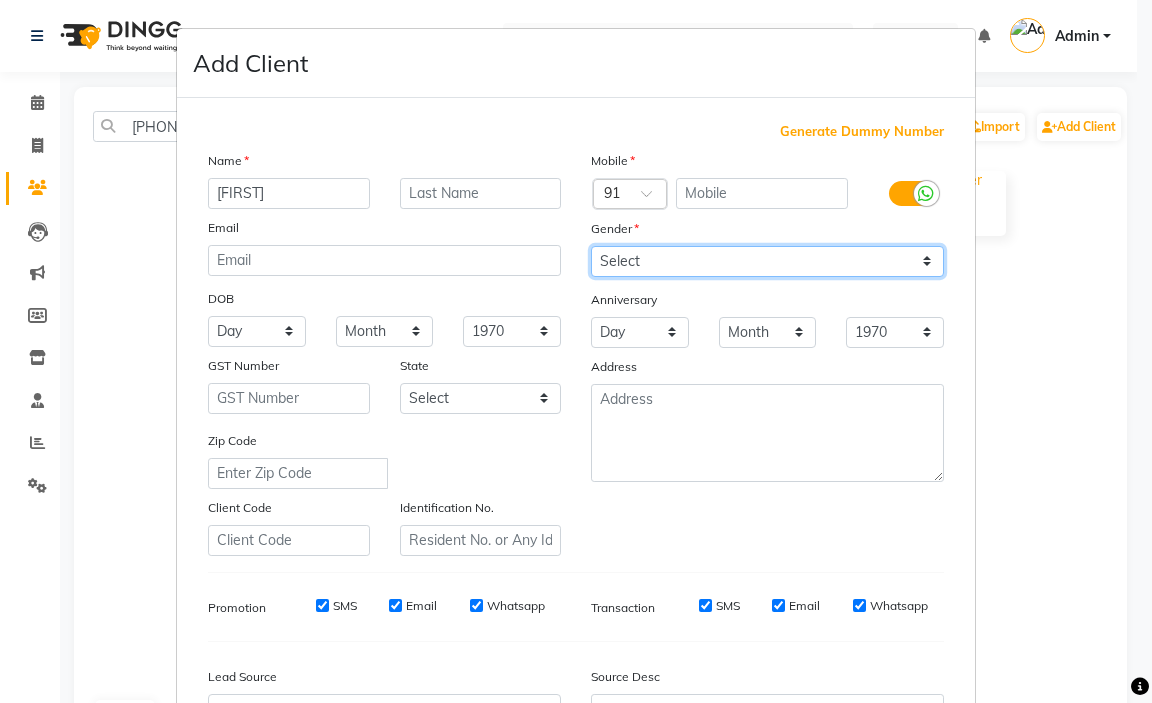click on "Select Male Female Other Prefer Not To Say" at bounding box center (767, 261) 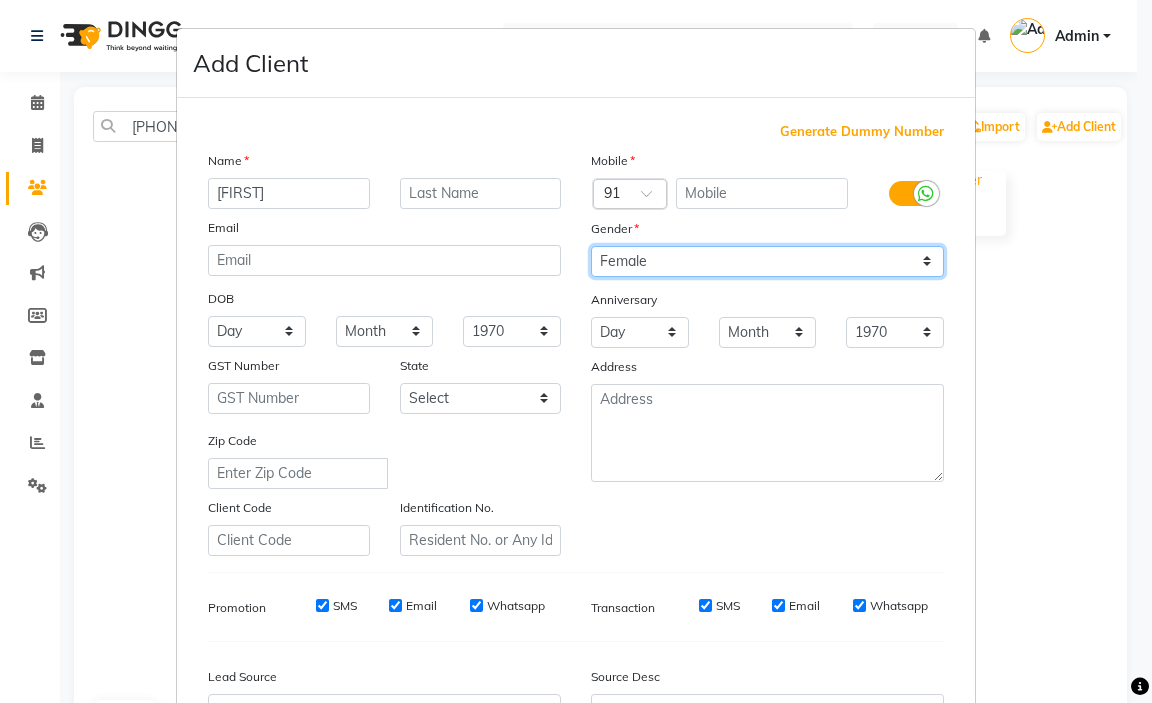 click on "Select Male Female Other Prefer Not To Say" at bounding box center (767, 261) 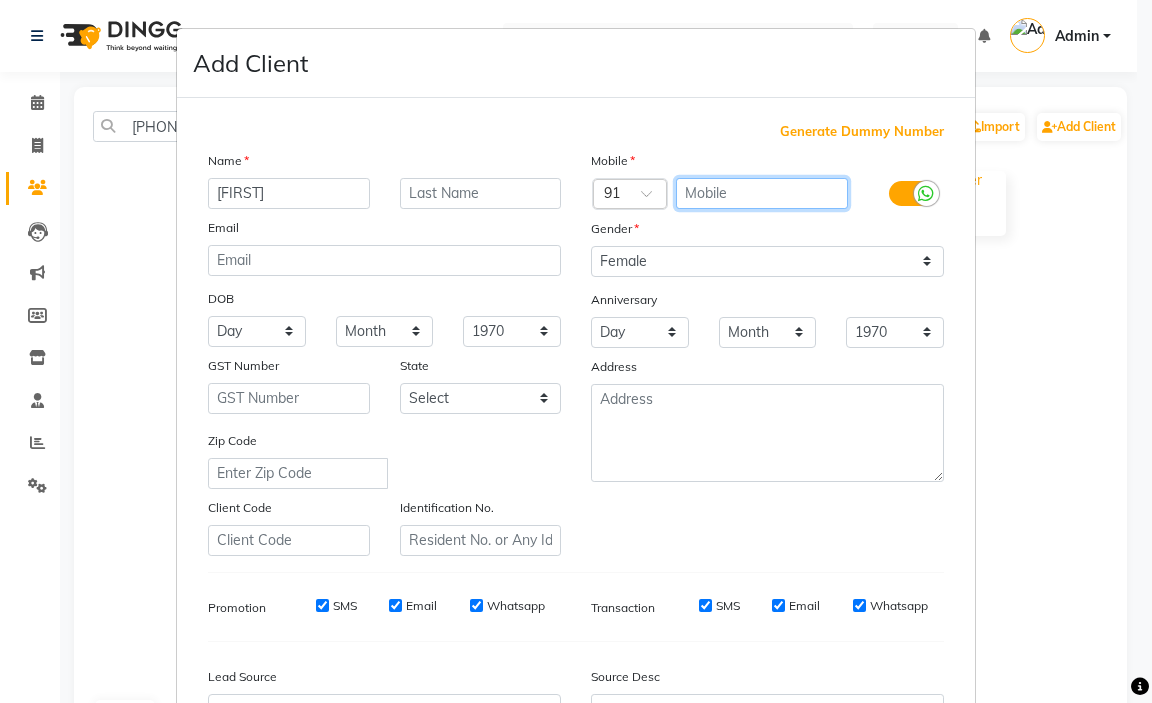 click at bounding box center (762, 193) 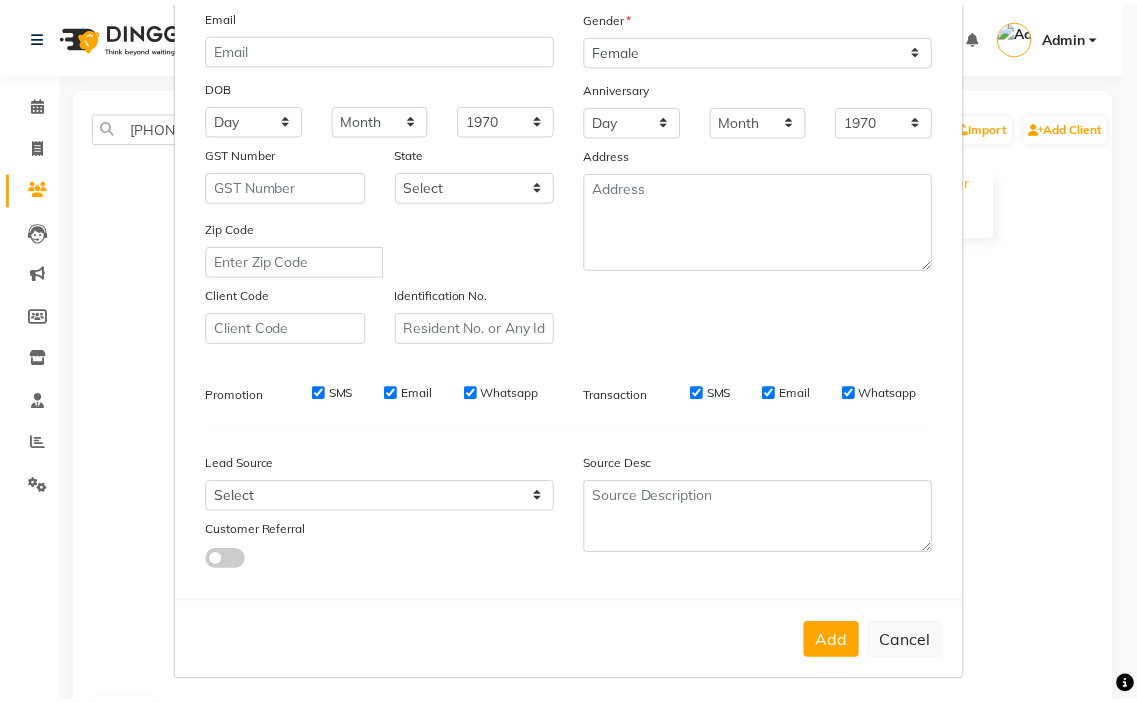 scroll, scrollTop: 220, scrollLeft: 0, axis: vertical 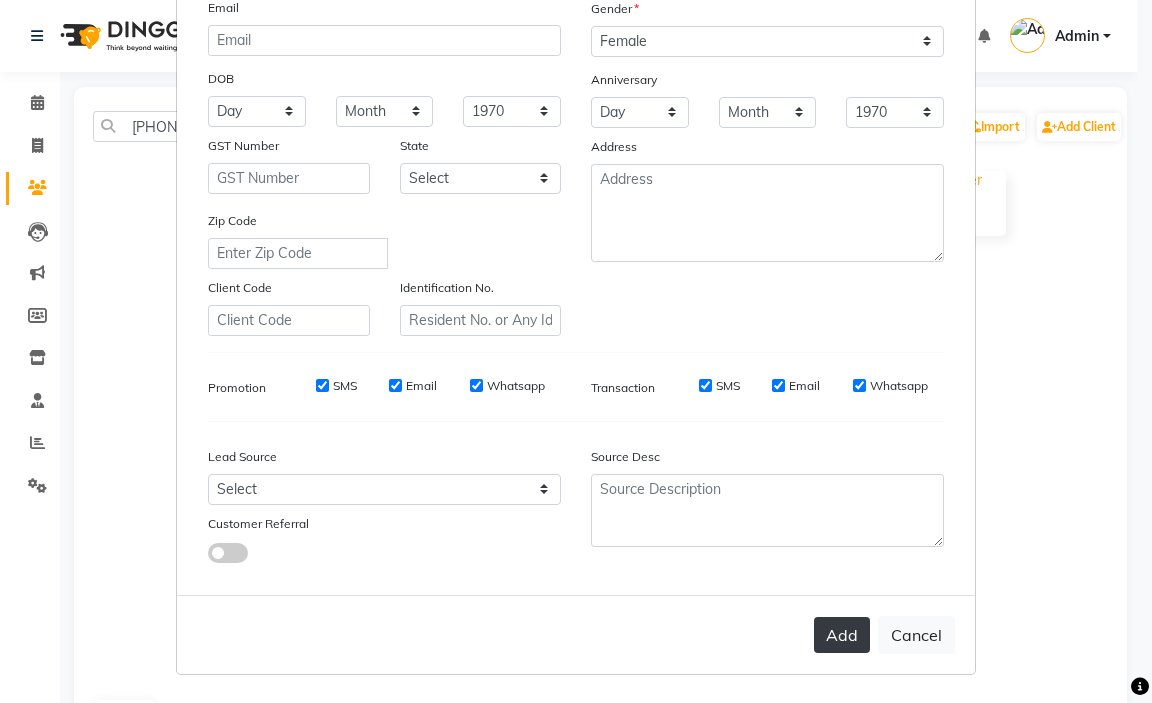 type on "[PHONE]" 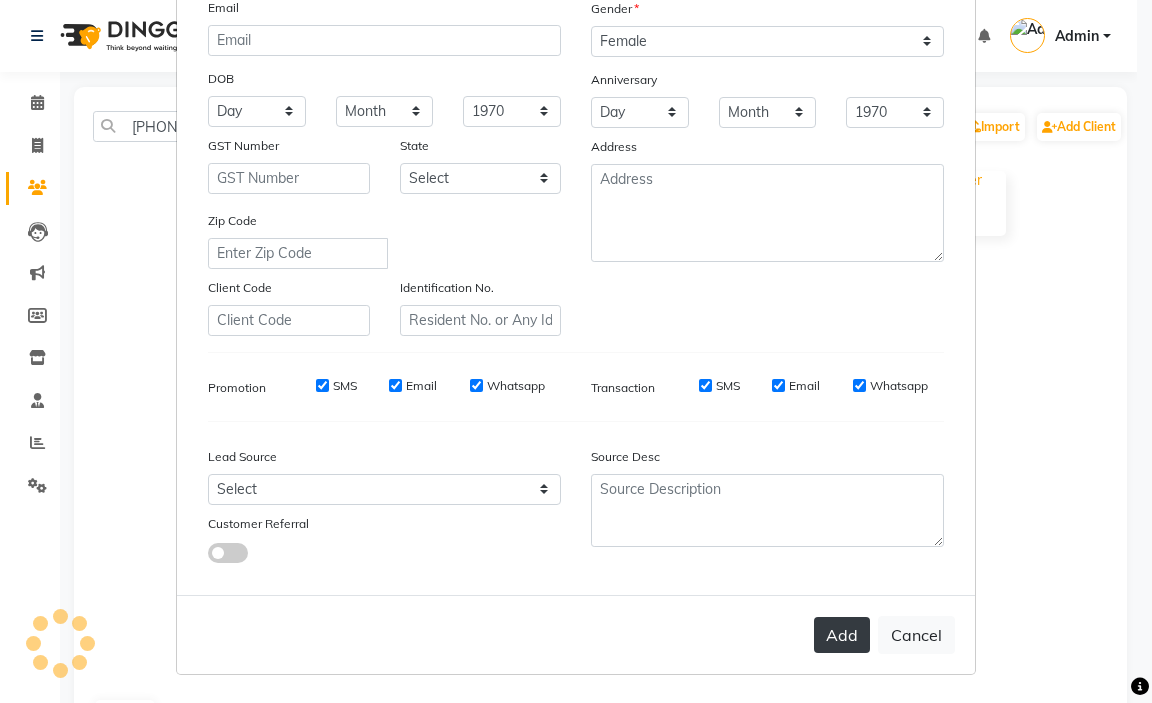 click on "Add" at bounding box center [842, 635] 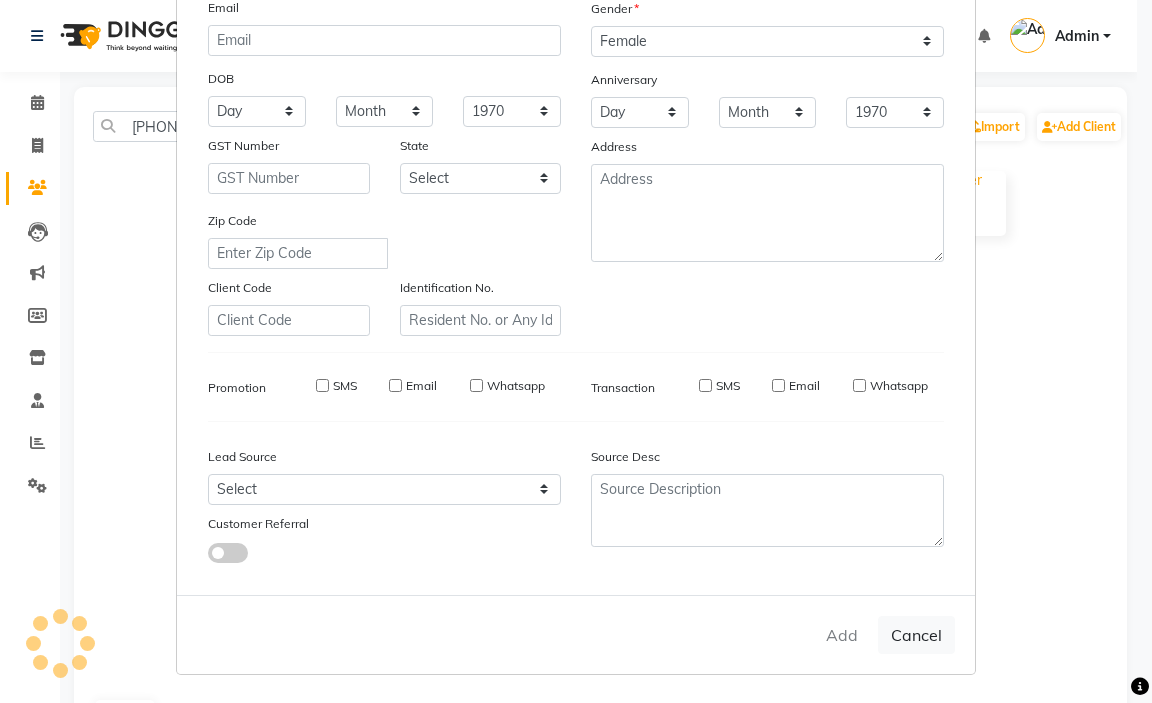 type 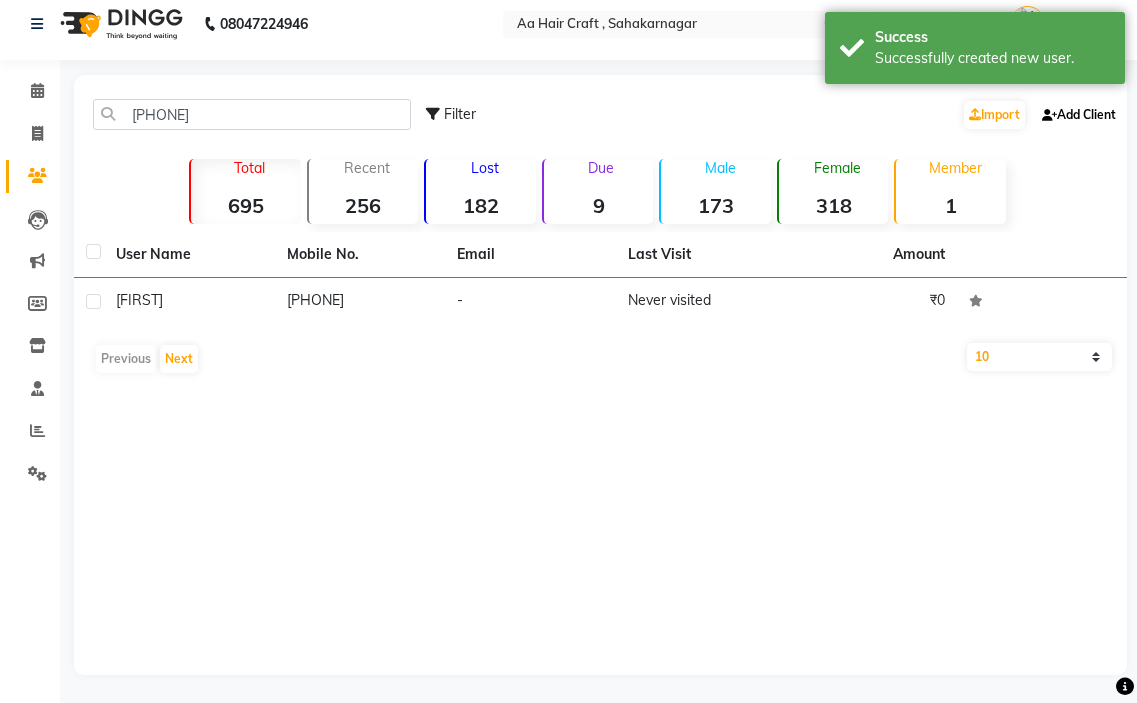 scroll, scrollTop: 14, scrollLeft: 0, axis: vertical 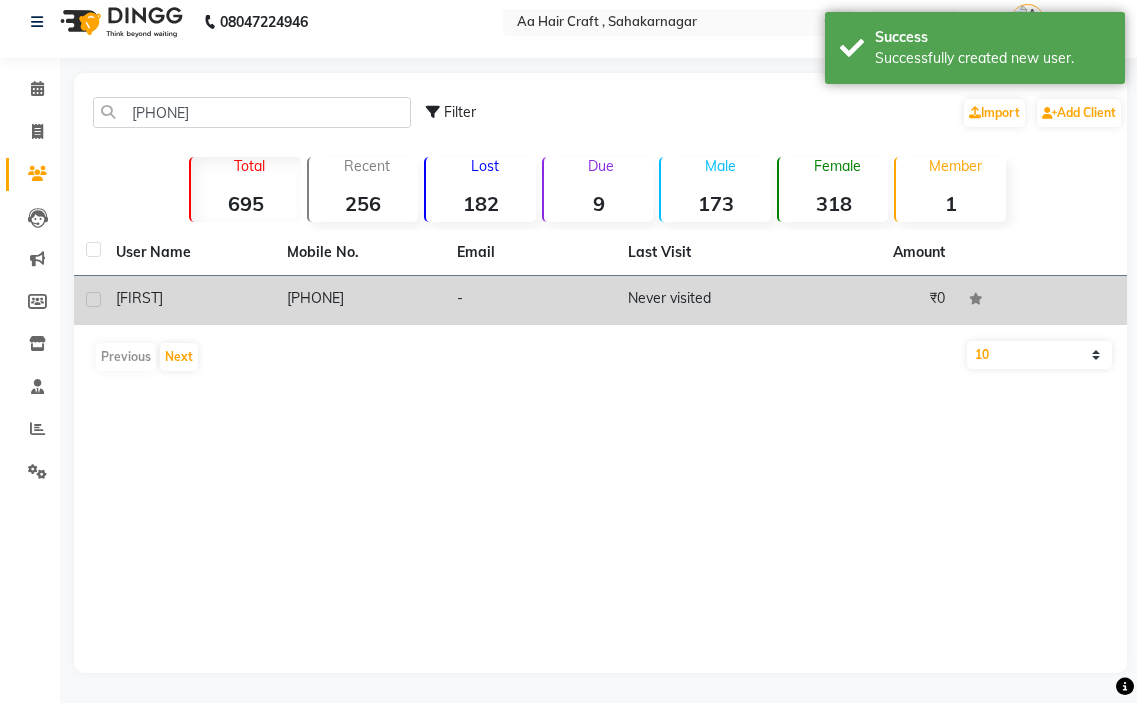 click on "[PHONE]" 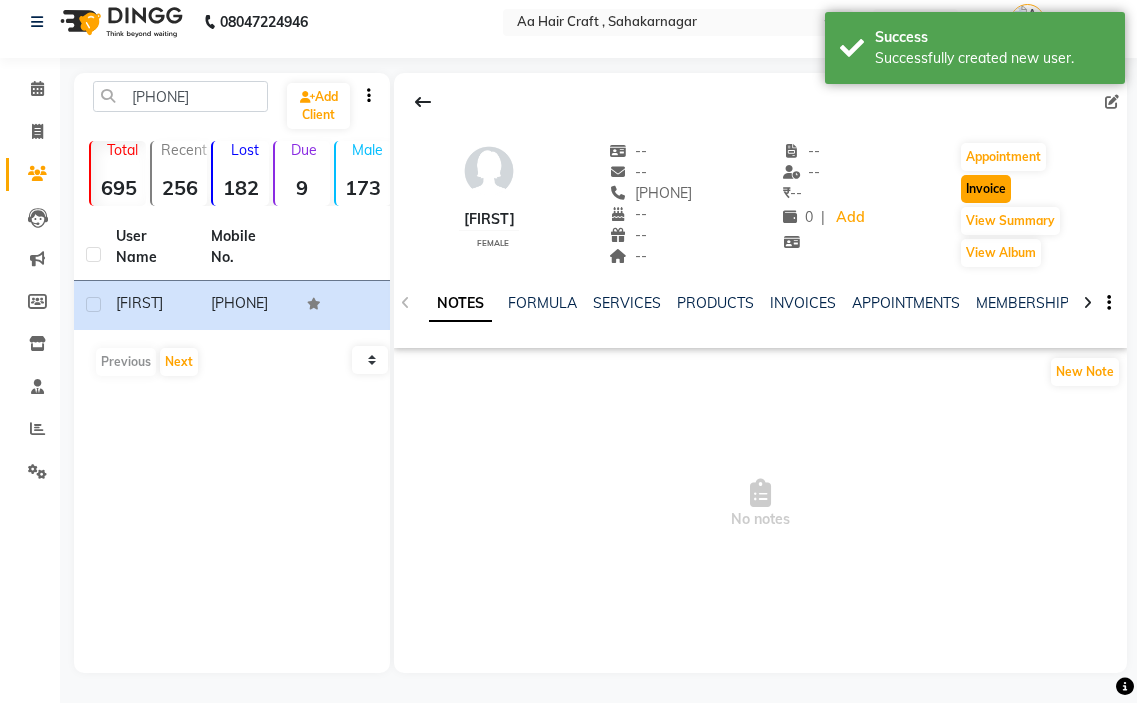 click on "Invoice" 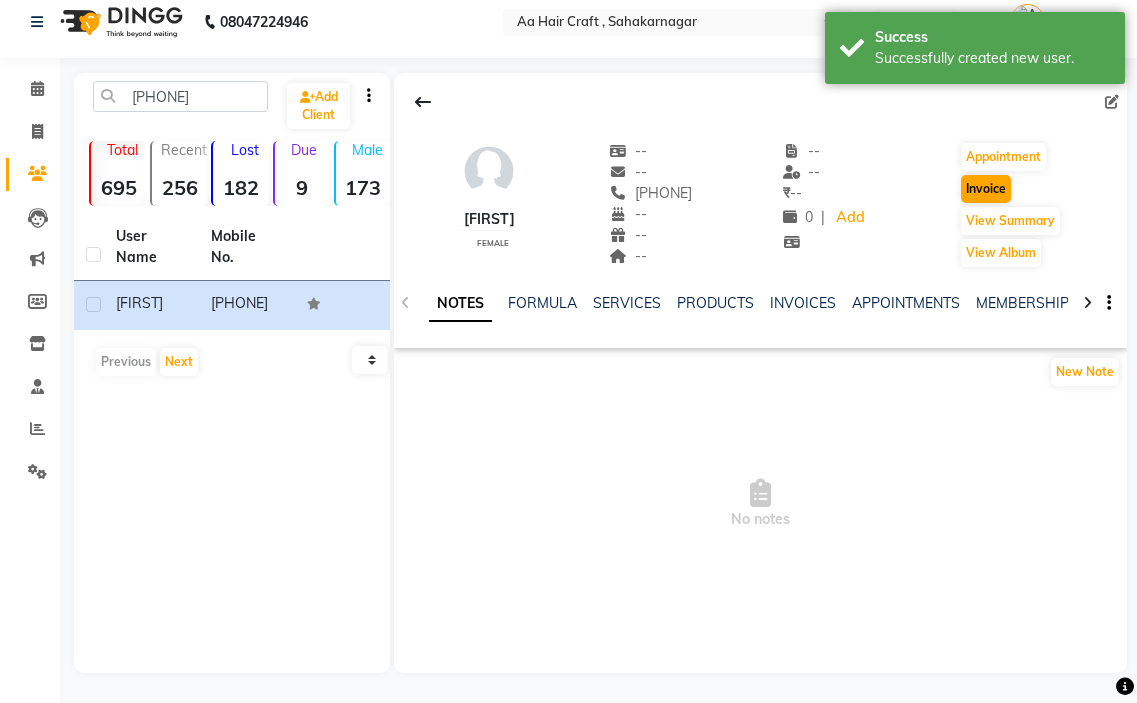 select on "service" 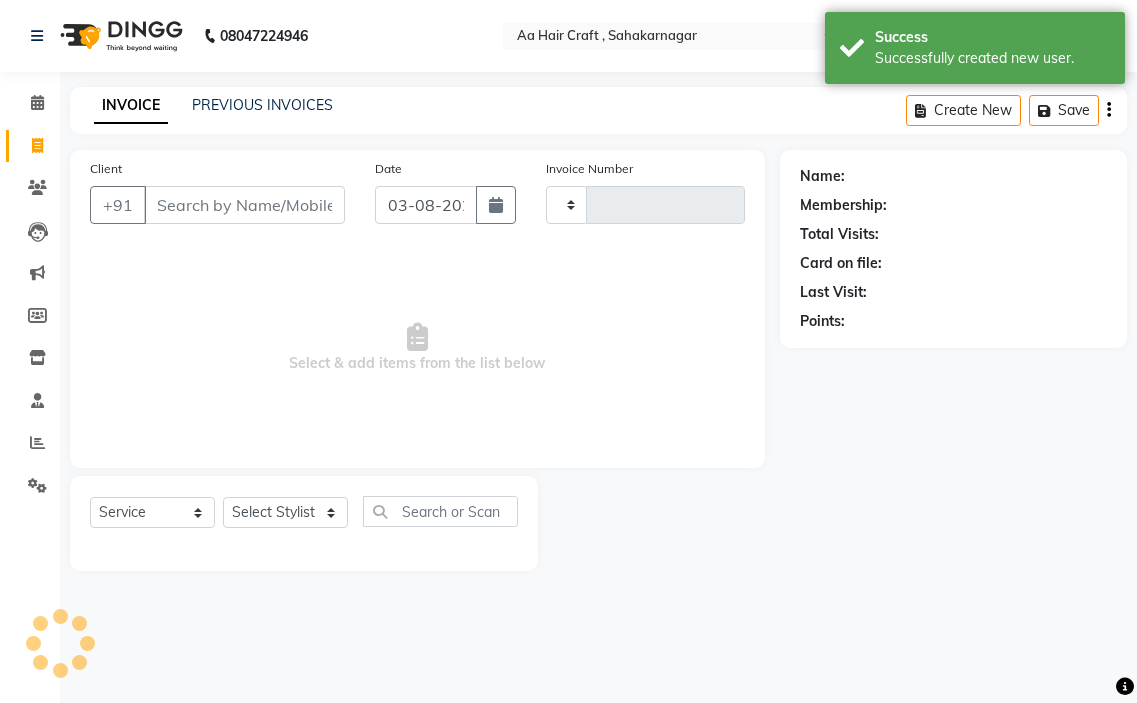 type on "0521" 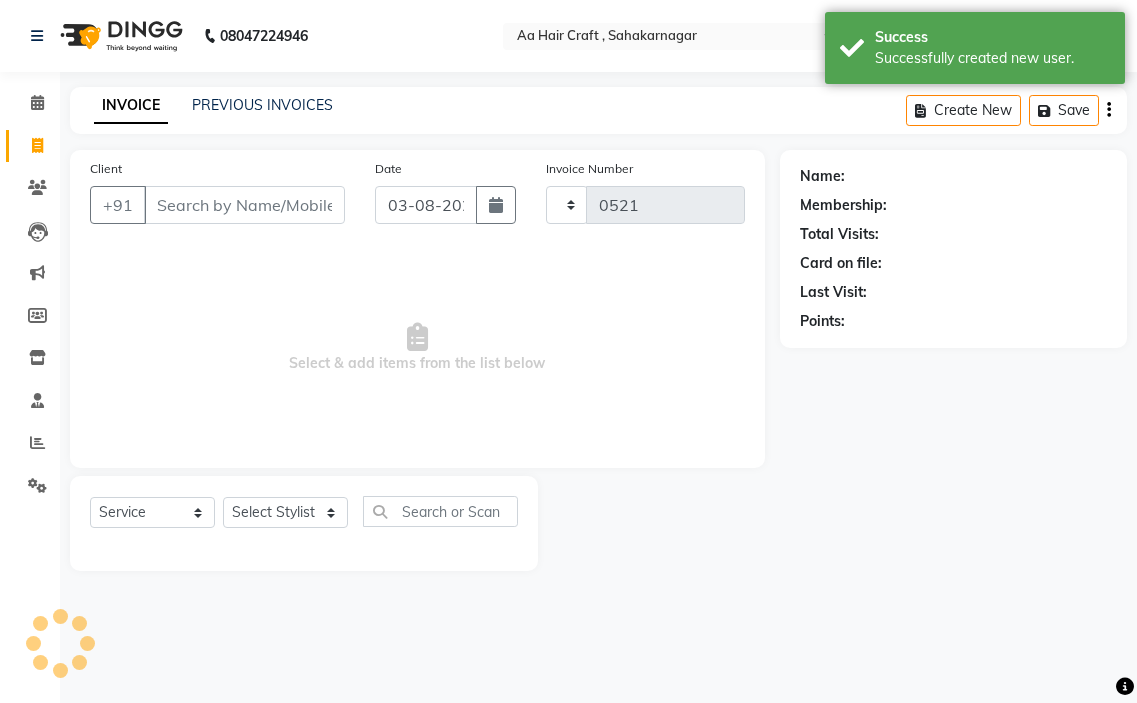 scroll, scrollTop: 0, scrollLeft: 0, axis: both 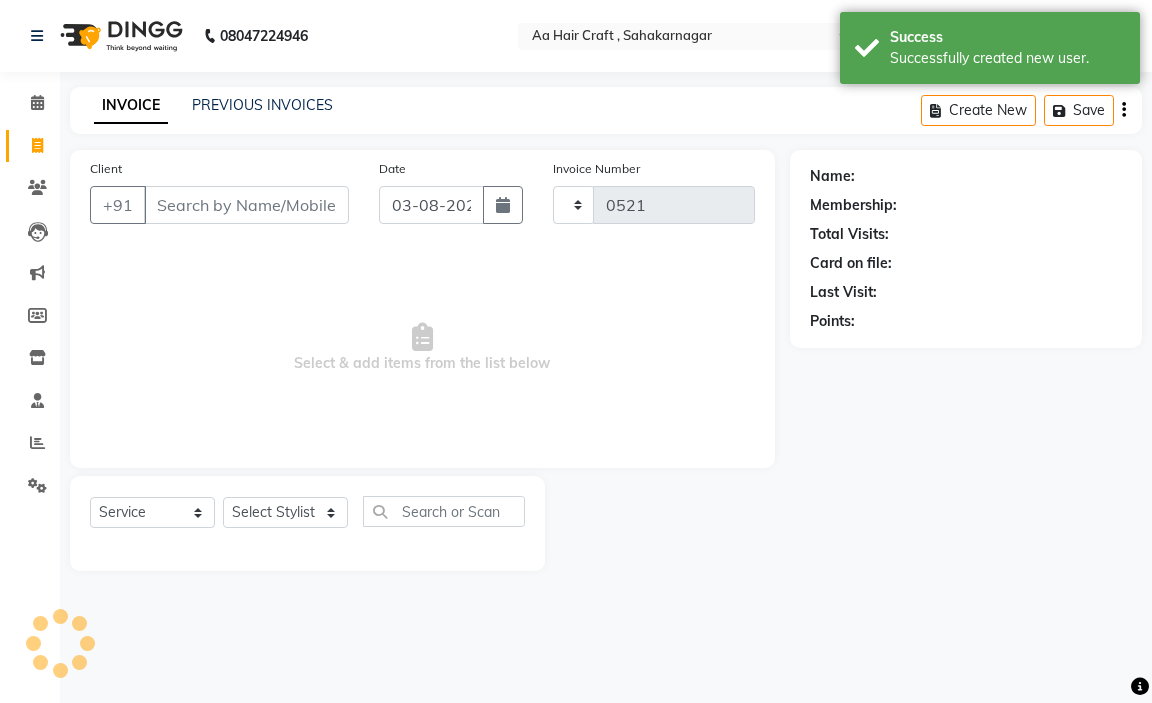 select on "6074" 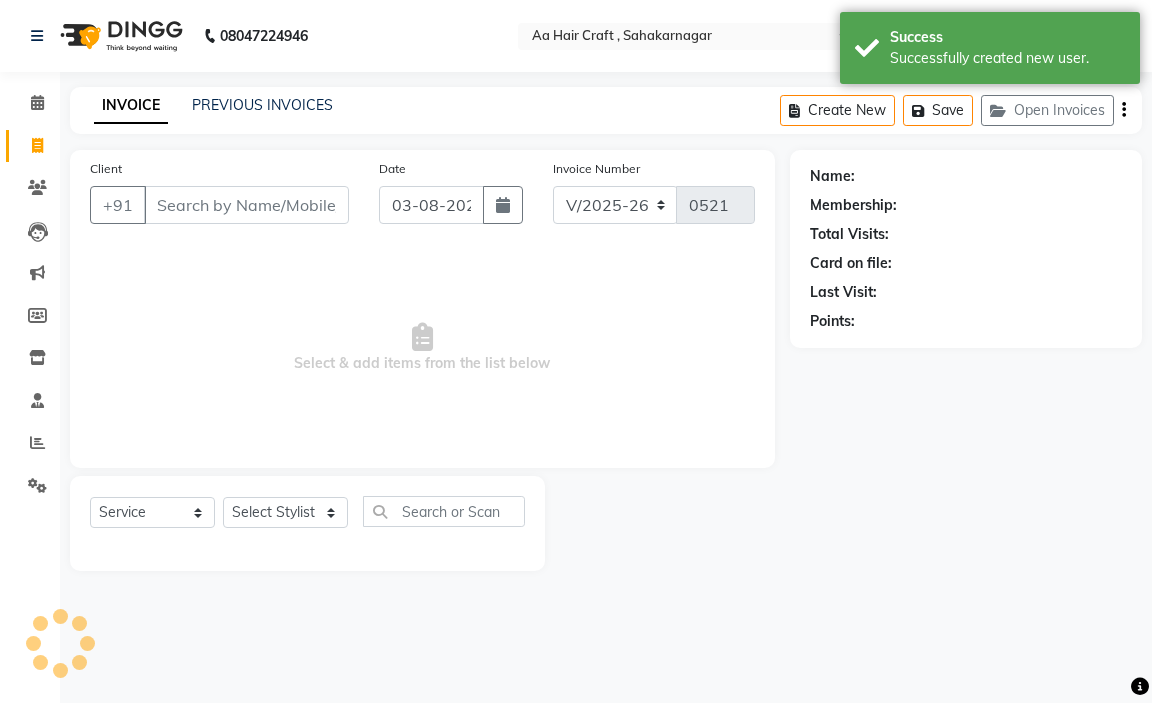 type on "[PHONE]" 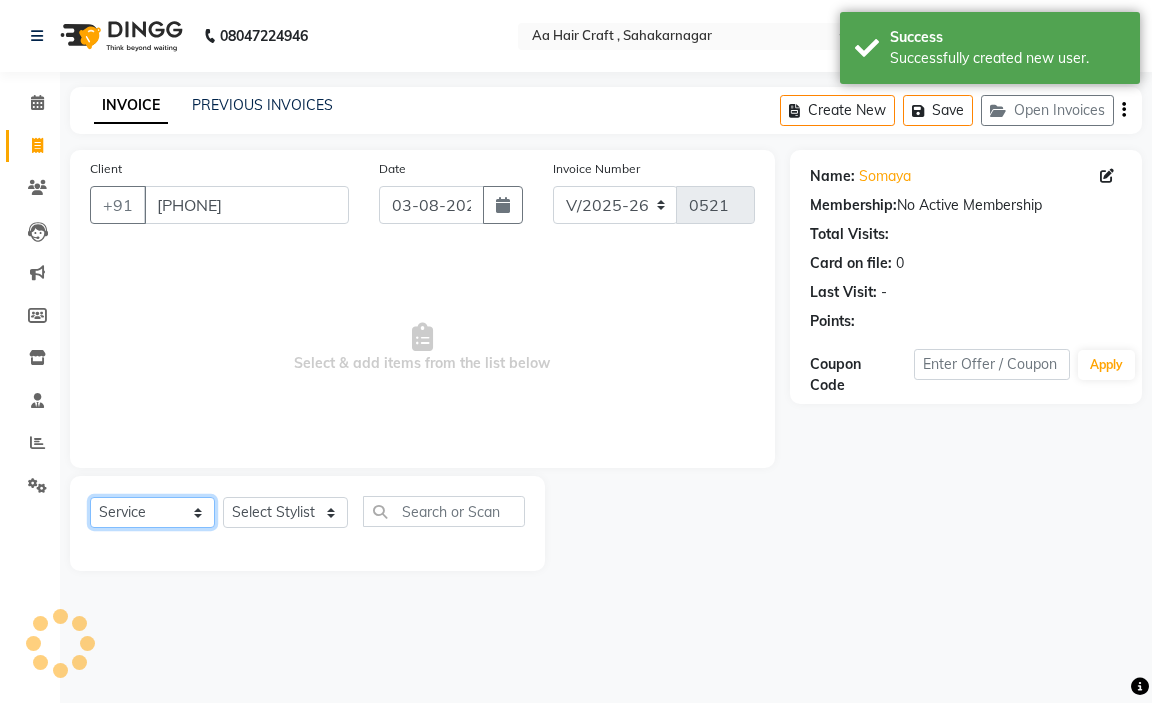 click on "Select  Service  Product  Membership  Package Voucher Prepaid Gift Card" 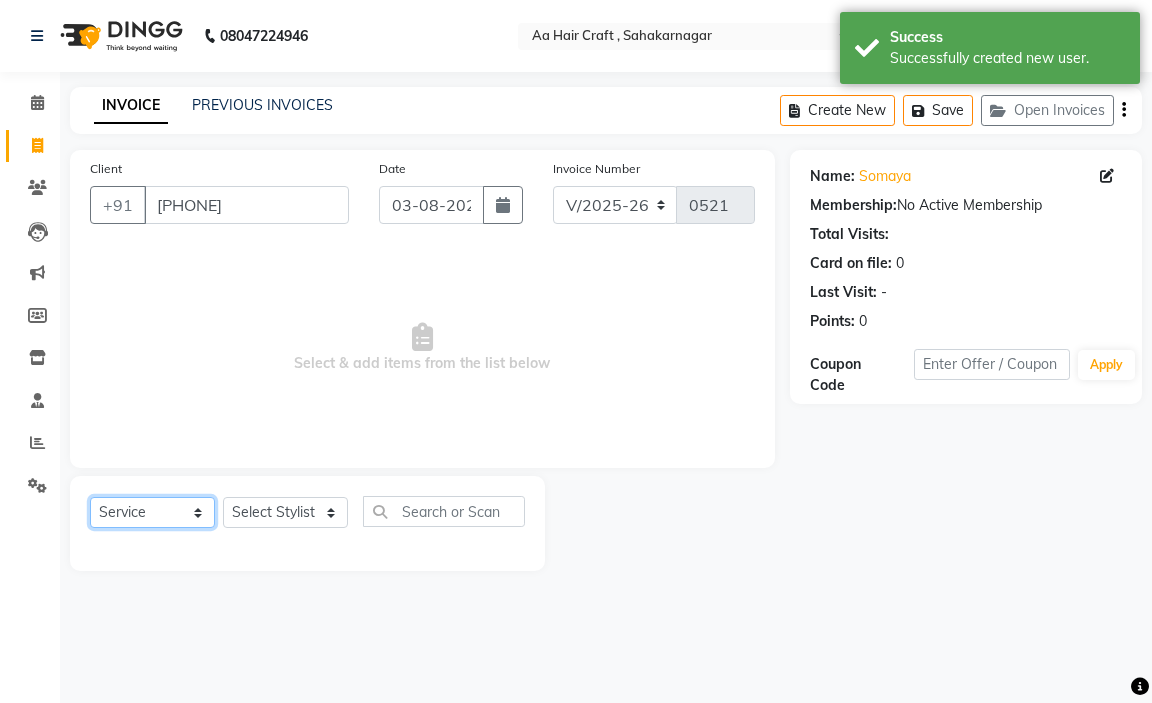 click on "Select  Service  Product  Membership  Package Voucher Prepaid Gift Card" 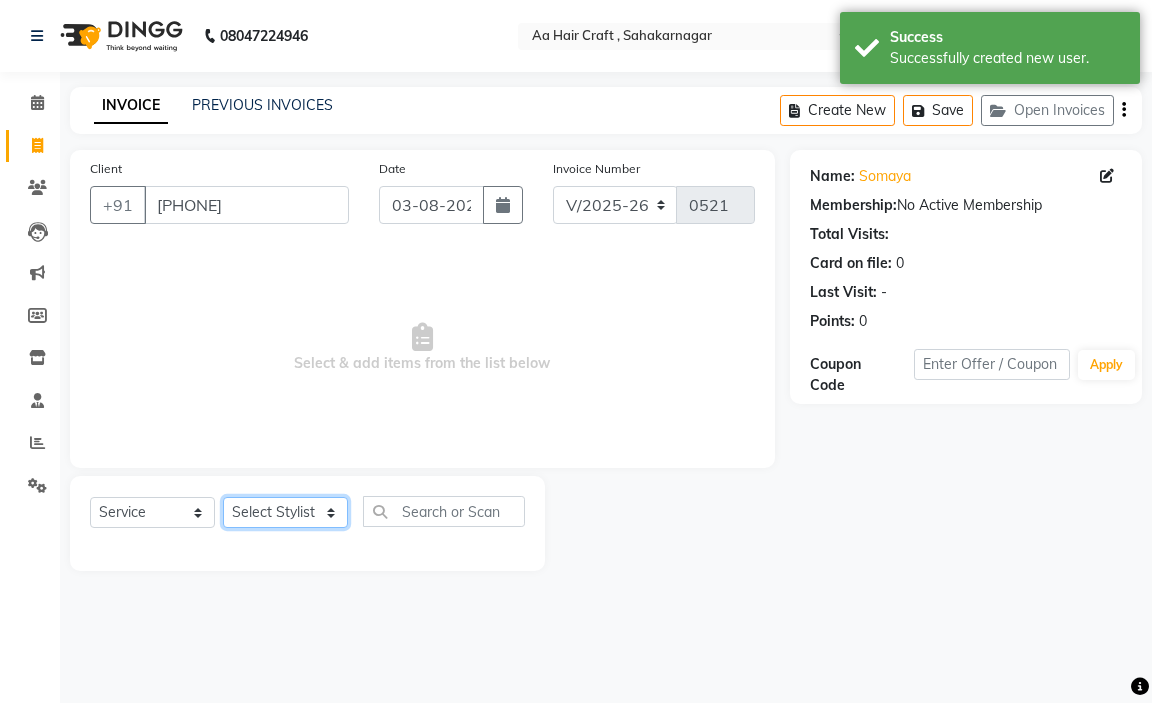 click on "Select Stylist [FIRST] hair stylish [FIRST] [FIRST] [FIRST] beautycian [FIRST] beautycian [FIRST] [FIRST] [FIRST] beauty and hair" 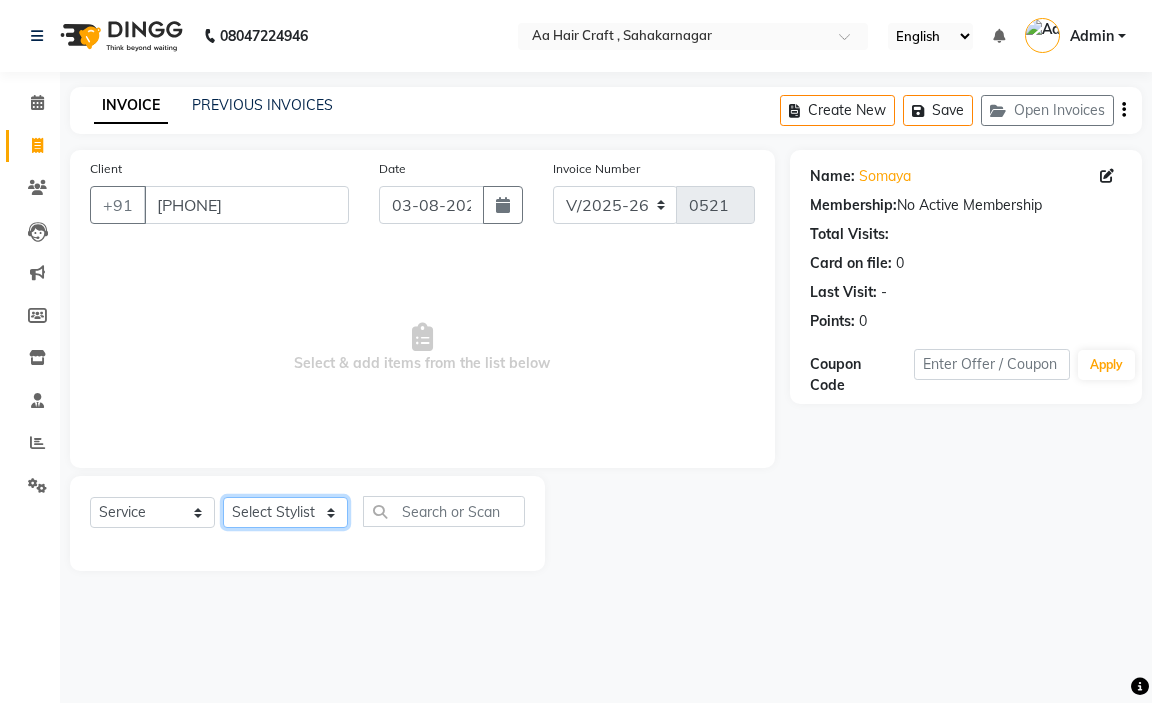 select on "80767" 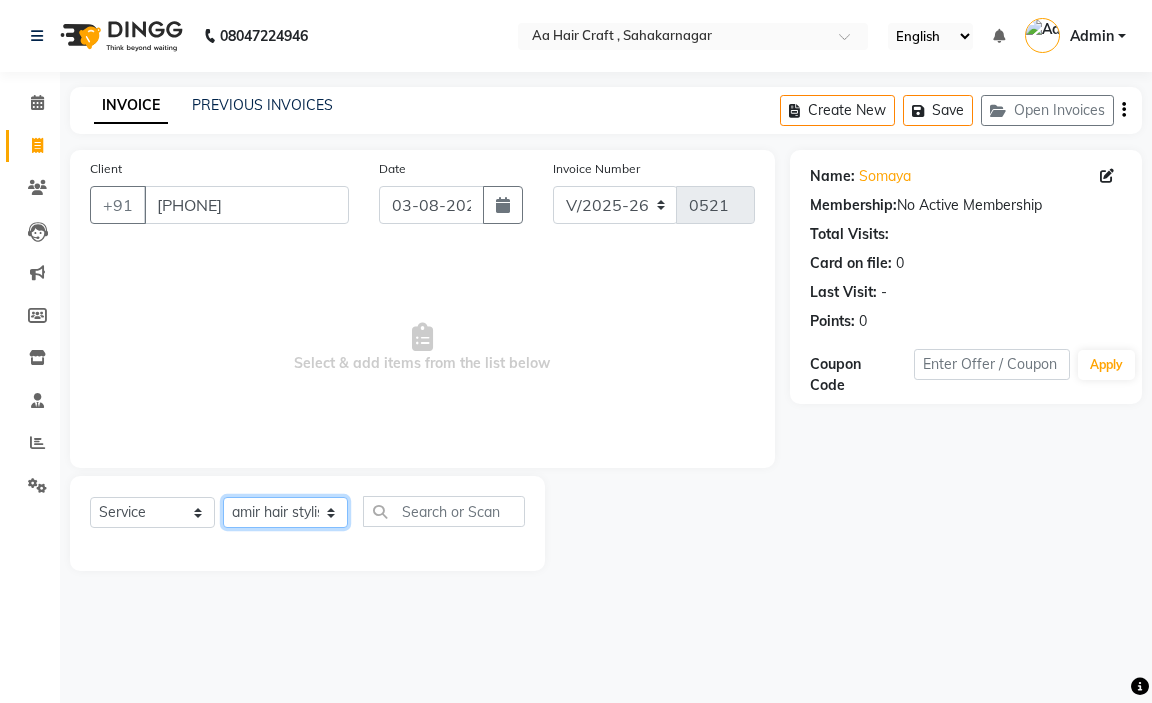 click on "Select Stylist [FIRST] hair stylish [FIRST] [FIRST] [FIRST] beautycian [FIRST] beautycian [FIRST] [FIRST] [FIRST] beauty and hair" 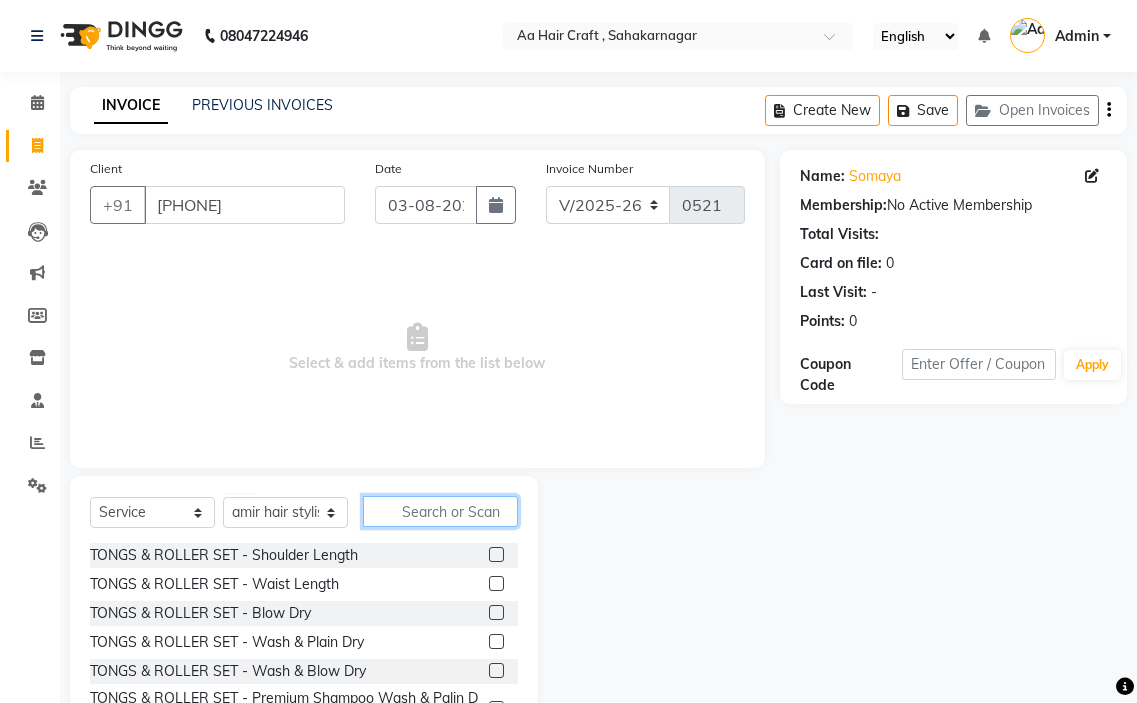 click 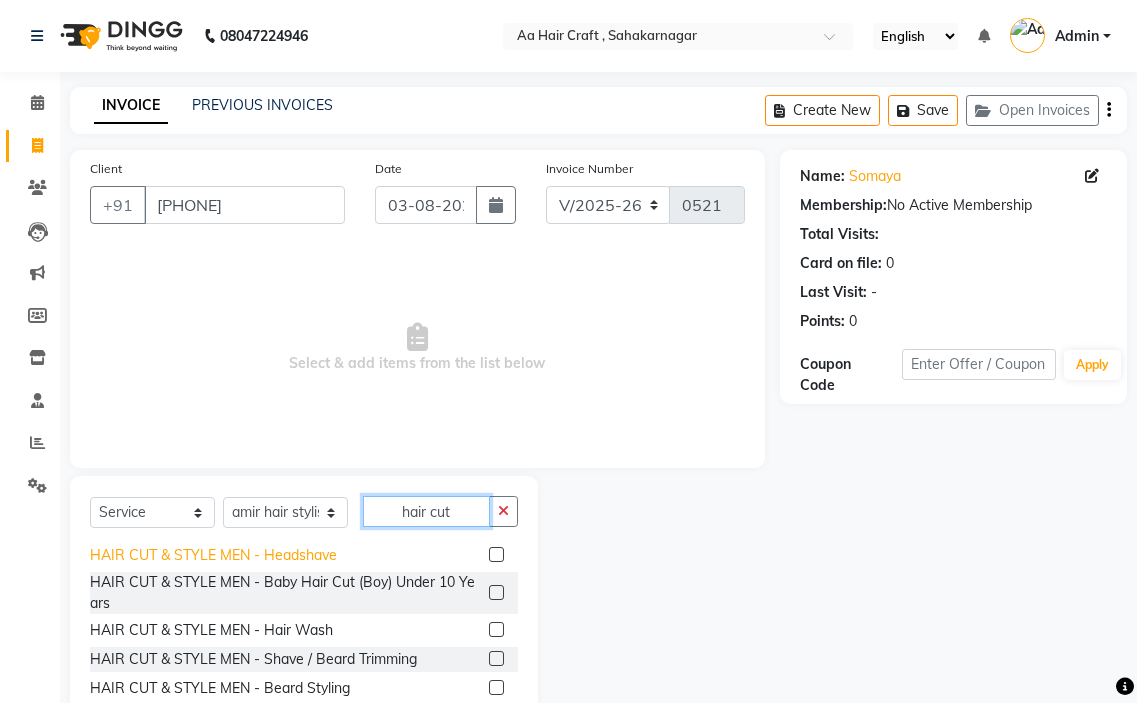 scroll, scrollTop: 49, scrollLeft: 0, axis: vertical 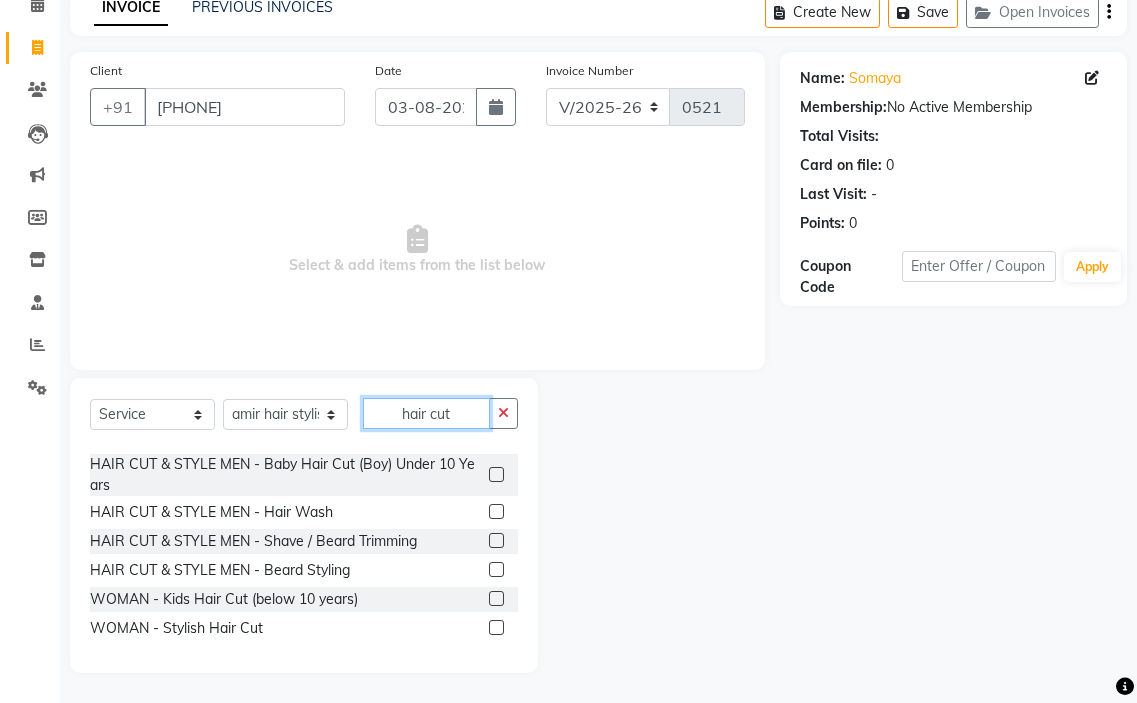 type on "hair cut" 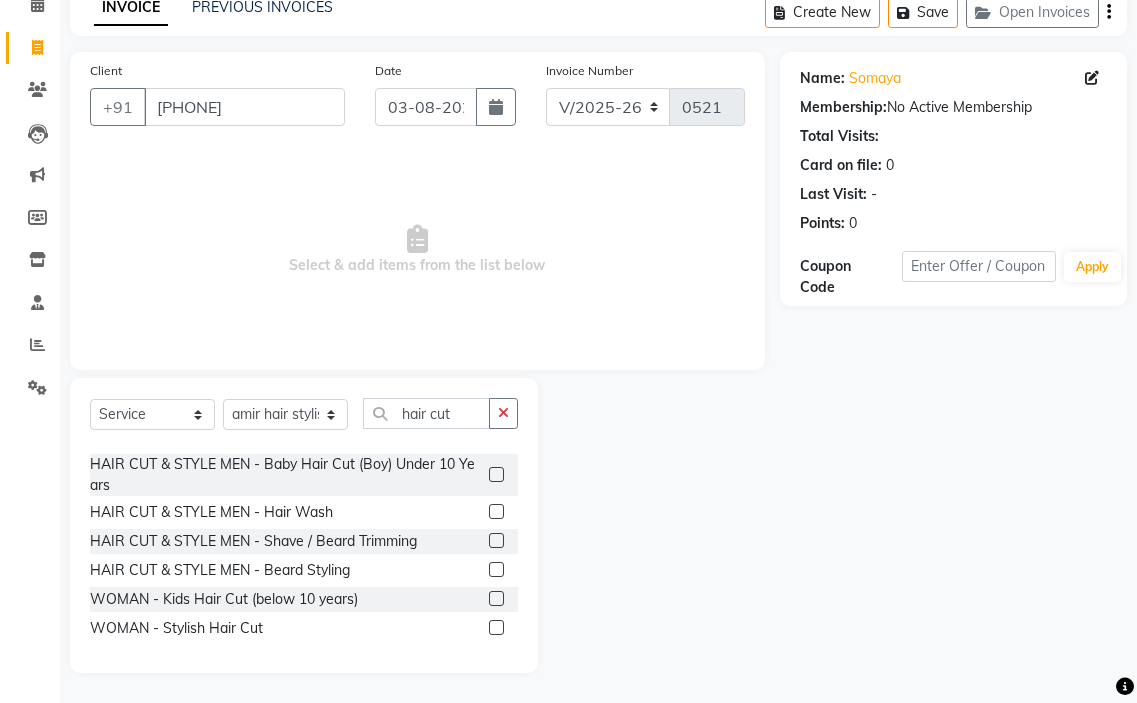 drag, startPoint x: 479, startPoint y: 632, endPoint x: 439, endPoint y: 661, distance: 49.40648 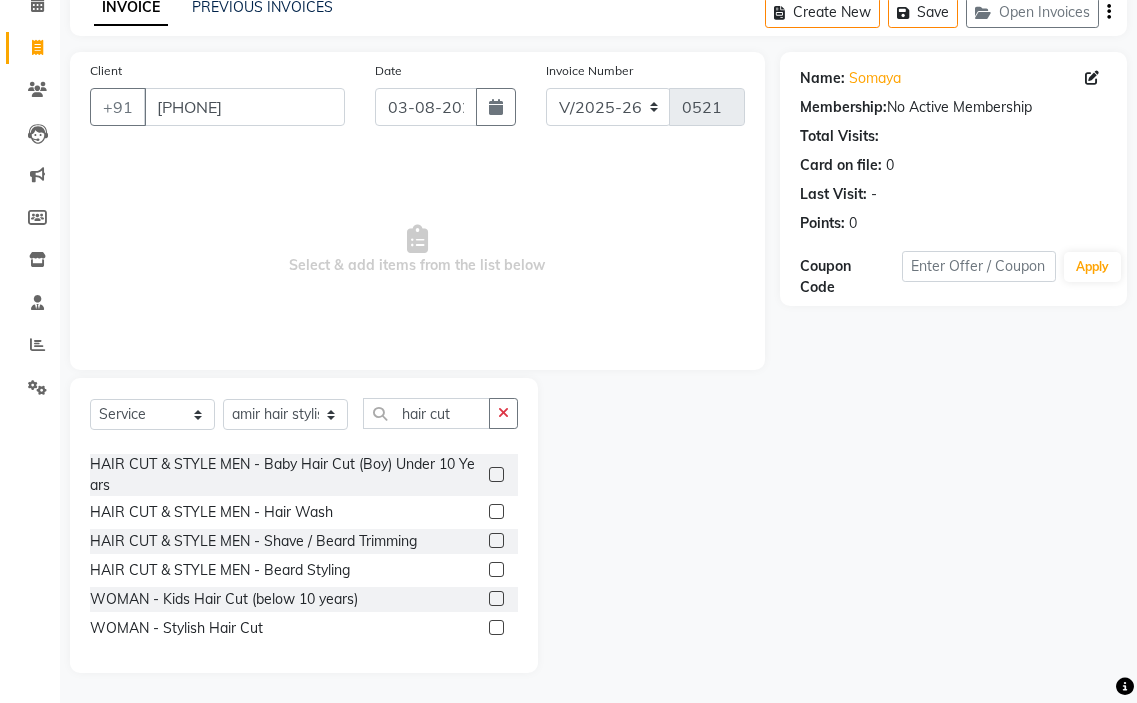 click 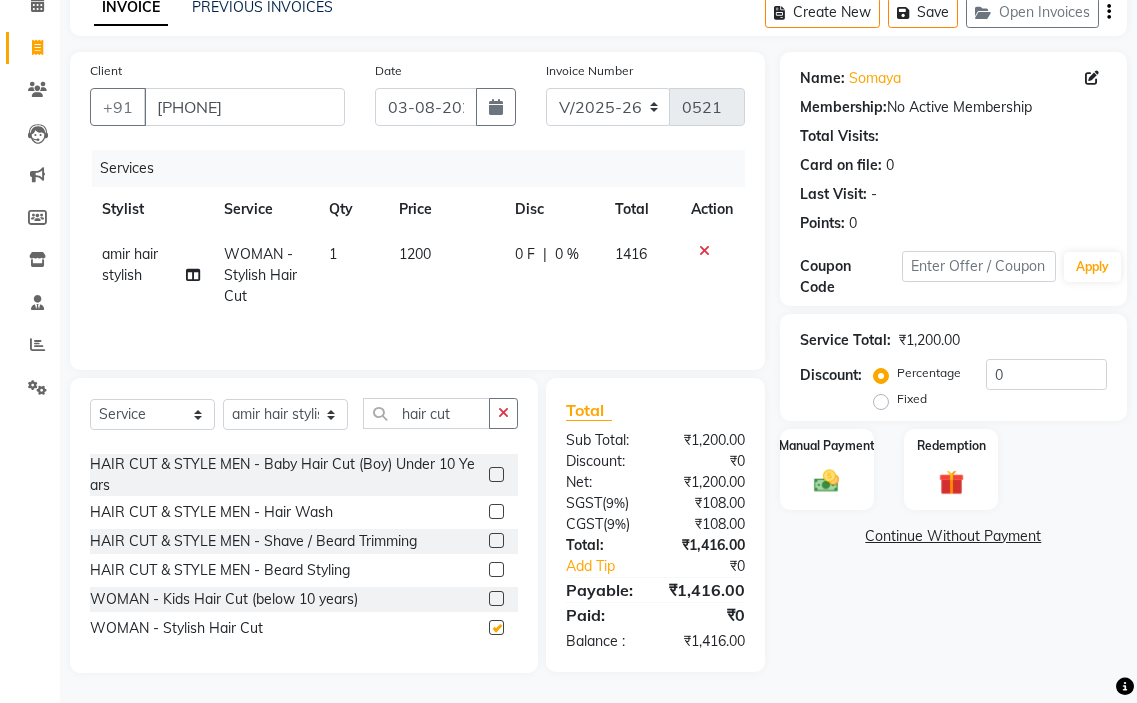checkbox on "false" 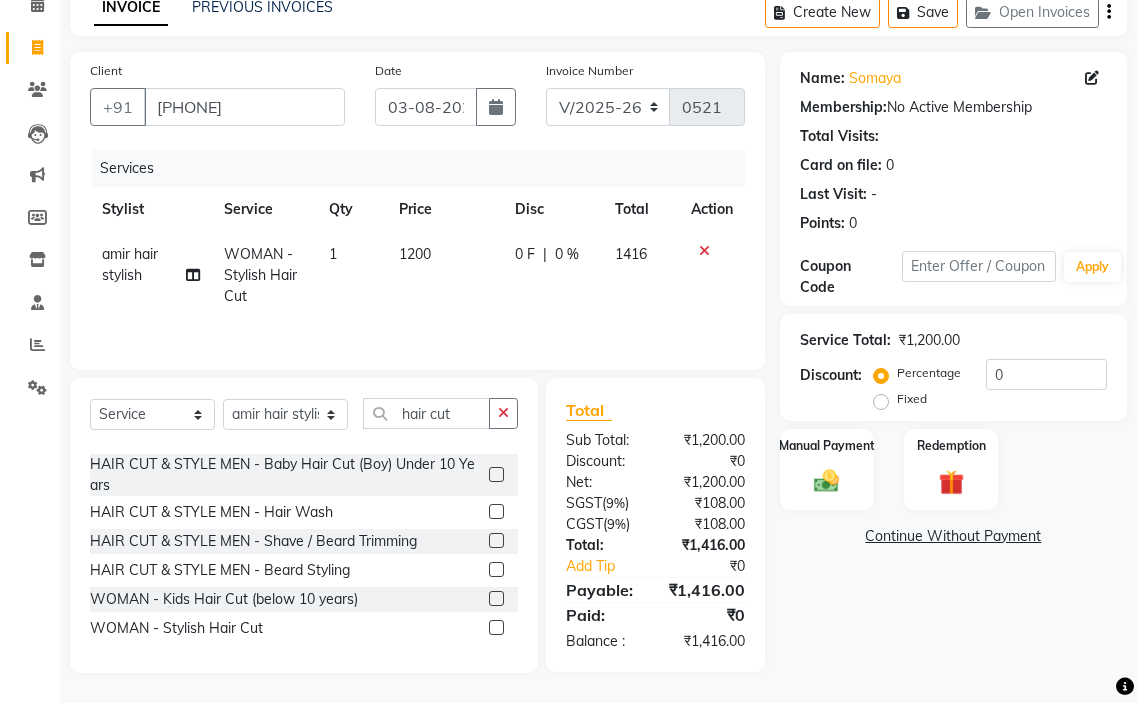 click on "1200" 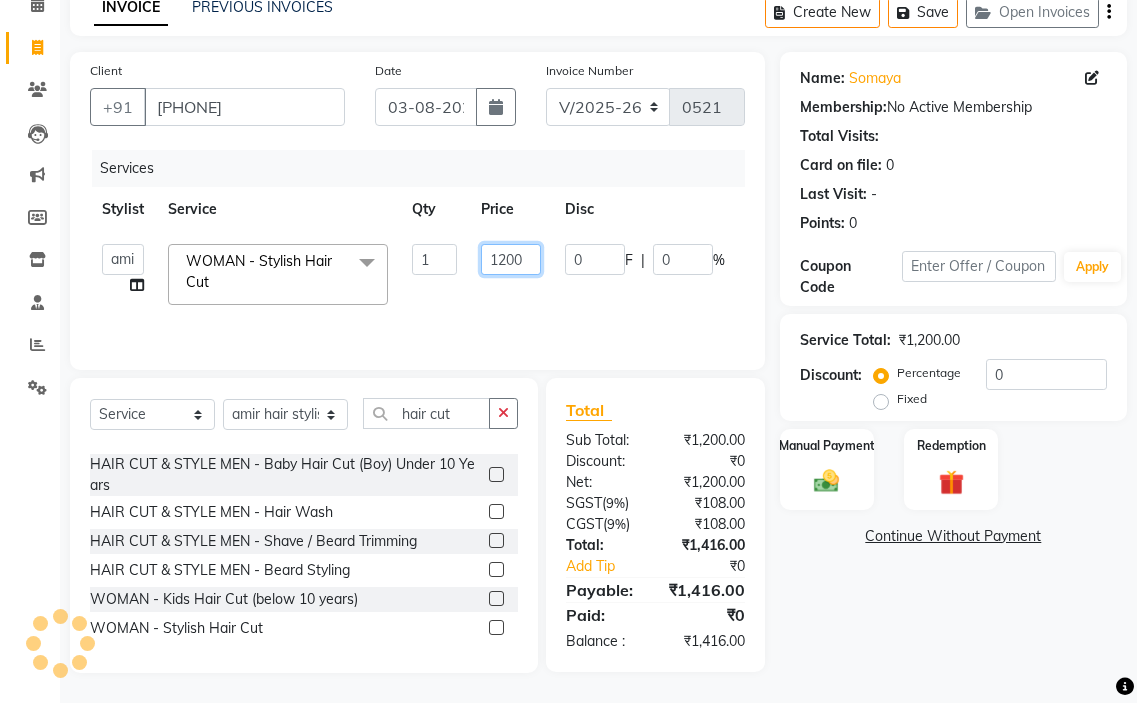 click on "1200" 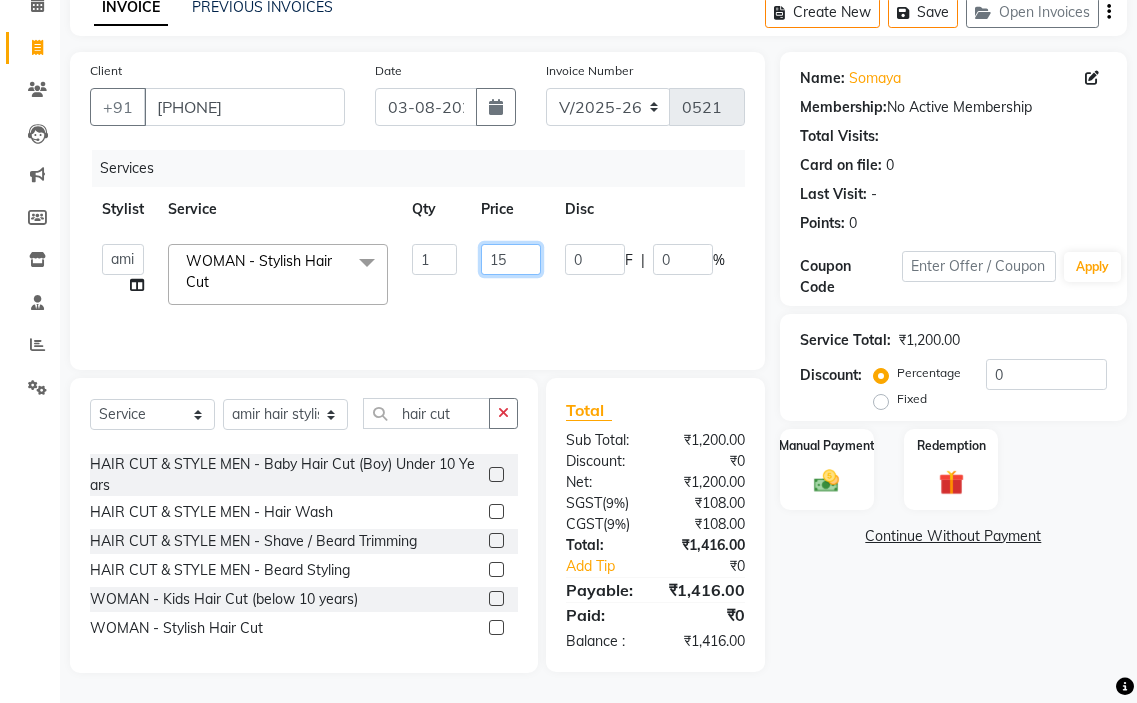 type on "1" 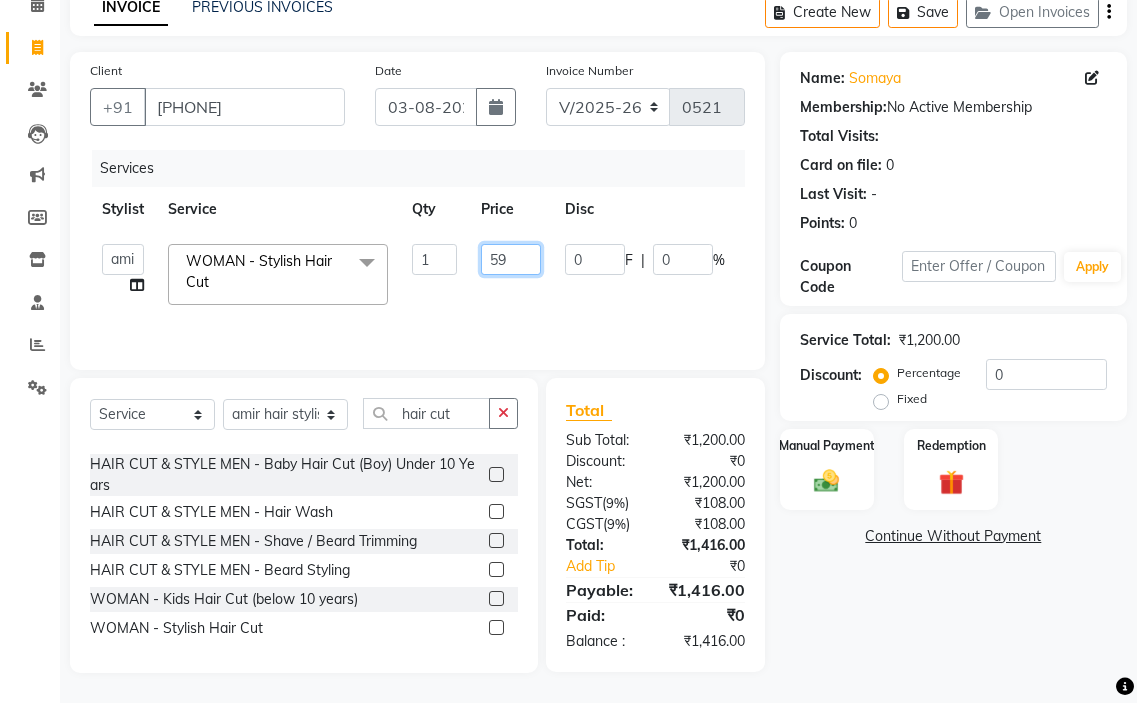 type on "599" 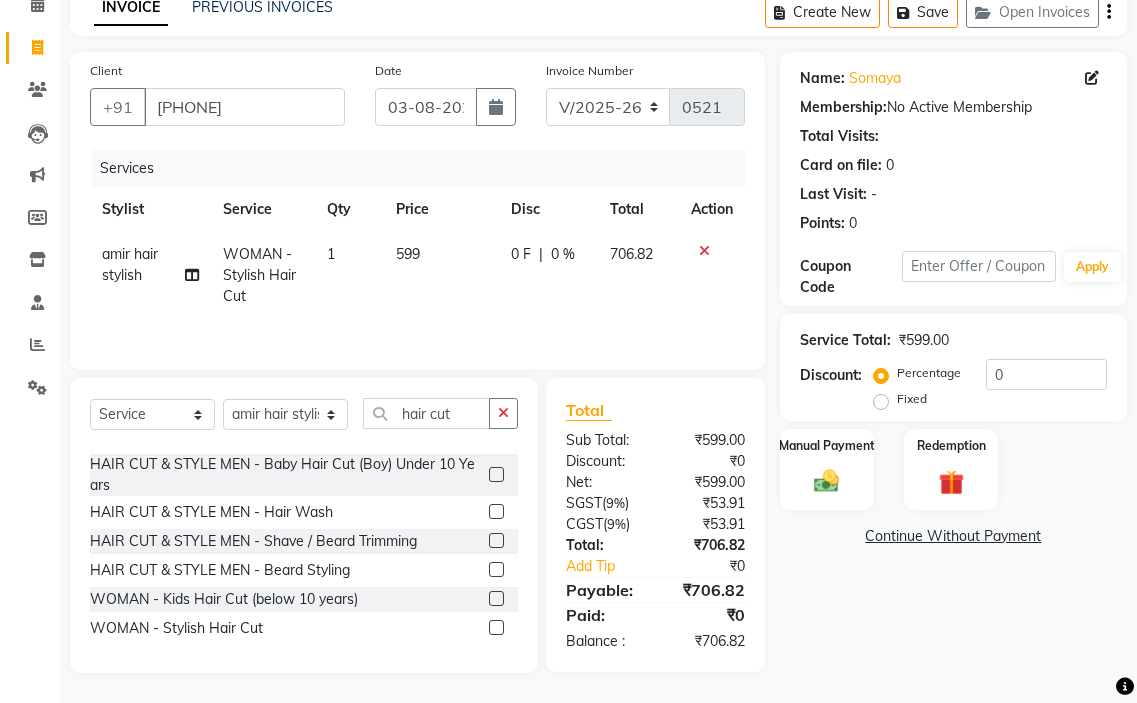 click on "amir hair stylish WOMAN - Stylish Hair Cut 1 599 0 F | 0 % 706.82" 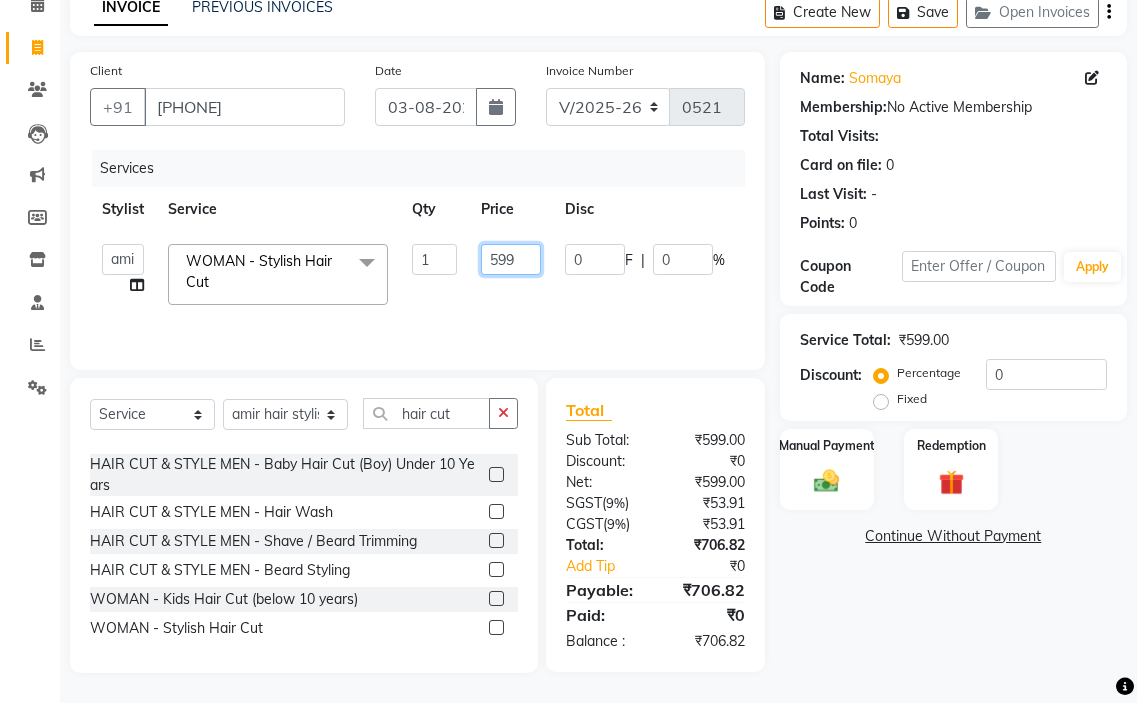 click on "599" 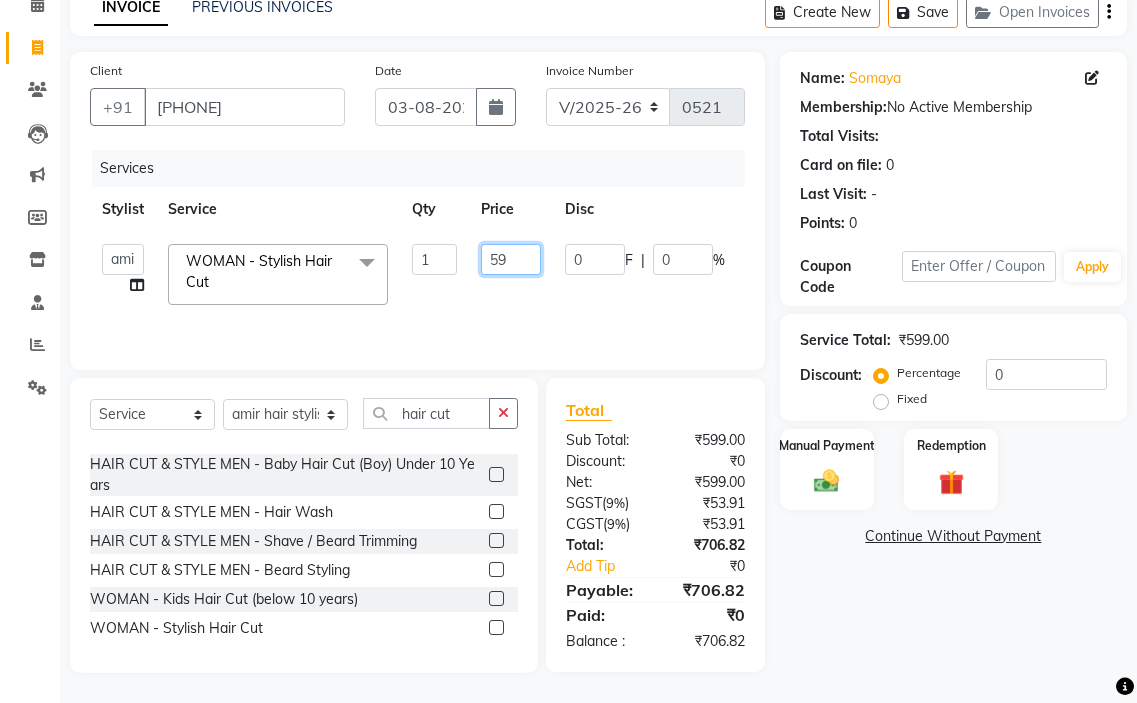 type on "5" 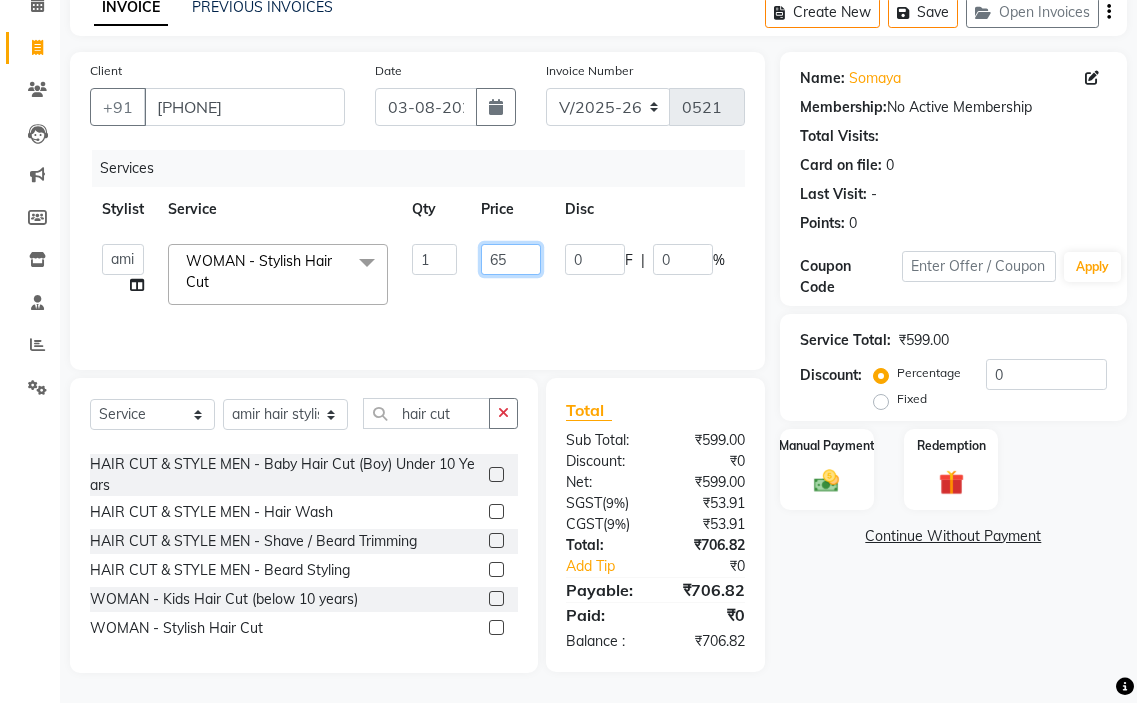 type on "650" 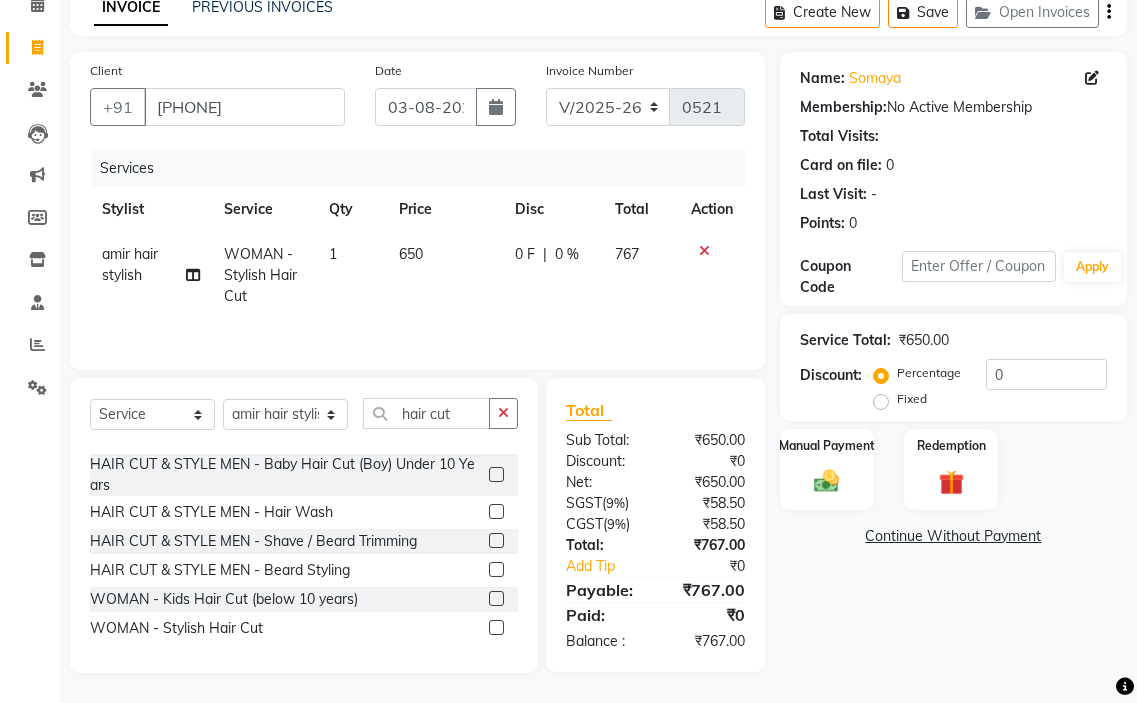 click on "amir hair stylish WOMAN - Stylish Hair Cut 1 650 0 F | 0 % 767" 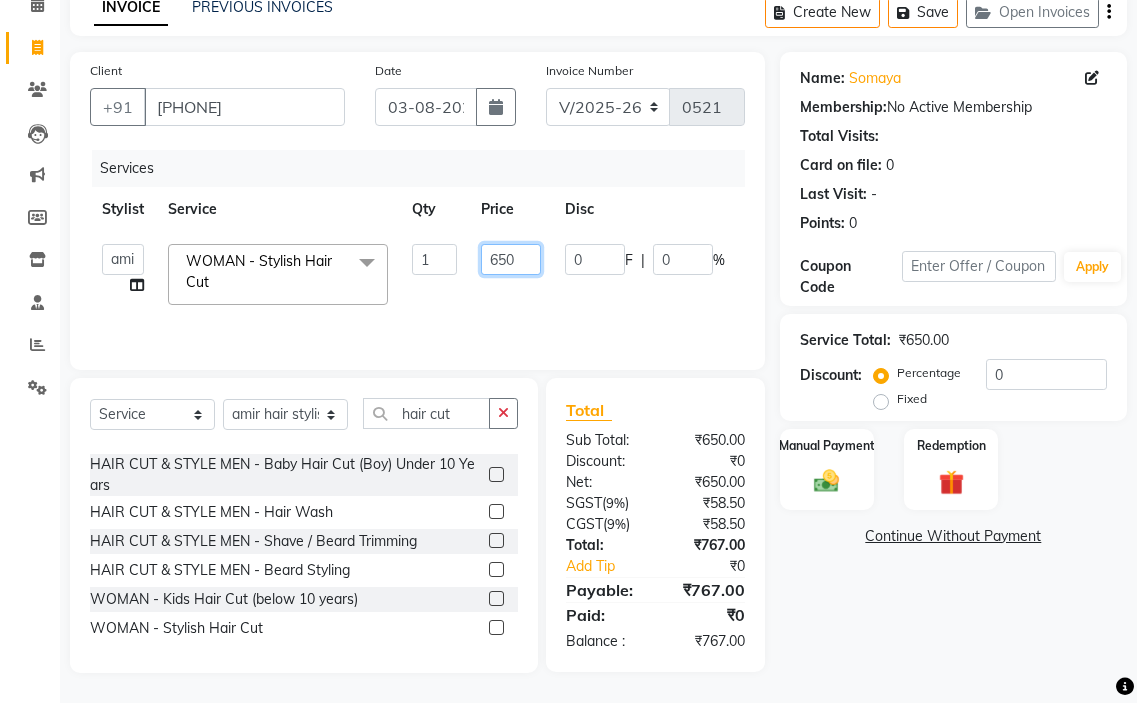 click on "650" 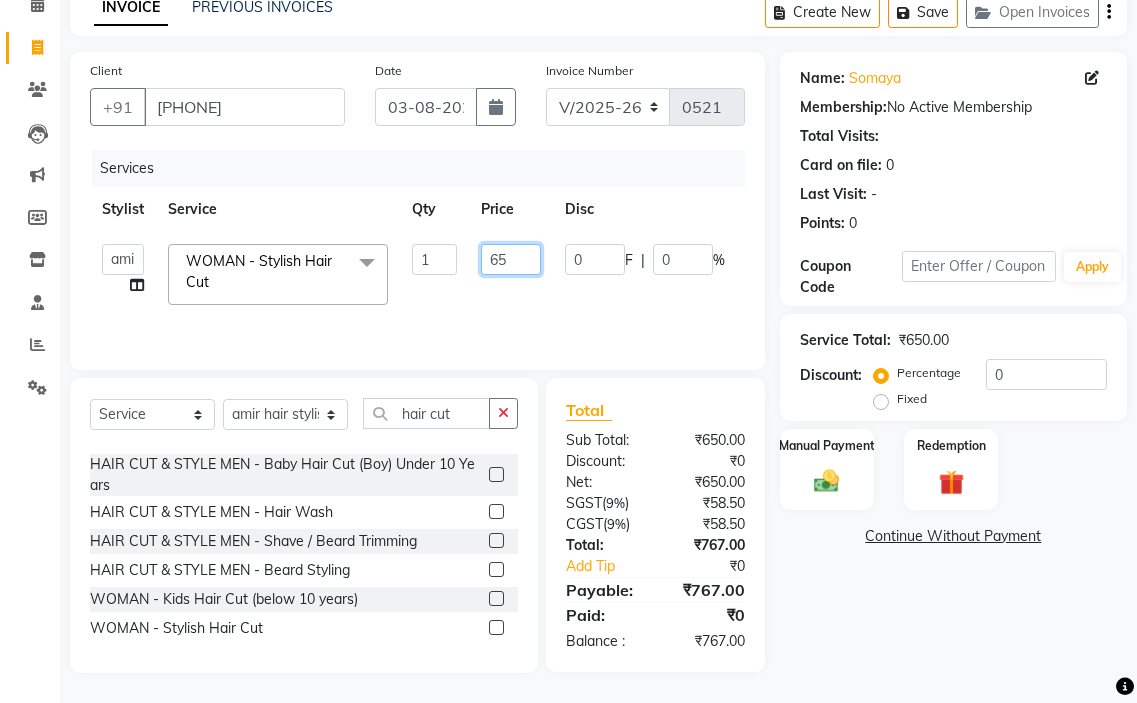 type on "655" 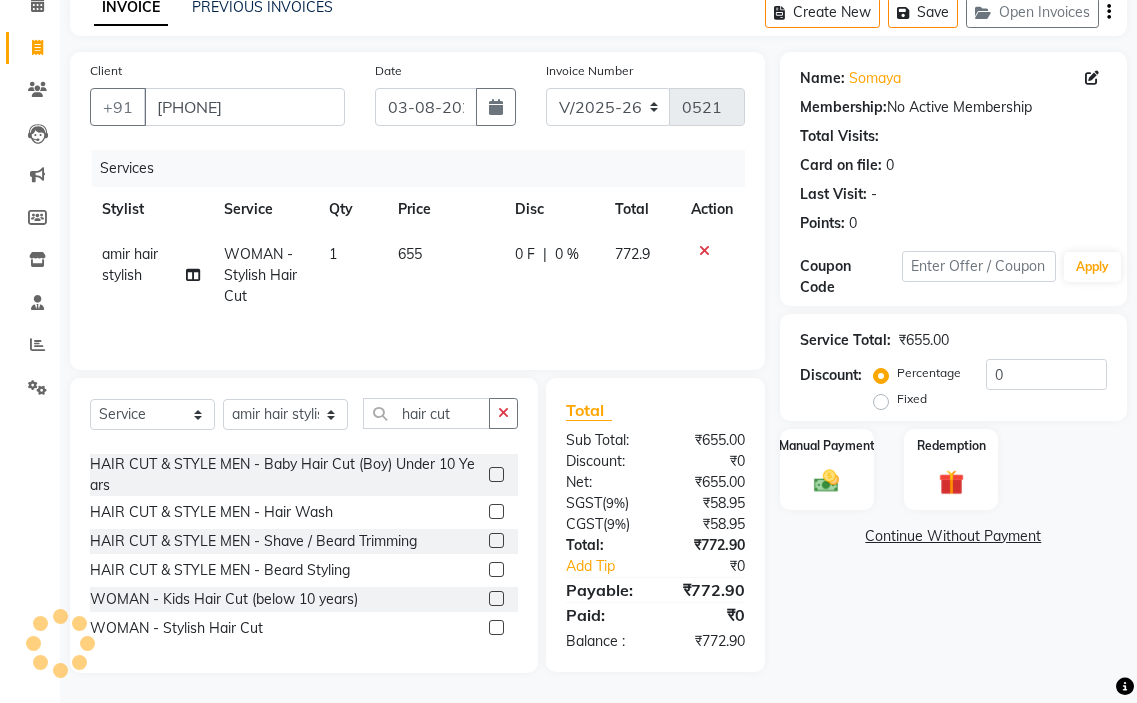 click on "0 F | 0 %" 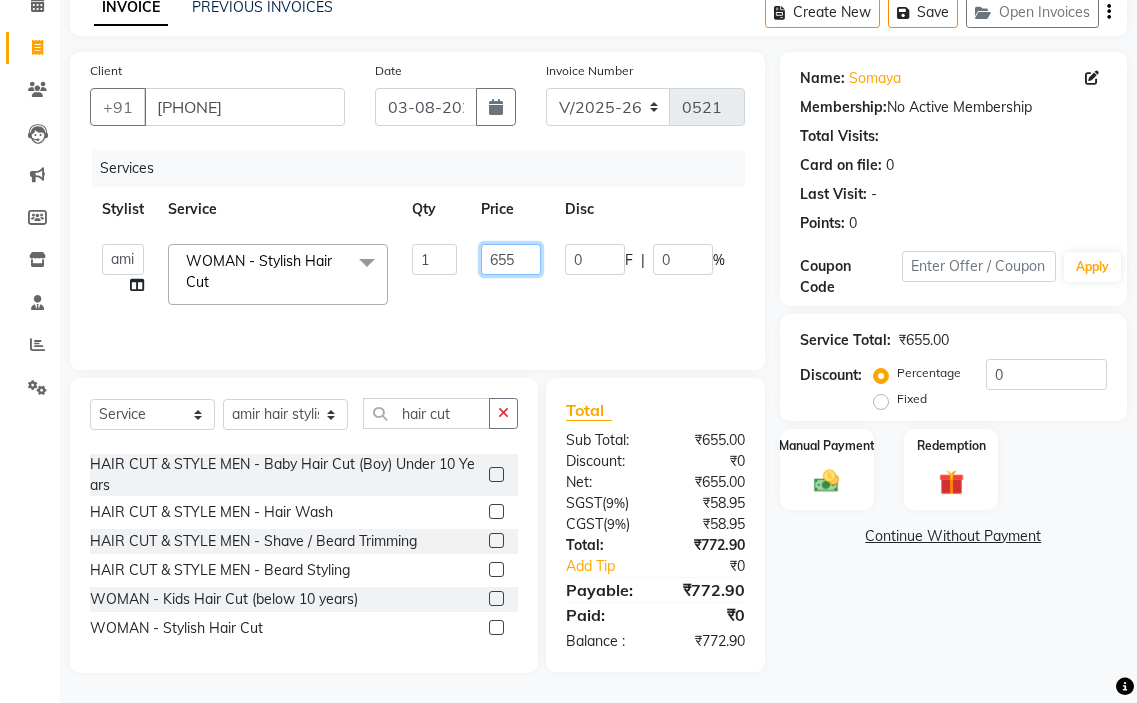 click on "655" 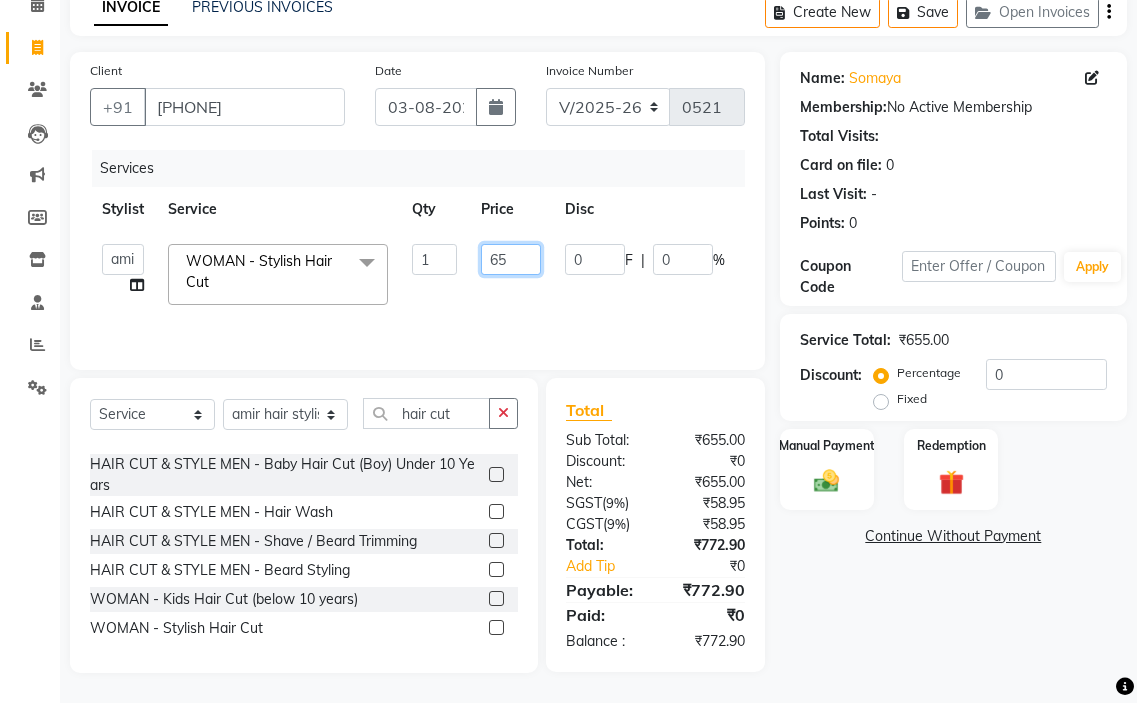 type on "658" 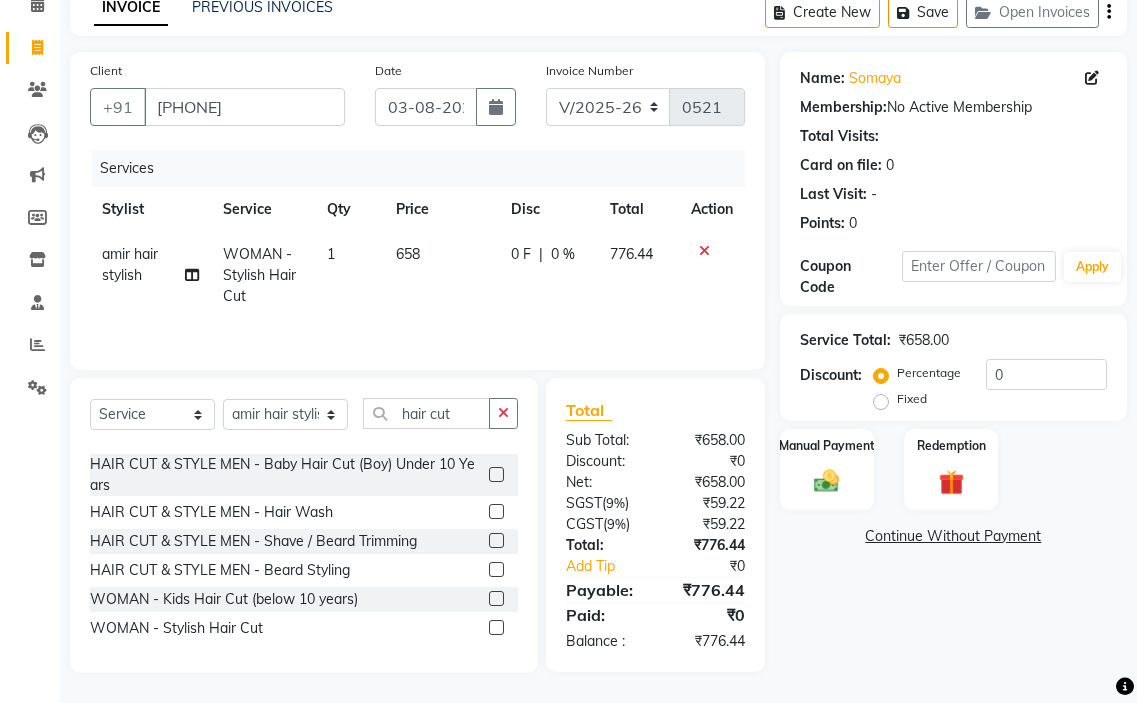 click on "[FIRST] hair stylish WOMAN - Stylish Hair Cut 1 [NUMBER] 0 F | 0 % 776.44" 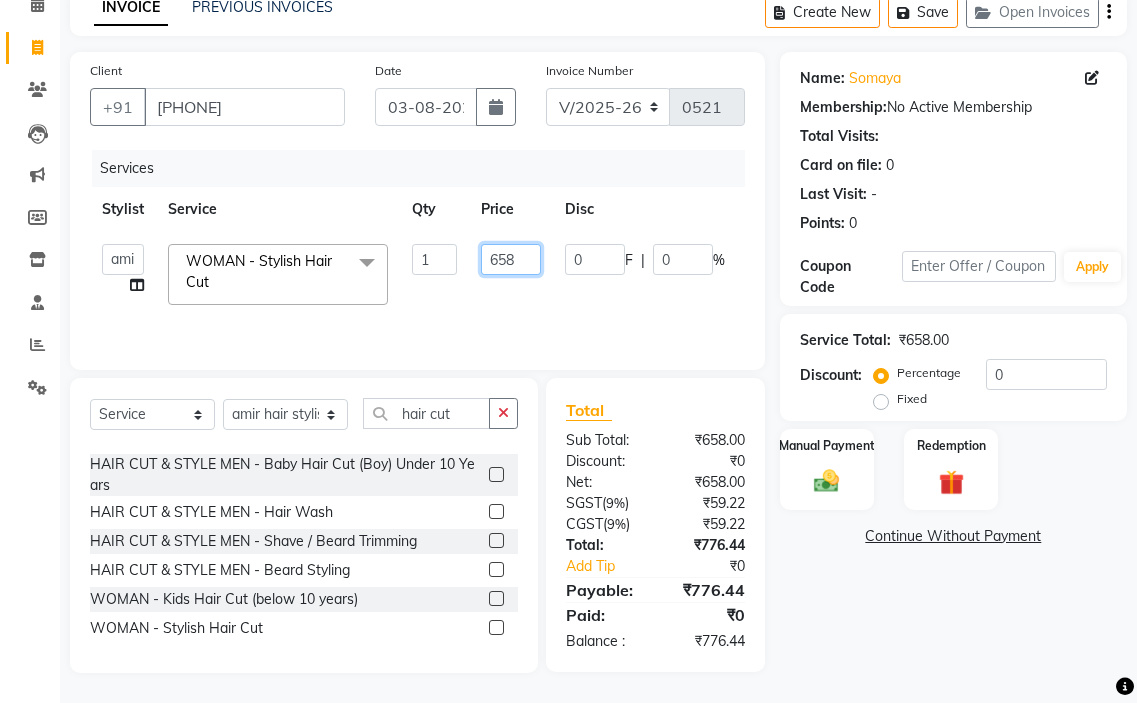 click on "658" 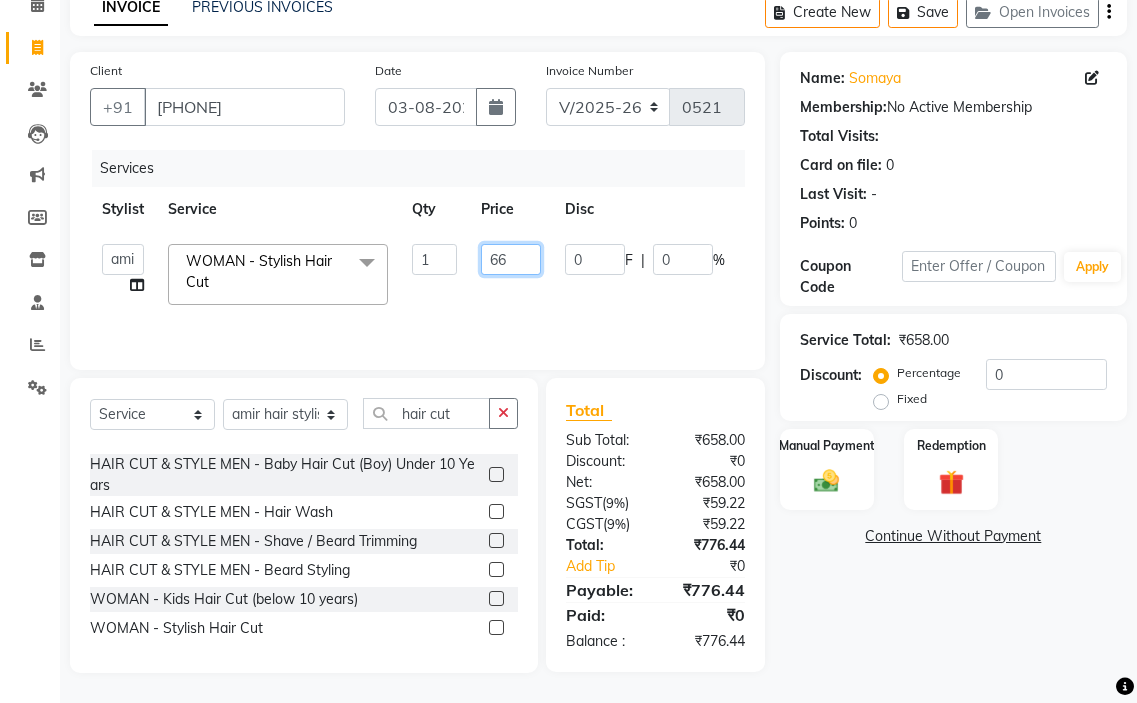 type on "665" 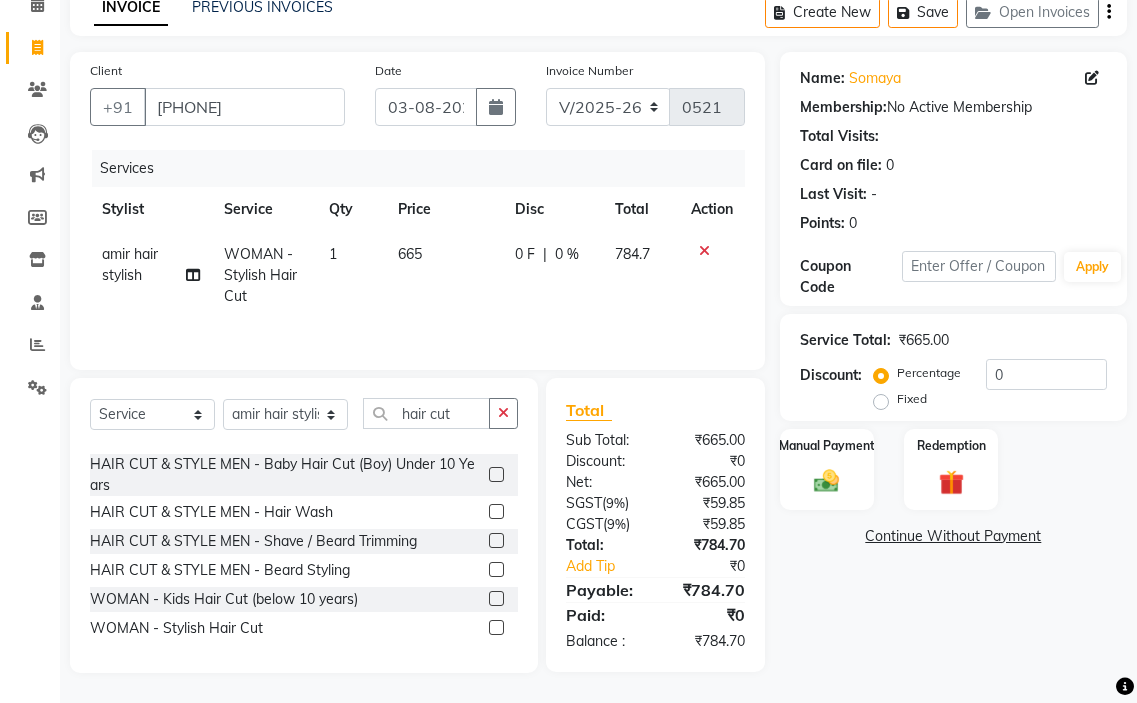 click on "[FIRST] hair stylish WOMAN - Stylish Hair Cut 1 [NUMBER] 0 F | 0 % 784.7" 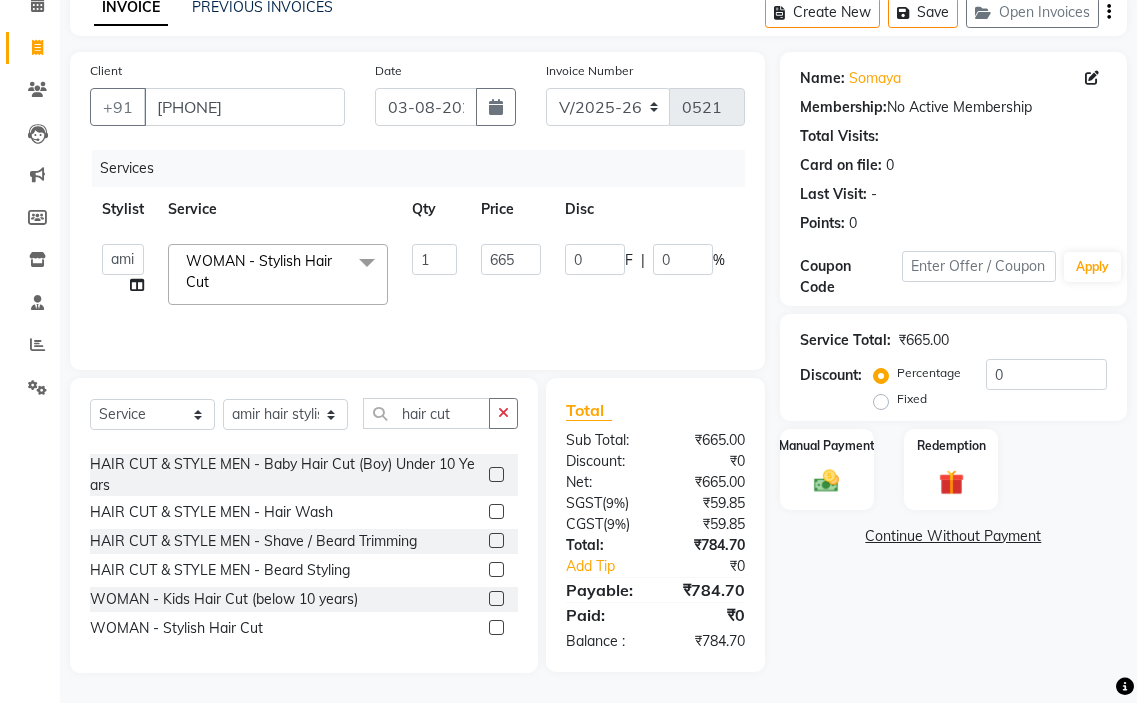 click on "665" 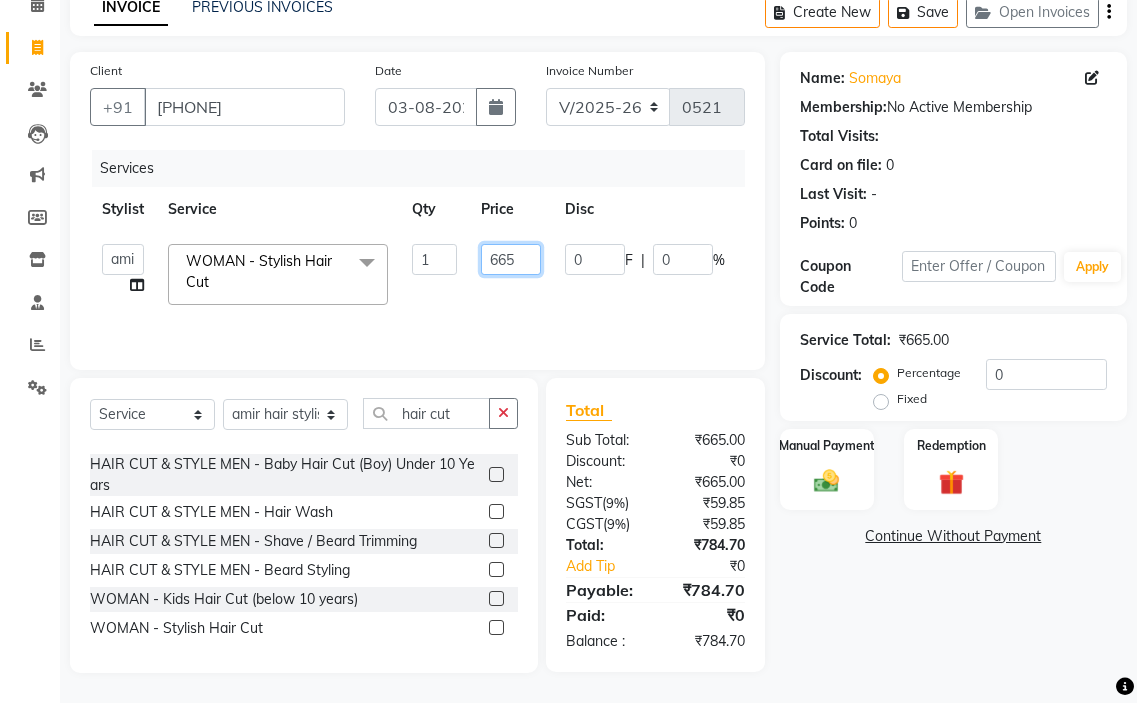 click on "665" 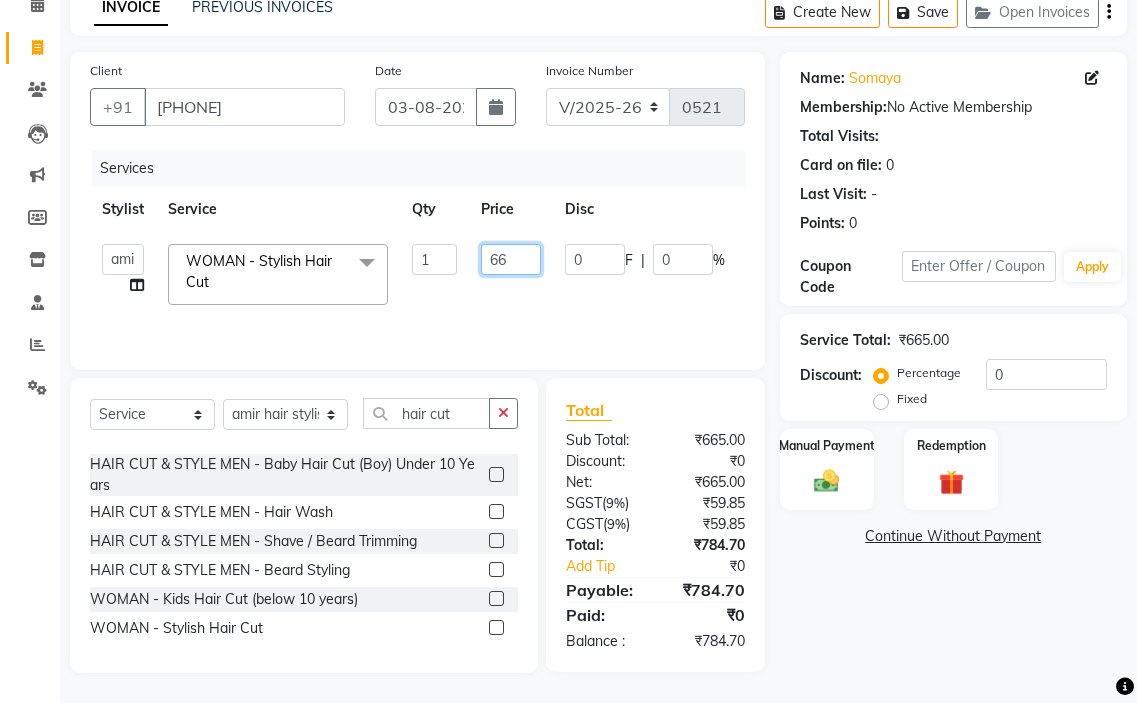 type on "6" 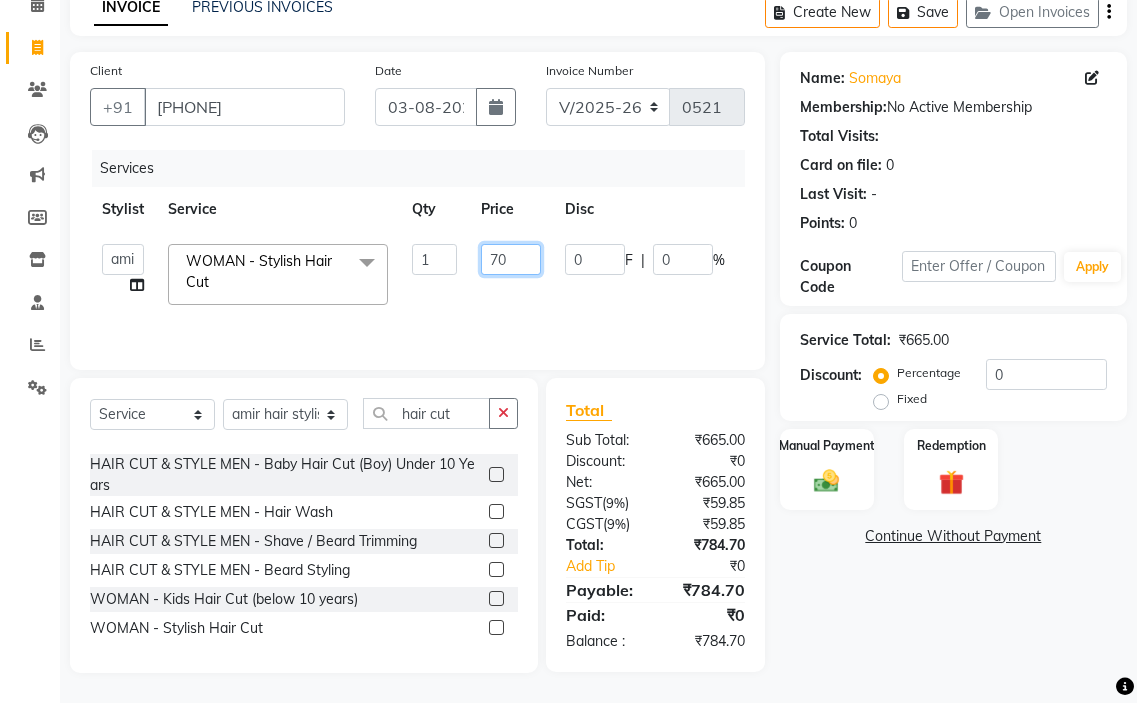 type on "705" 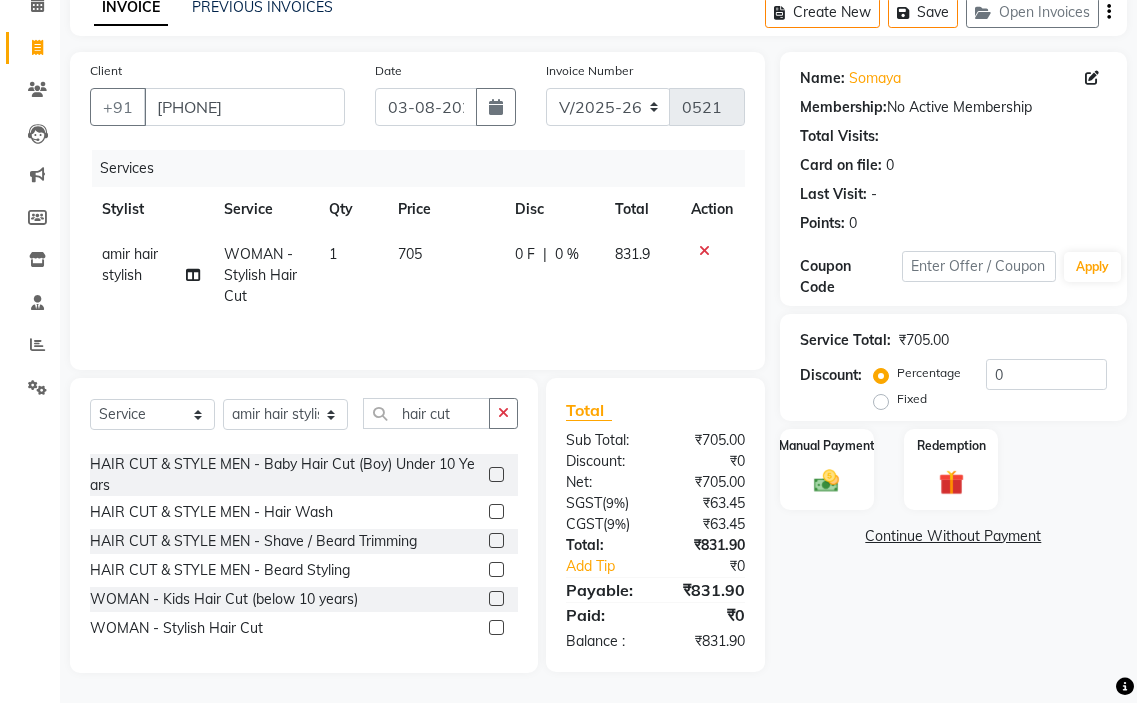 click on "[FIRST] hair stylish WOMAN - Stylish Hair Cut 1 [NUMBER] 0 F | 0 % 831.9" 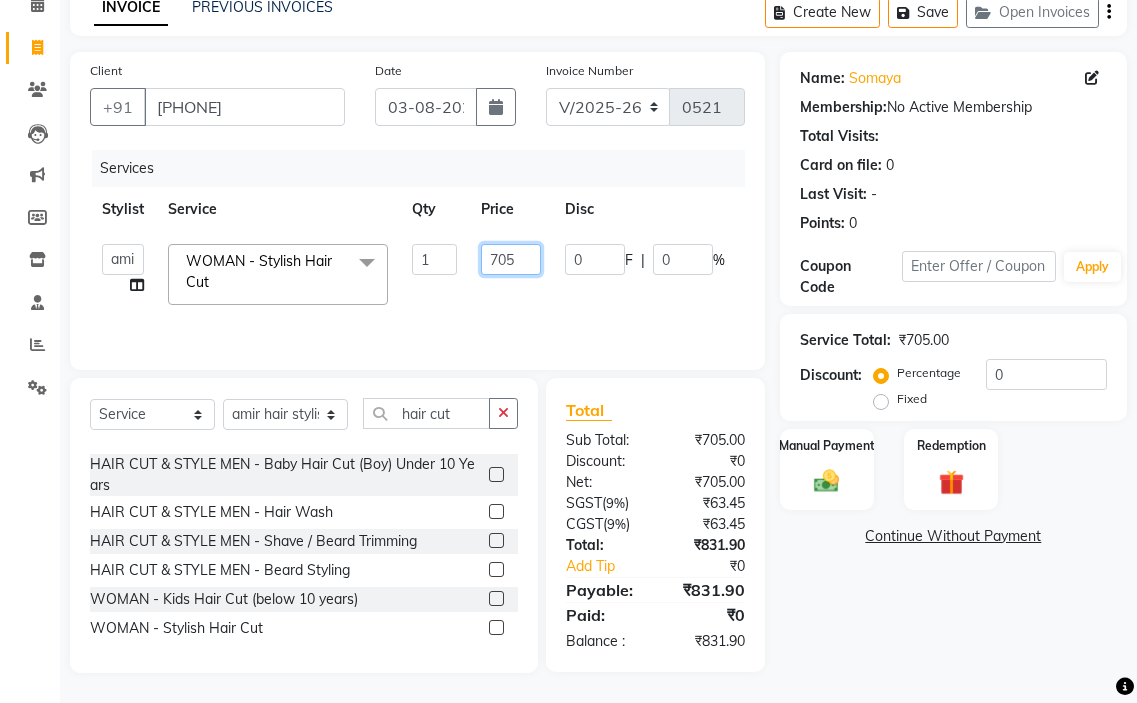 click on "705" 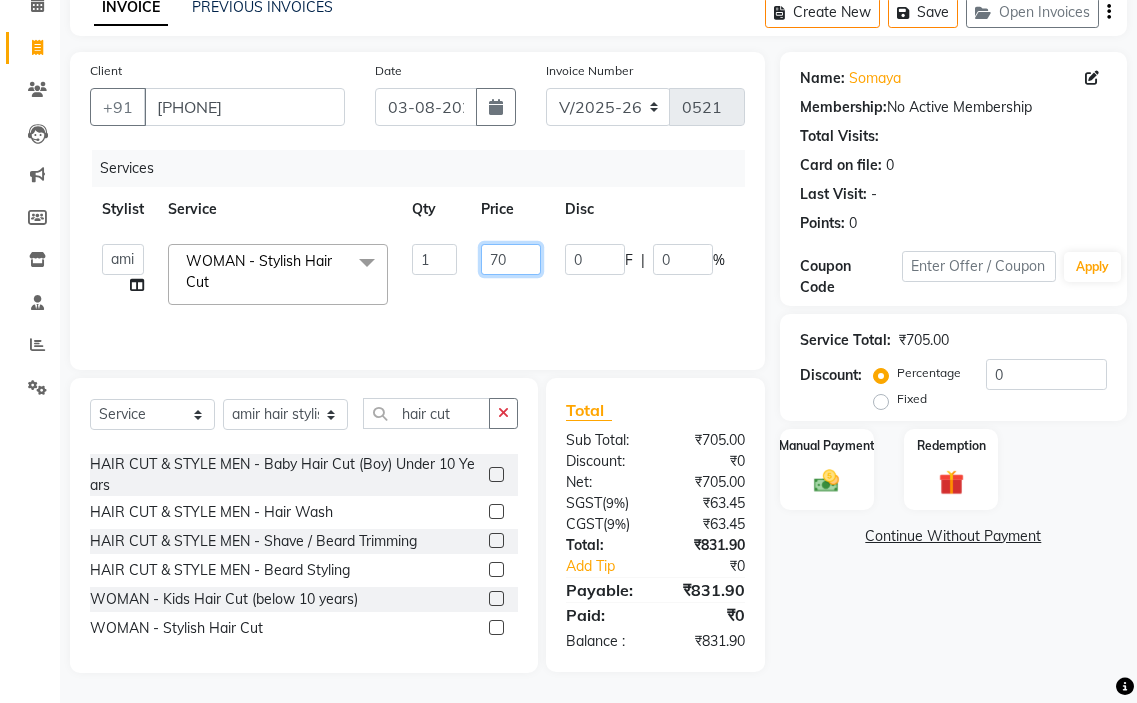 type on "700" 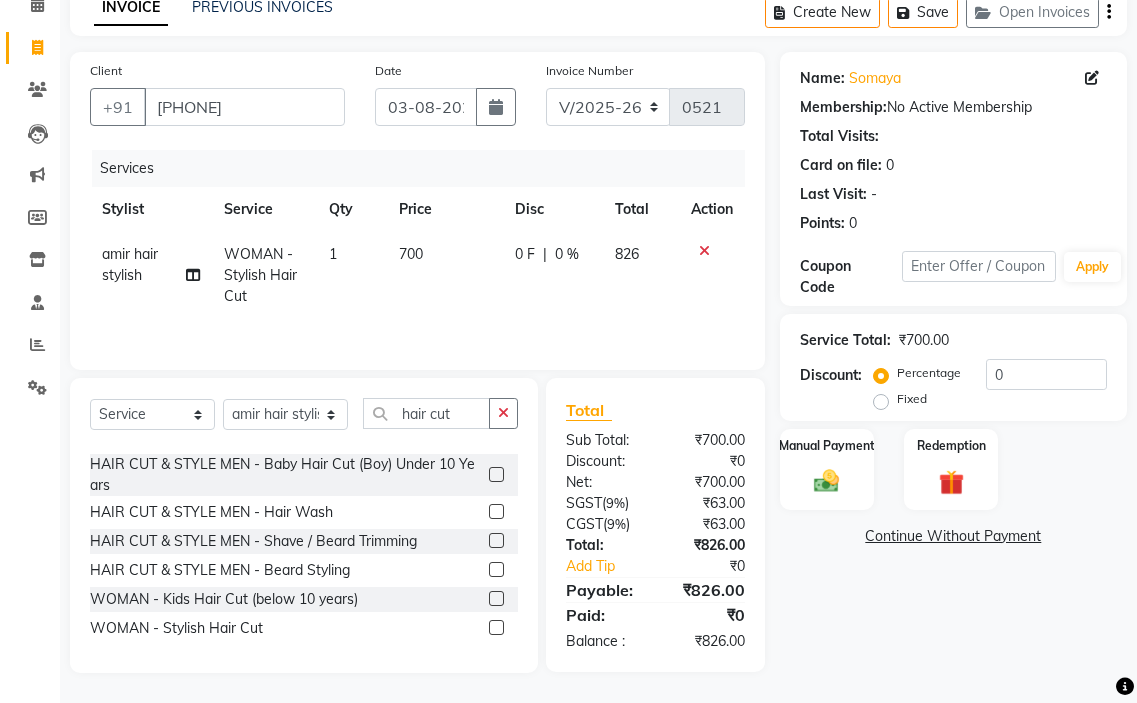 click on "[FIRST] hair stylish WOMAN - Stylish Hair Cut 1 [NUMBER] 0 F | 0 % 826" 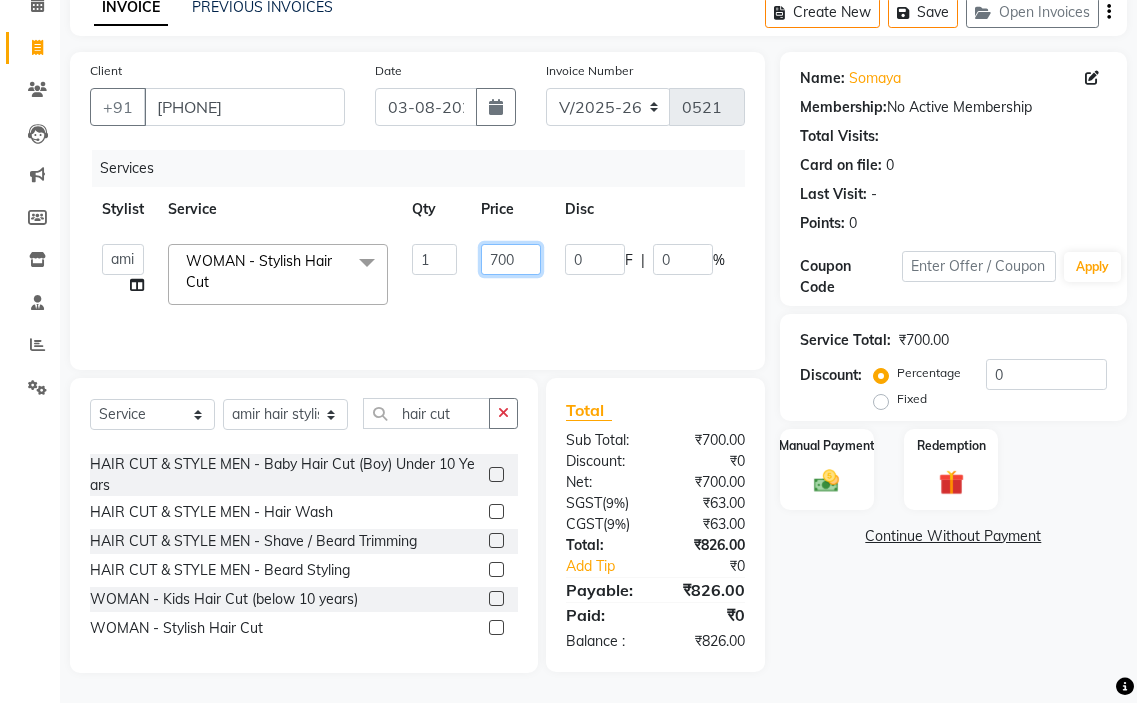 click on "700" 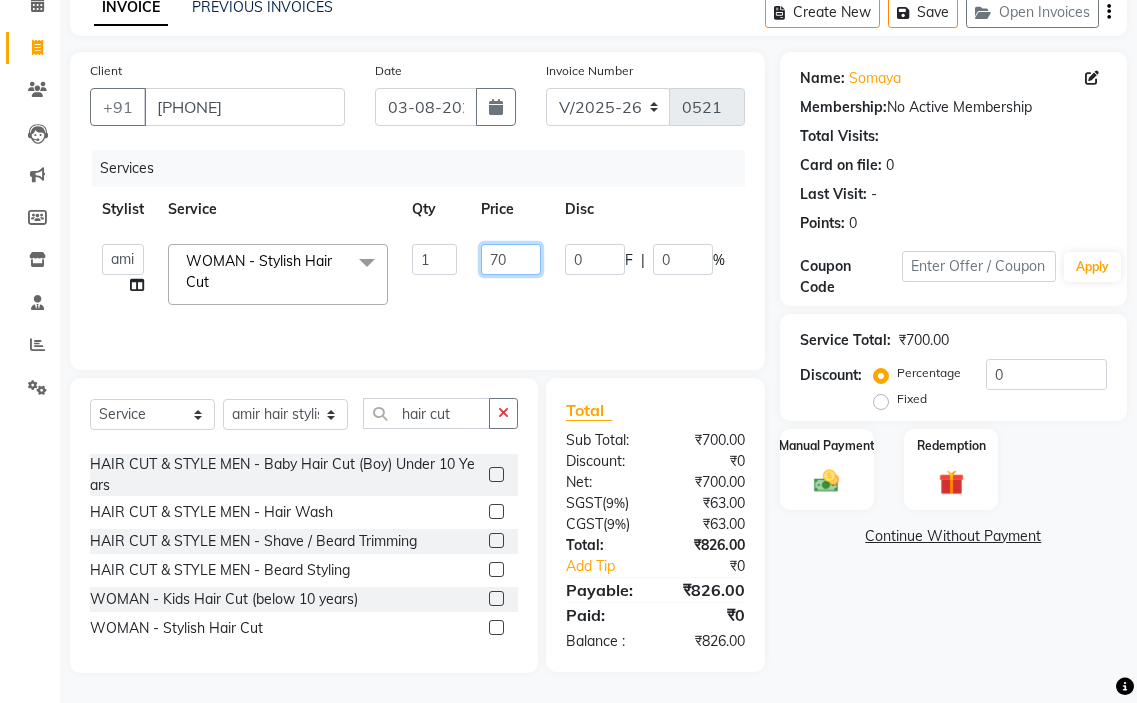 type on "7" 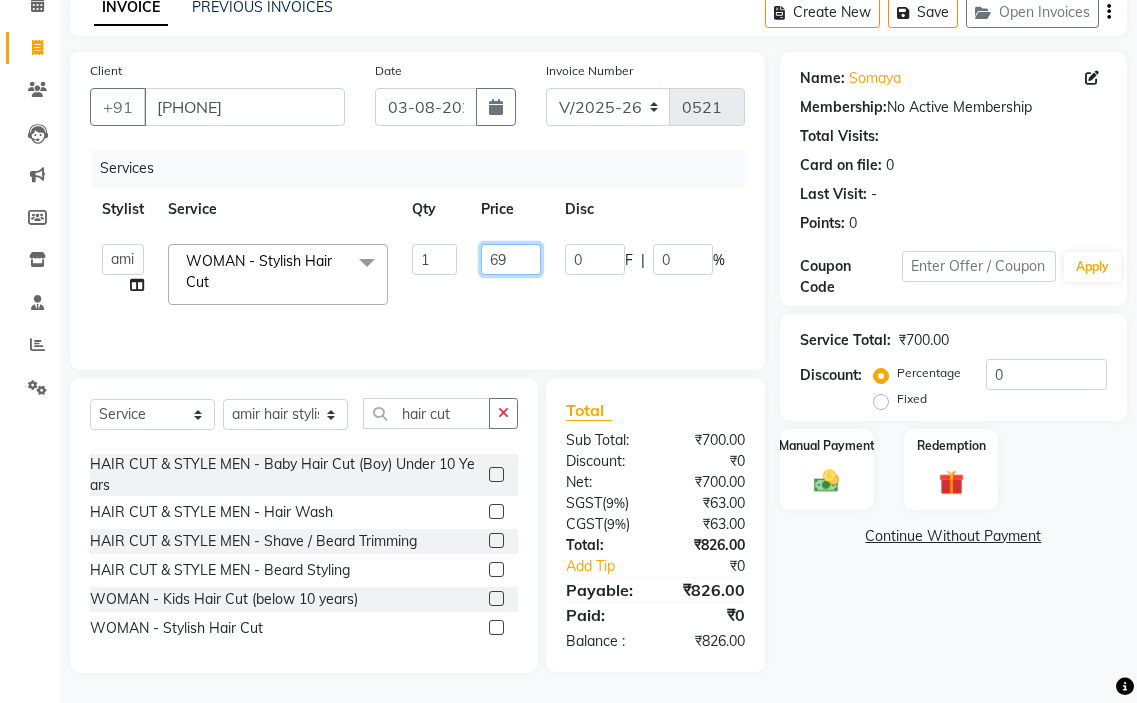 type on "690" 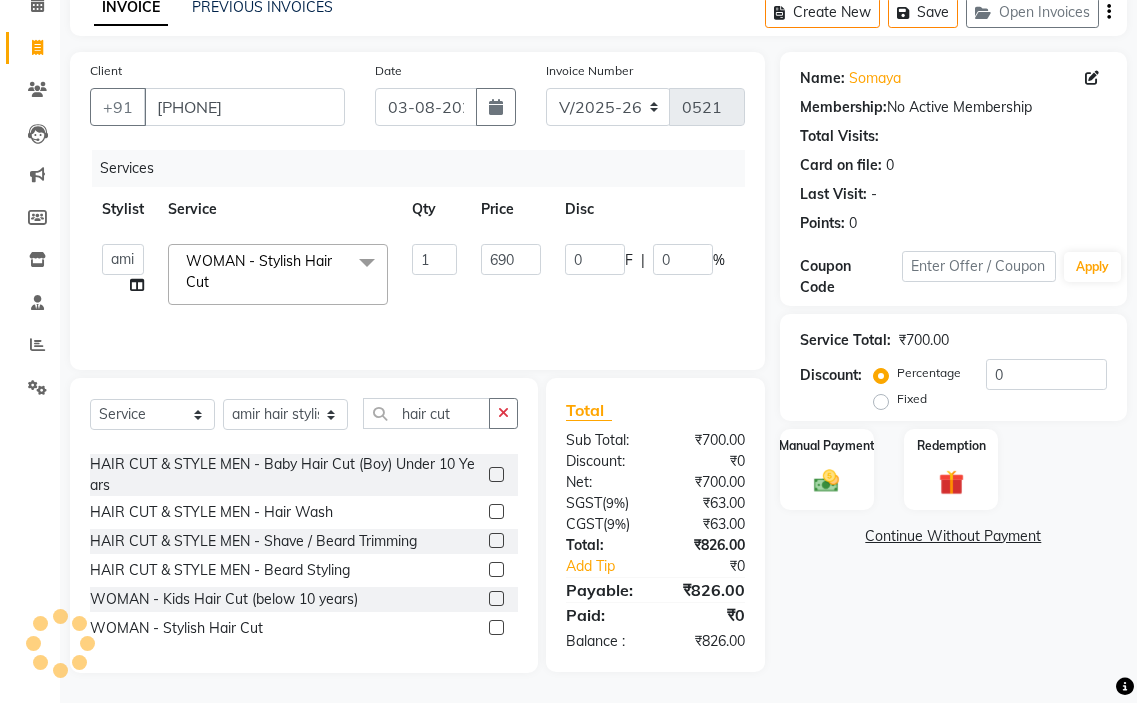 click on "0 F | 0 %" 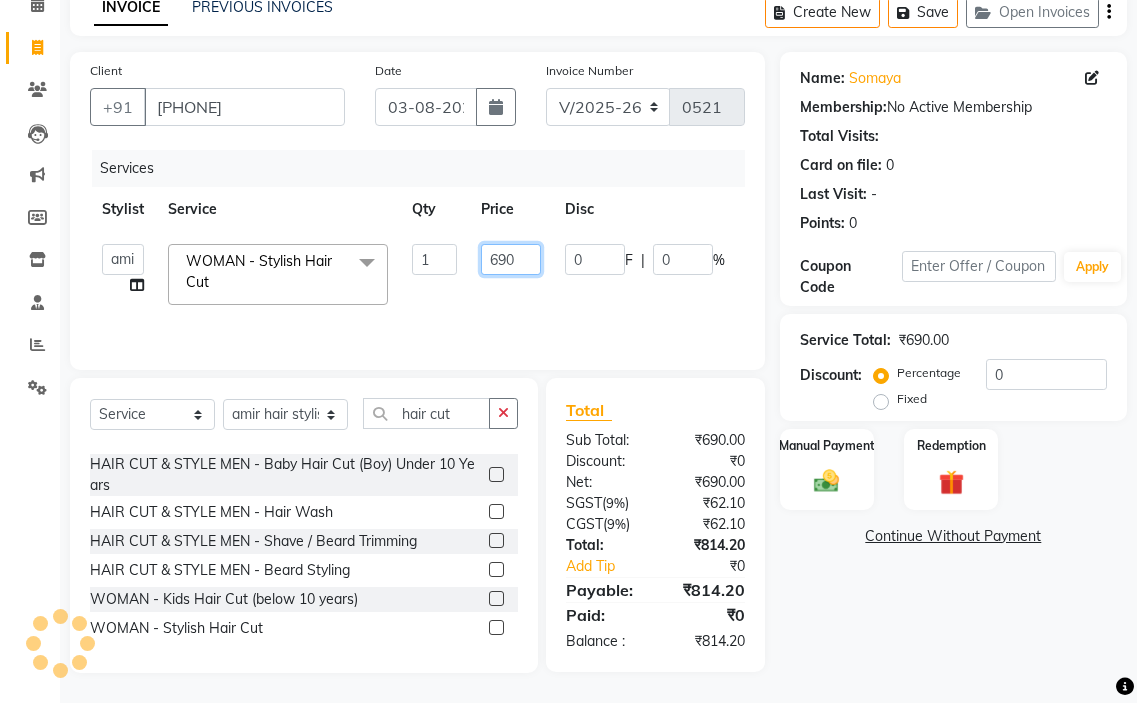 click on "690" 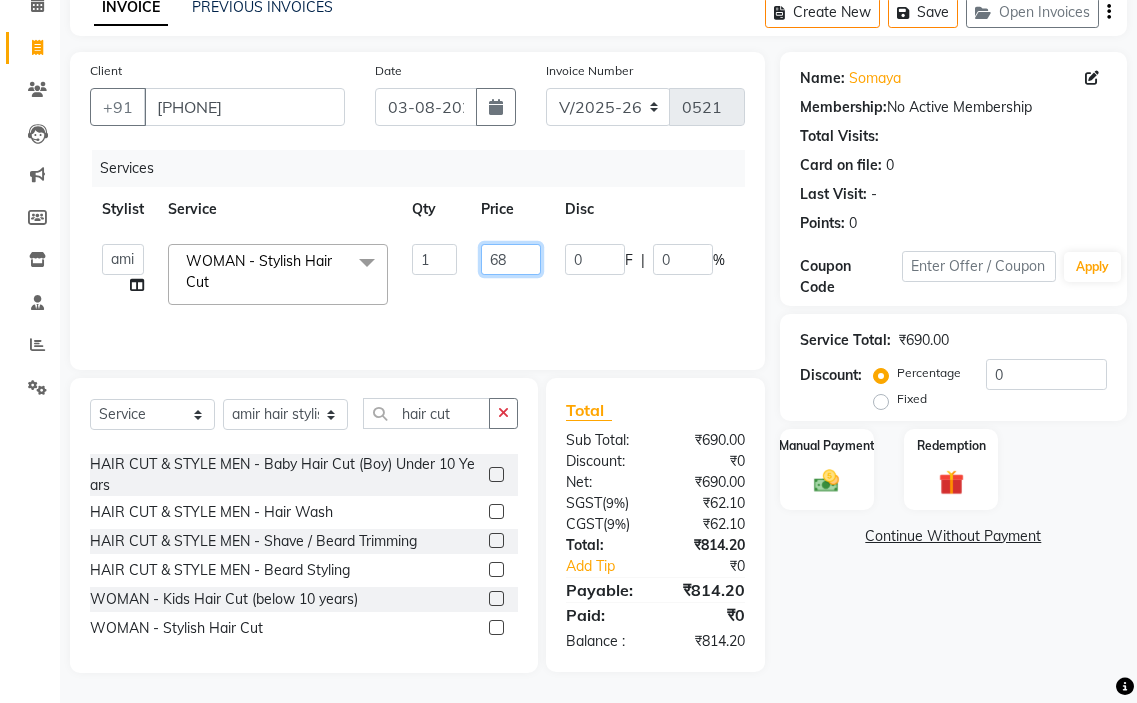 type on "685" 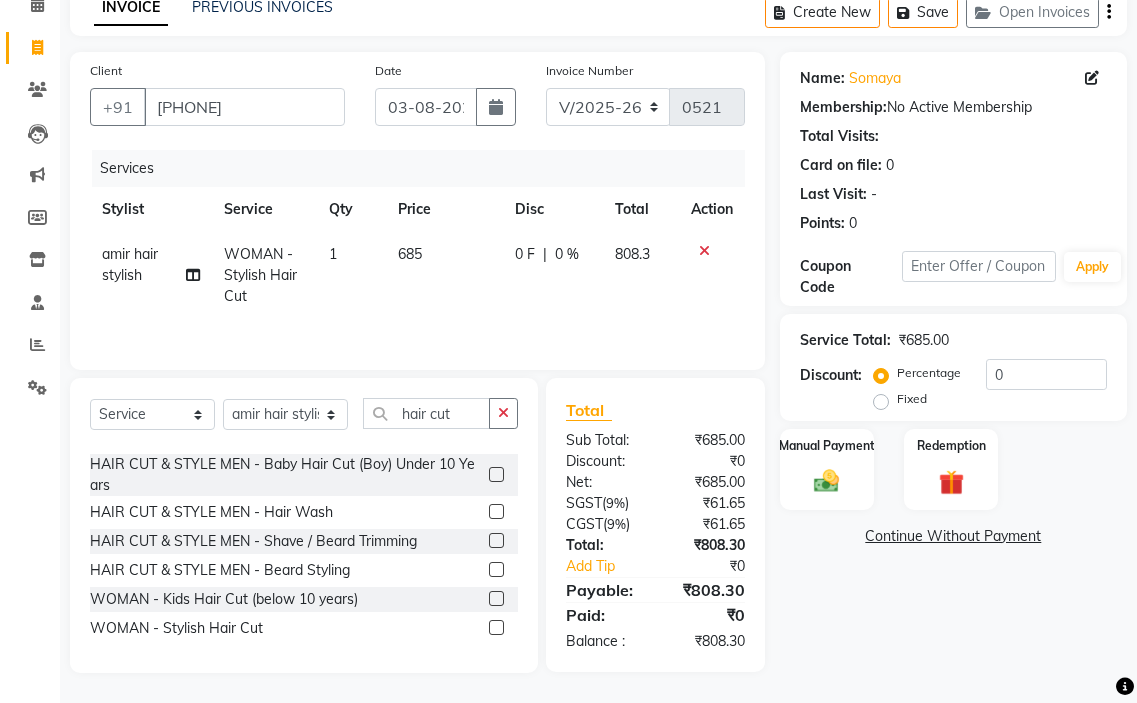 click on "0 F | 0 %" 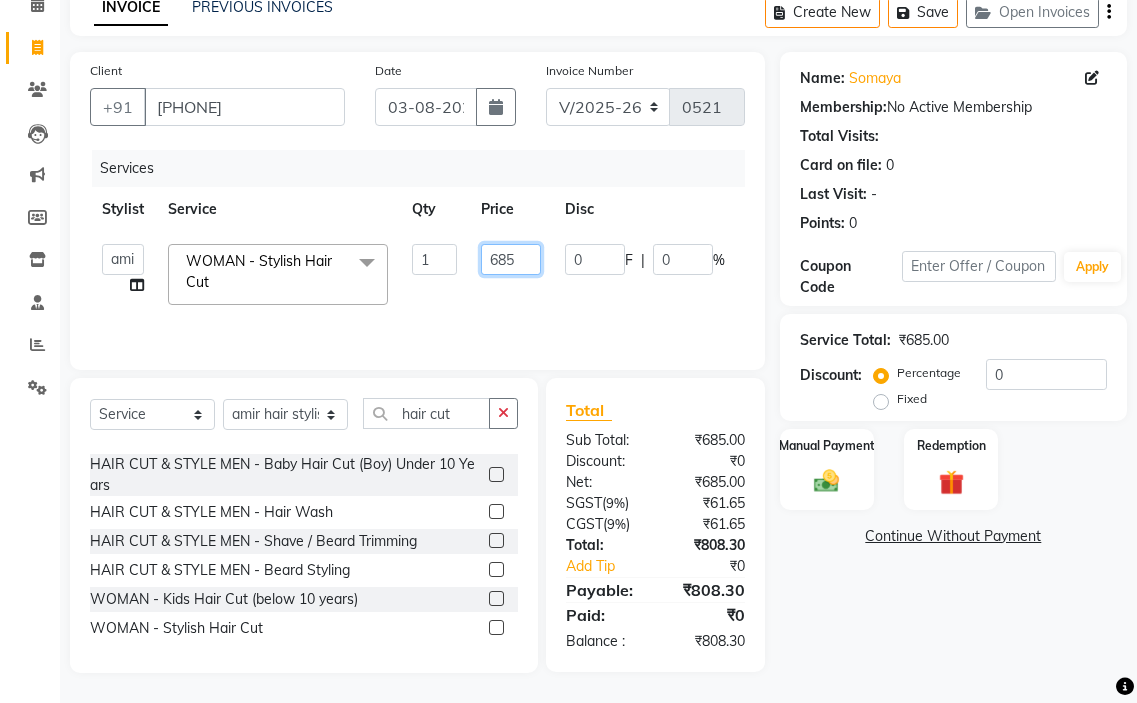 click on "685" 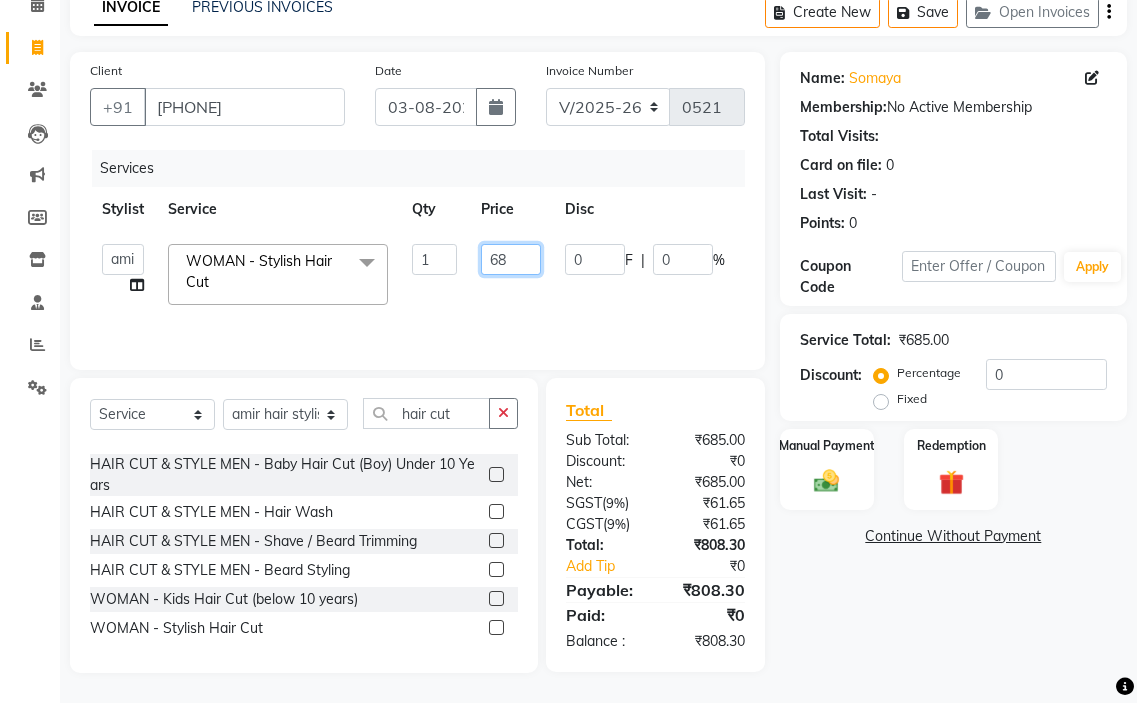 type on "683" 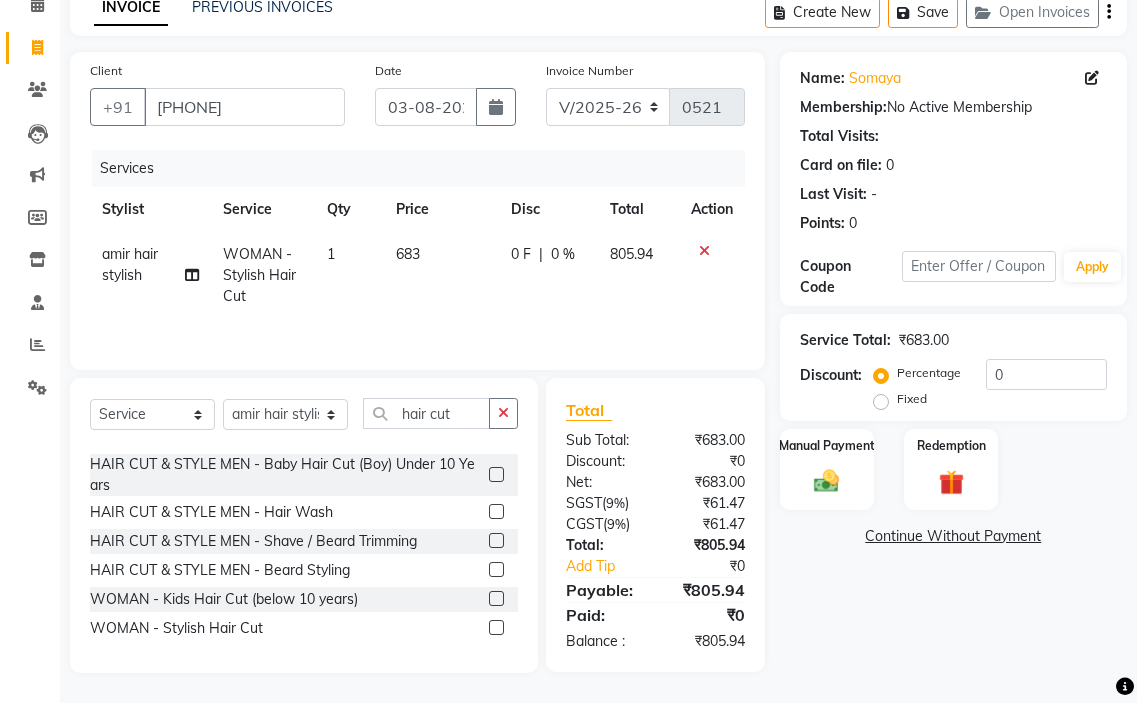 click on "[FIRST] hair stylish WOMAN - Stylish Hair Cut 1 [NUMBER] 0 F | 0 % 805.94" 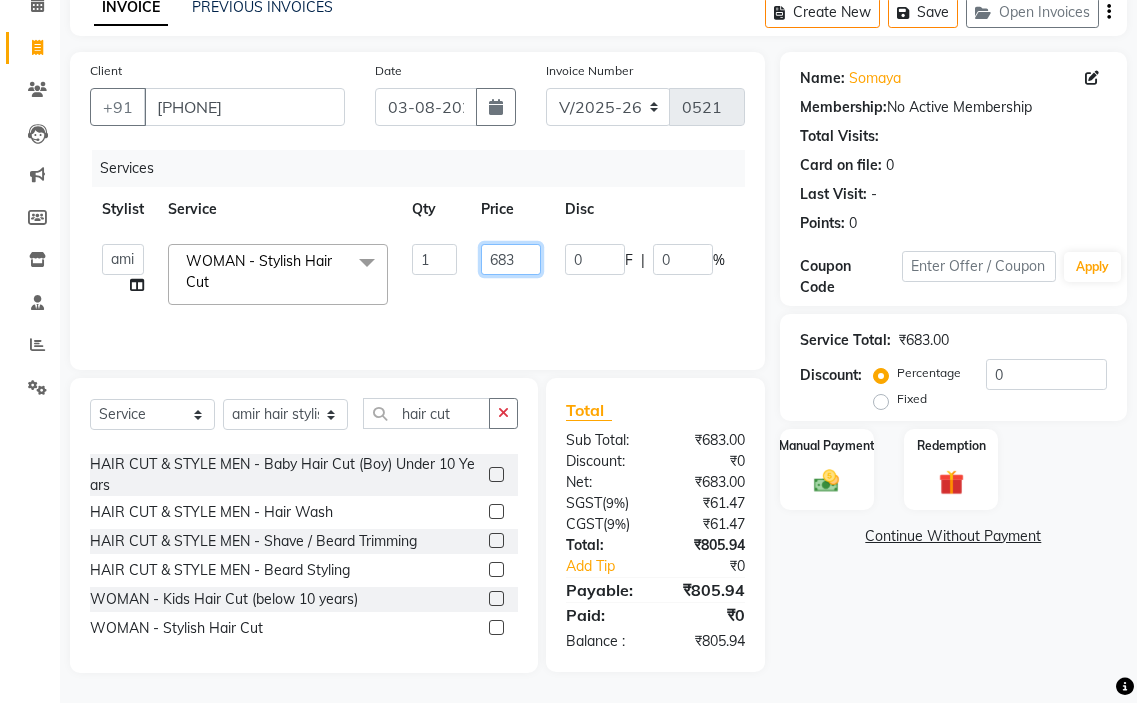 click on "683" 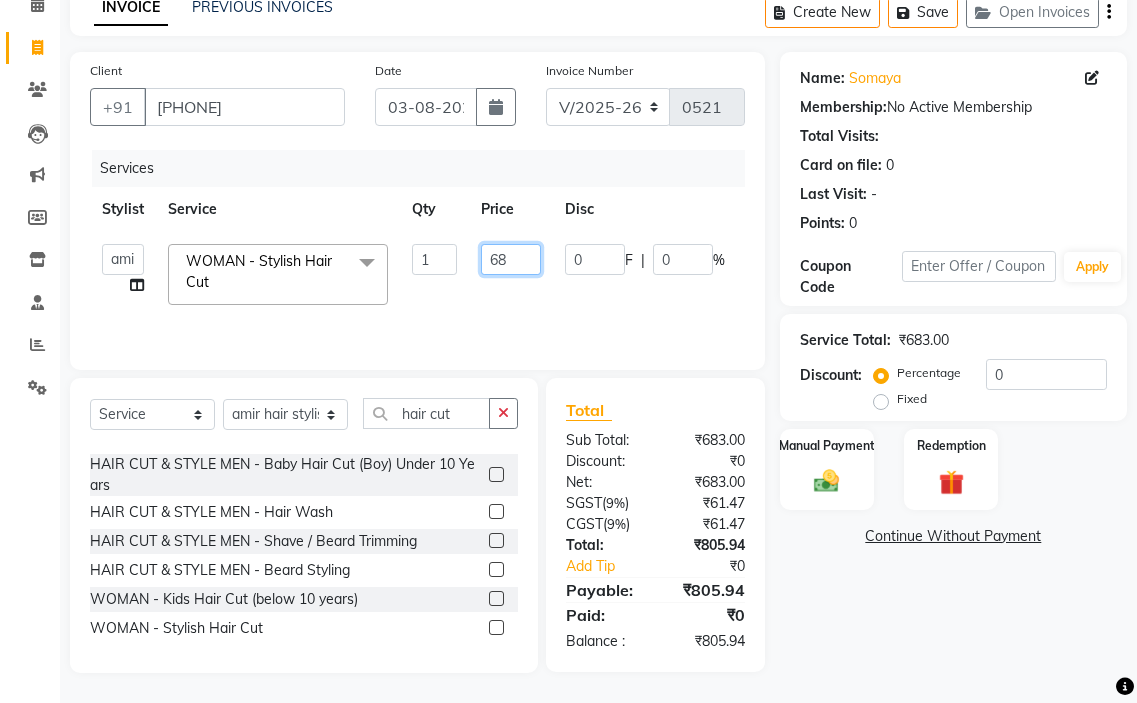 type on "680" 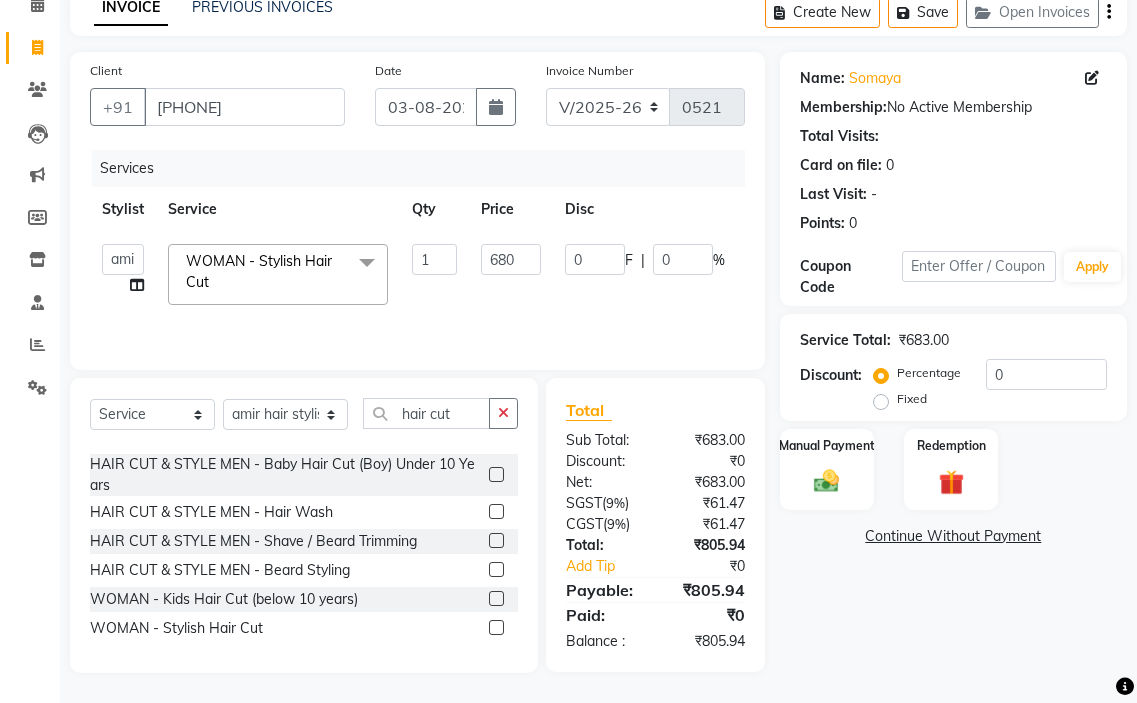 click on "0 F | 0 %" 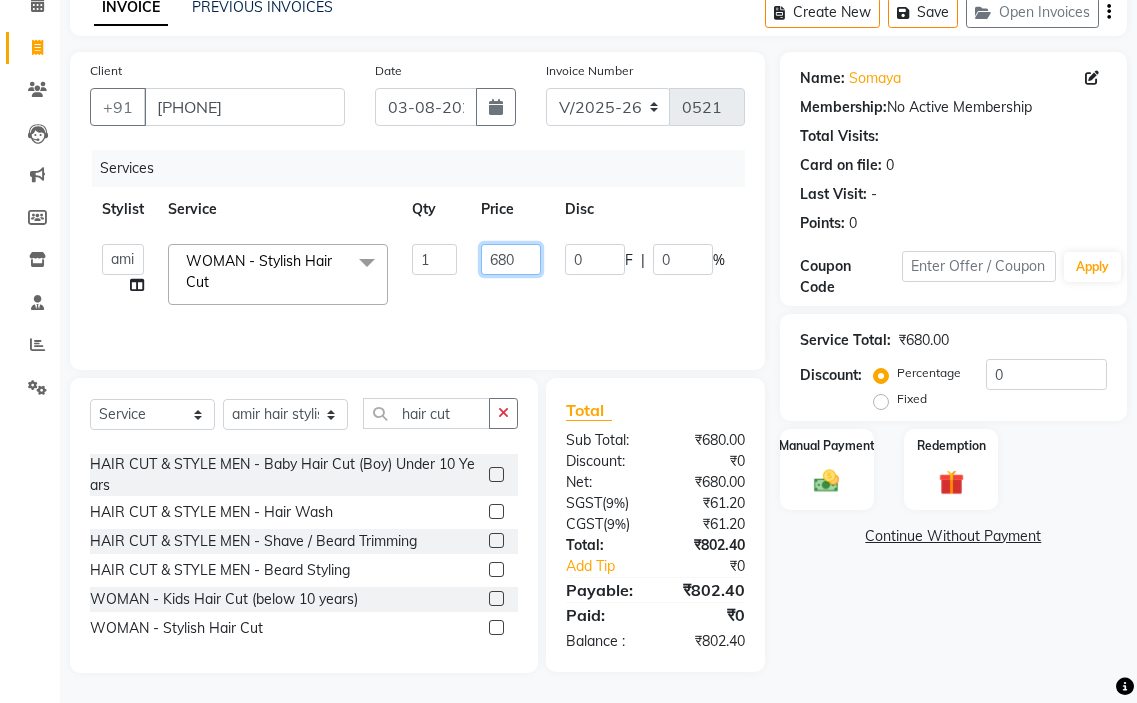 click on "680" 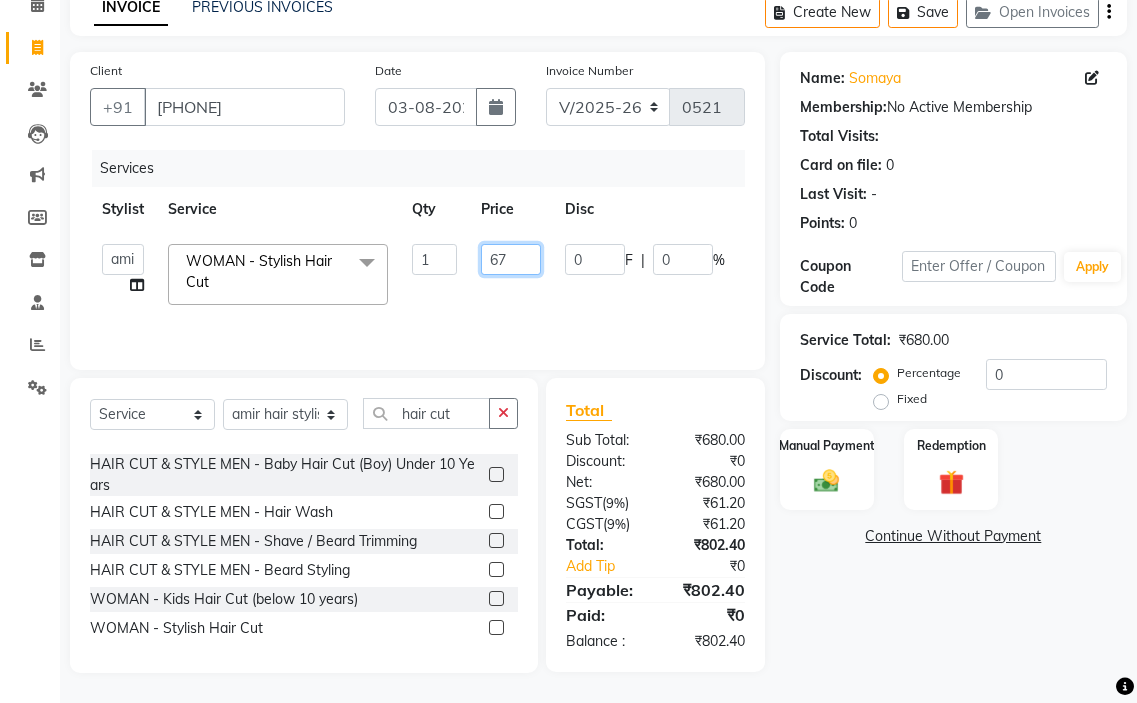 type on "678" 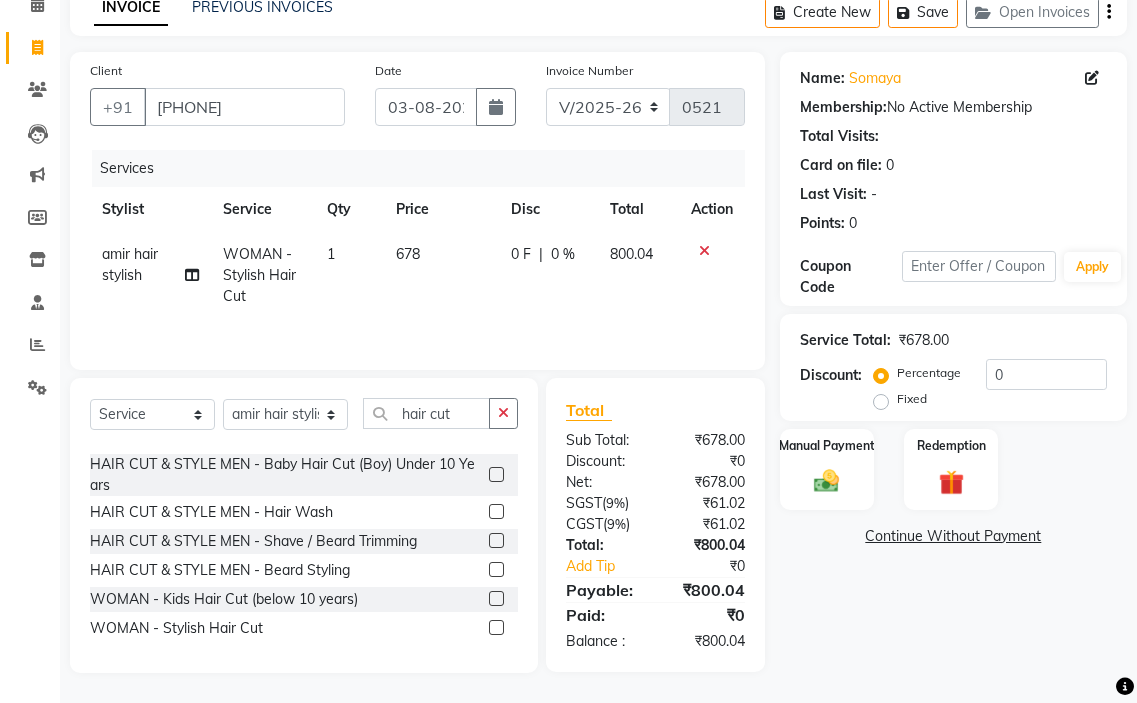 click on "0 F | 0 %" 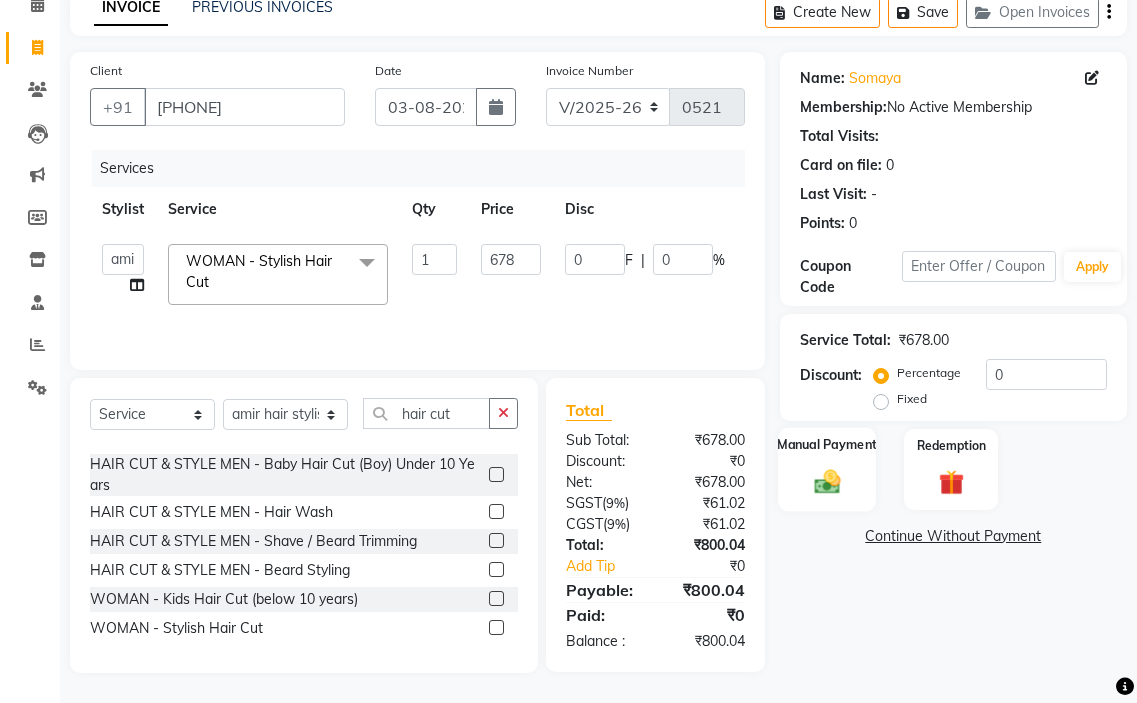click on "Manual Payment" 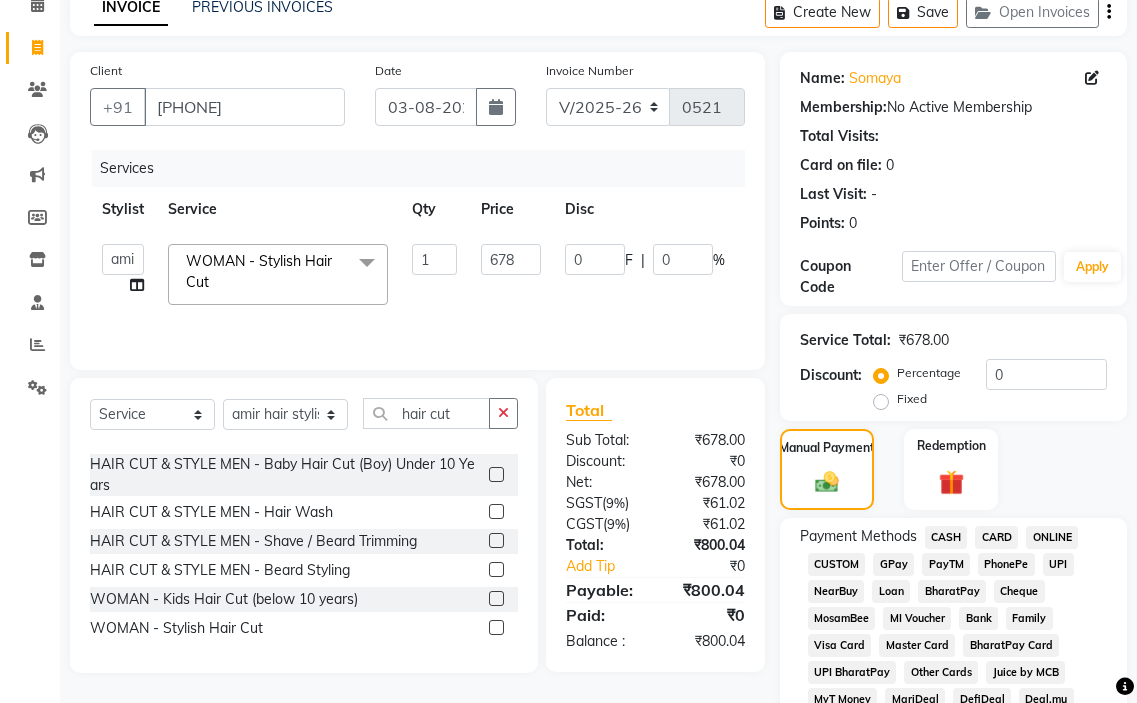 click on "GPay" 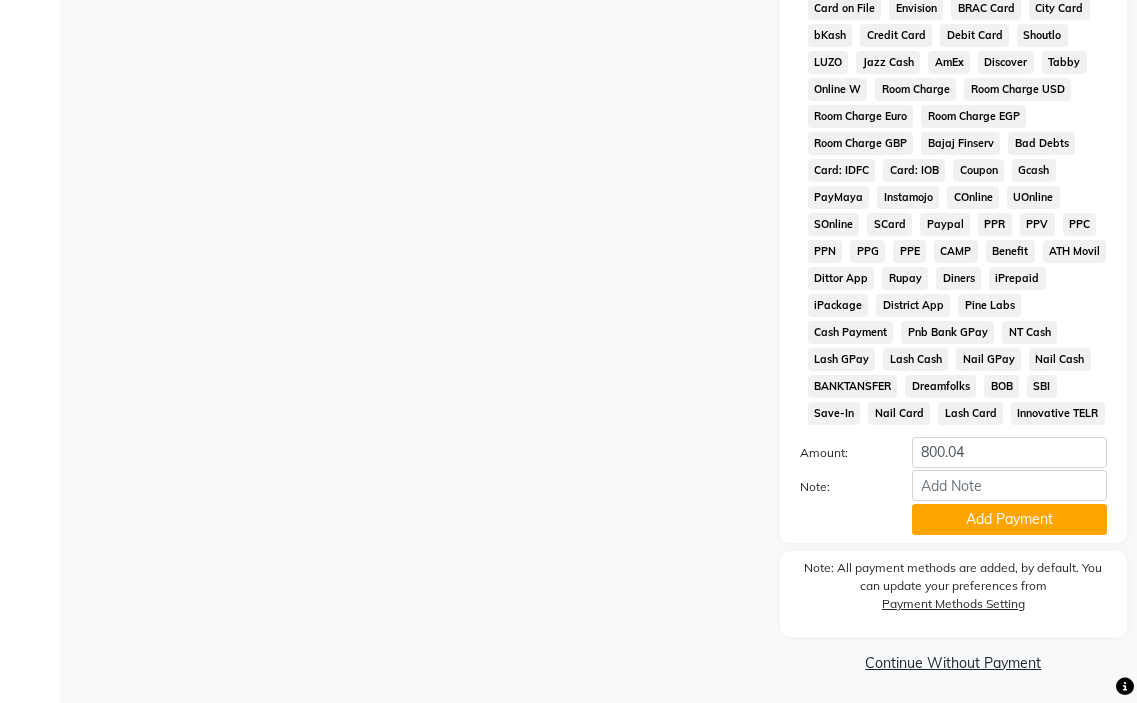 scroll, scrollTop: 1010, scrollLeft: 0, axis: vertical 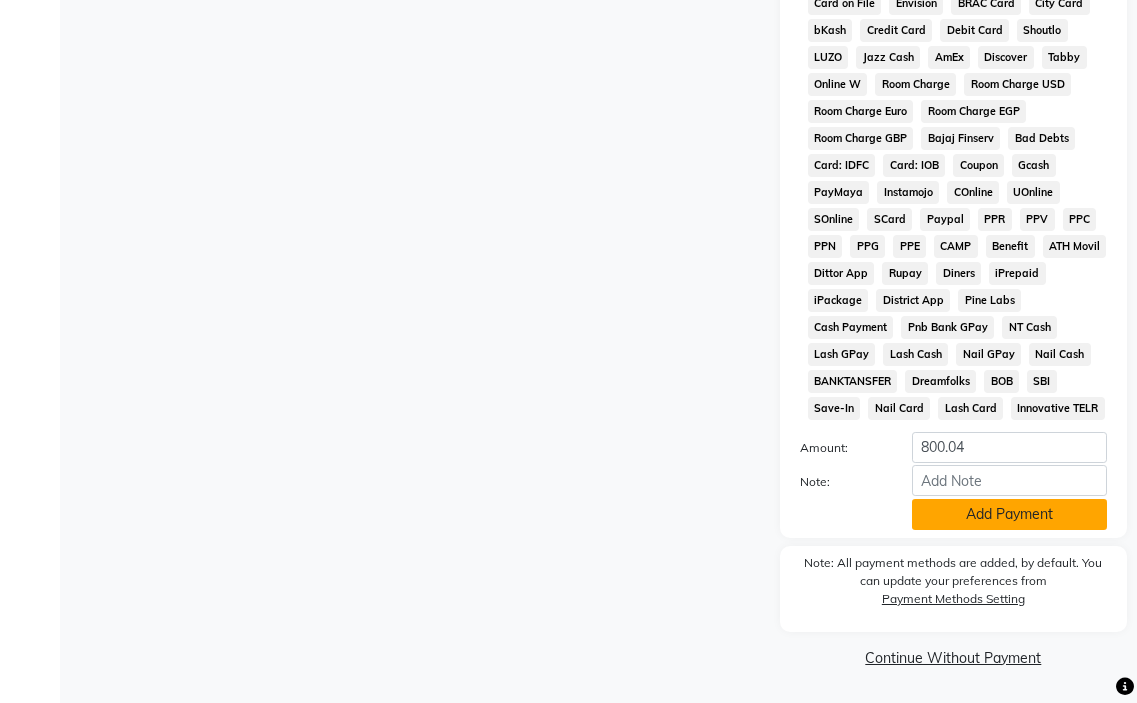 click on "Add Payment" 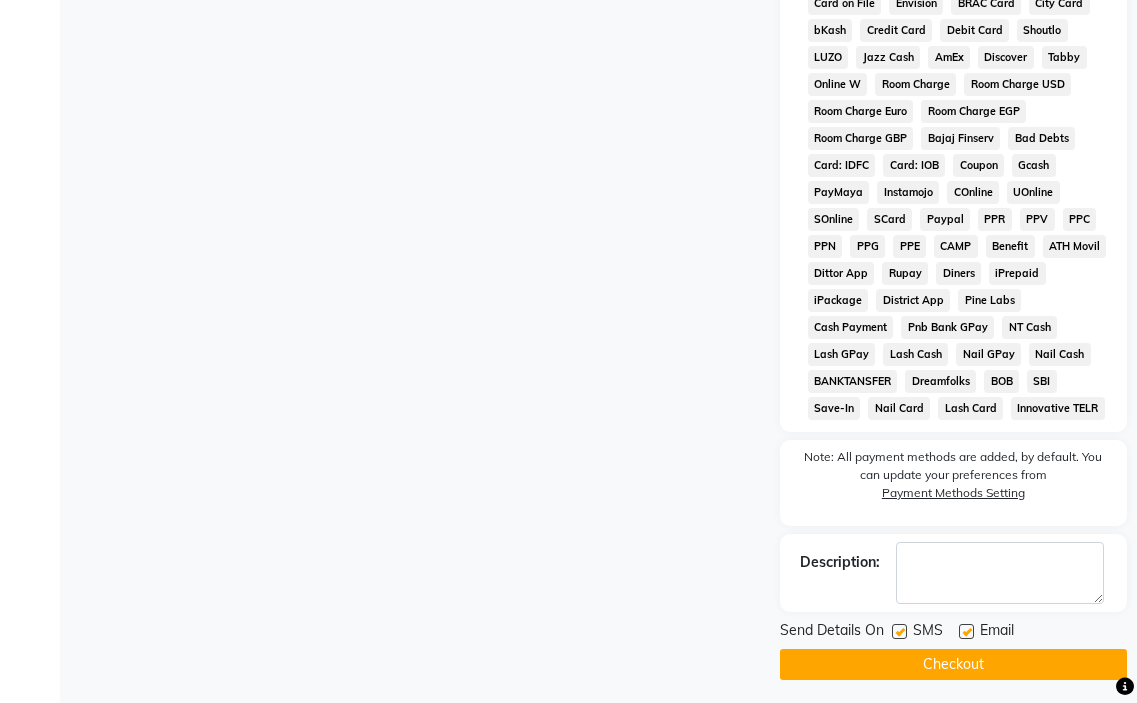 click 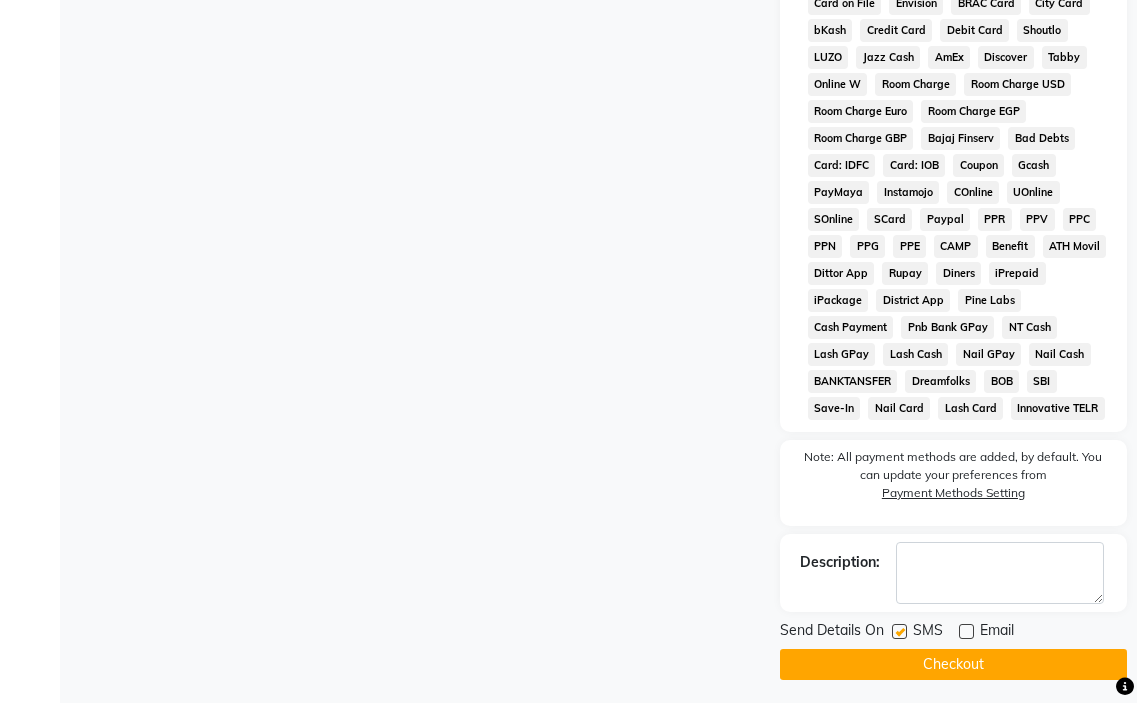 click on "Checkout" 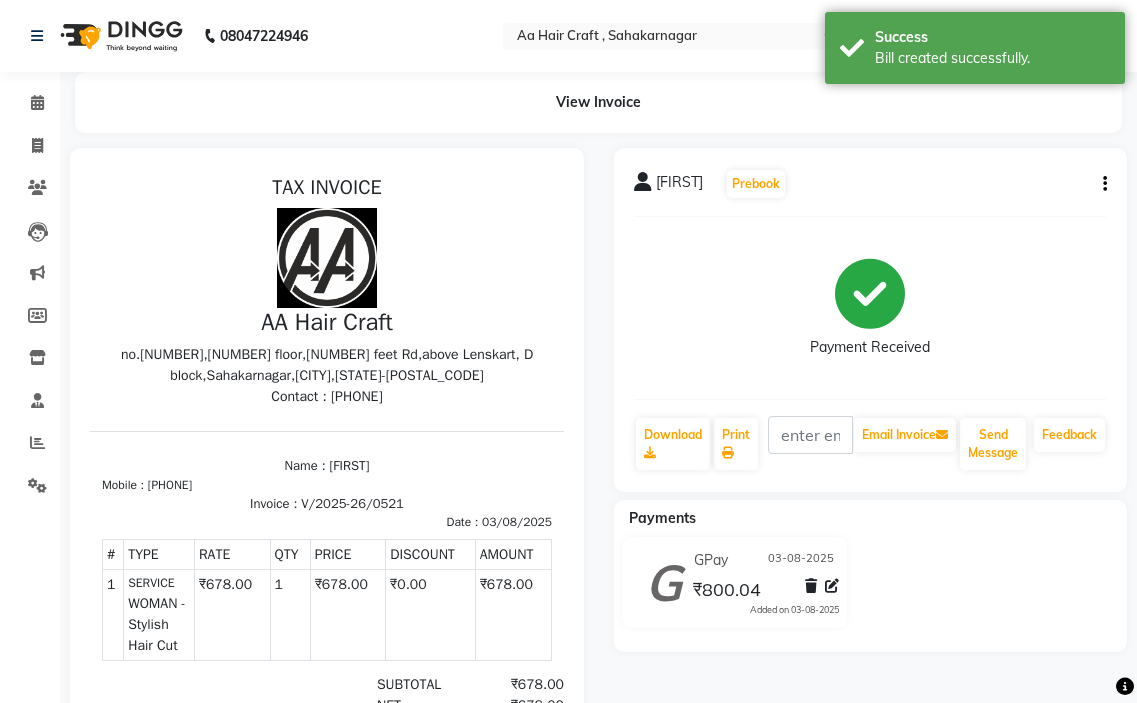 scroll, scrollTop: 0, scrollLeft: 0, axis: both 